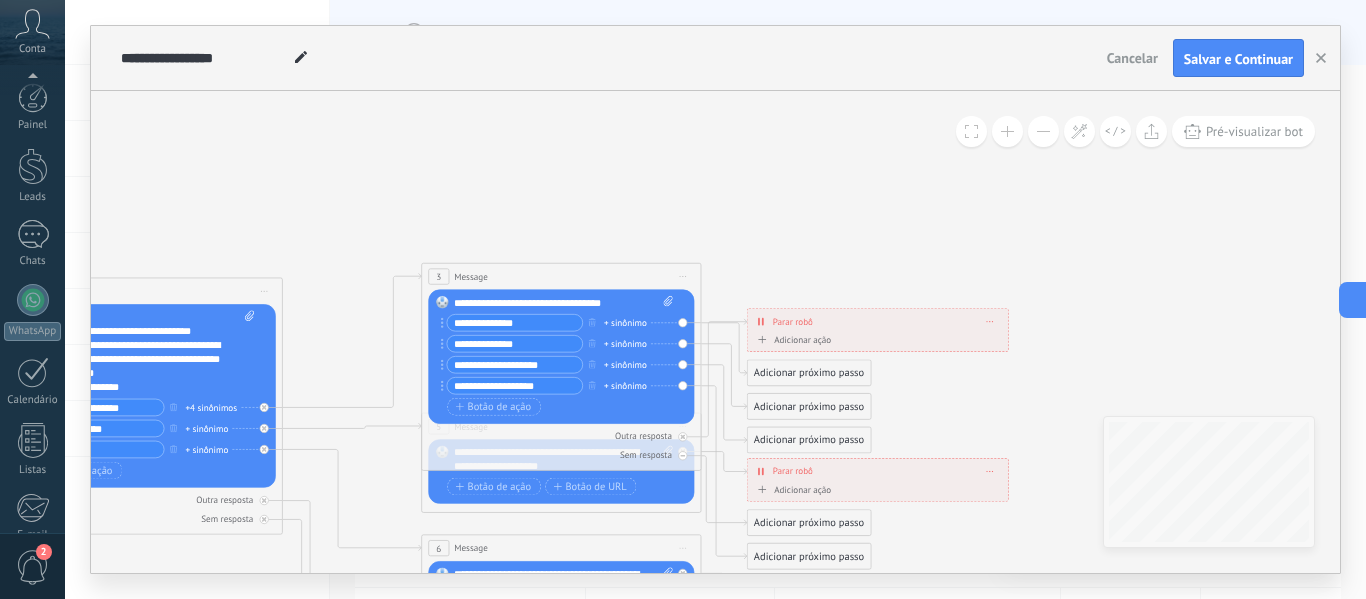 scroll, scrollTop: 0, scrollLeft: 0, axis: both 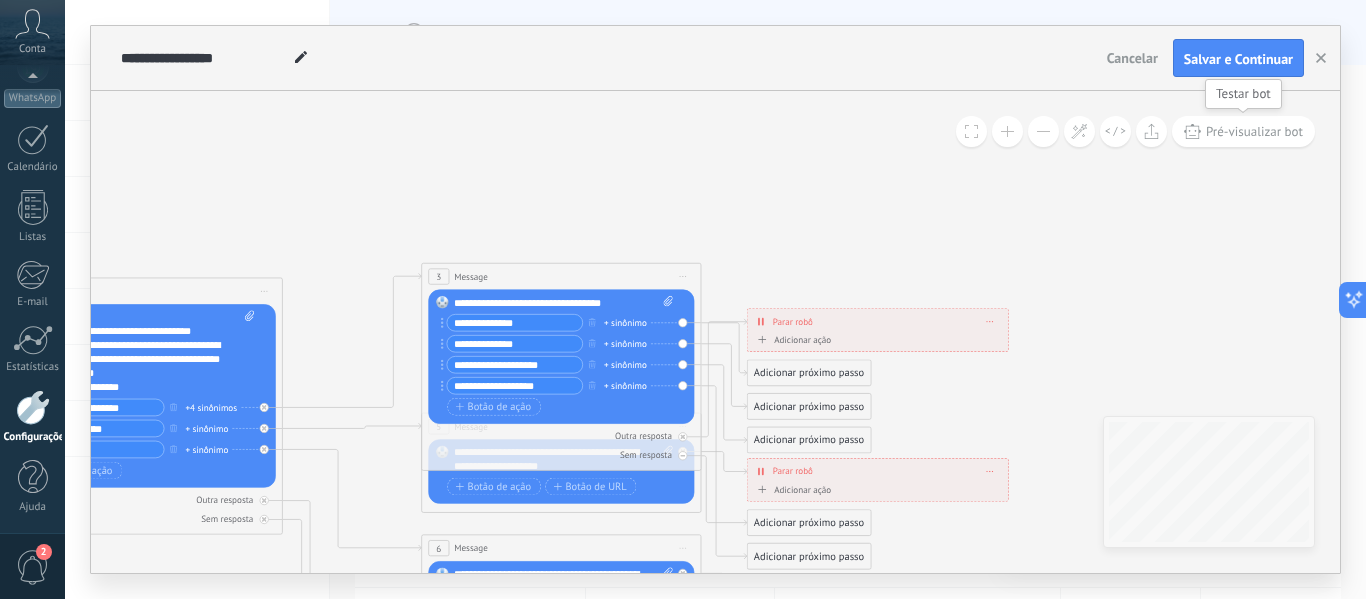click on "Pré-visualizar bot" at bounding box center (1254, 131) 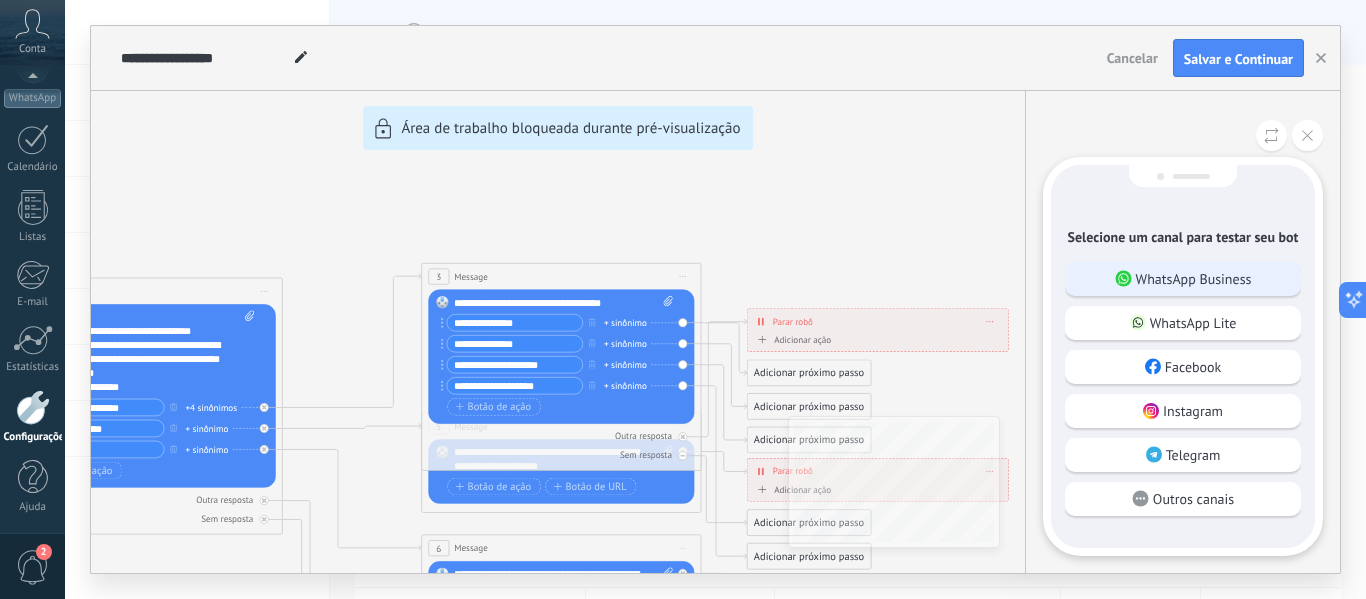 click on "WhatsApp Business" at bounding box center (1194, 279) 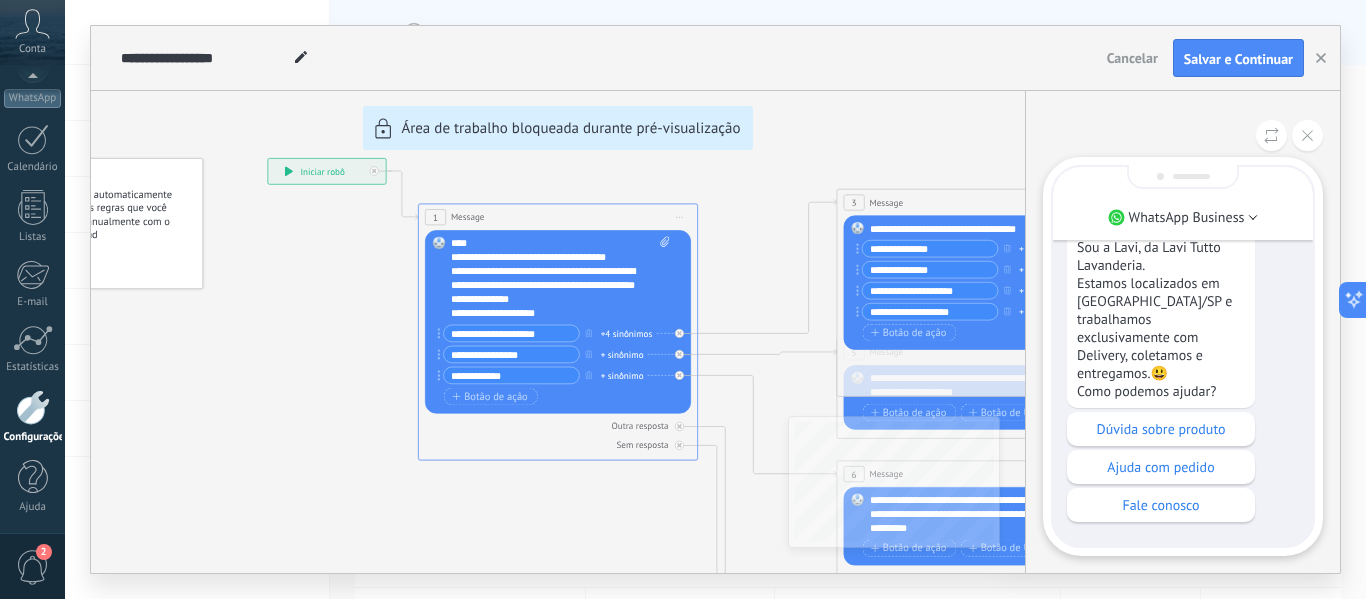 click on "**********" at bounding box center (715, 299) 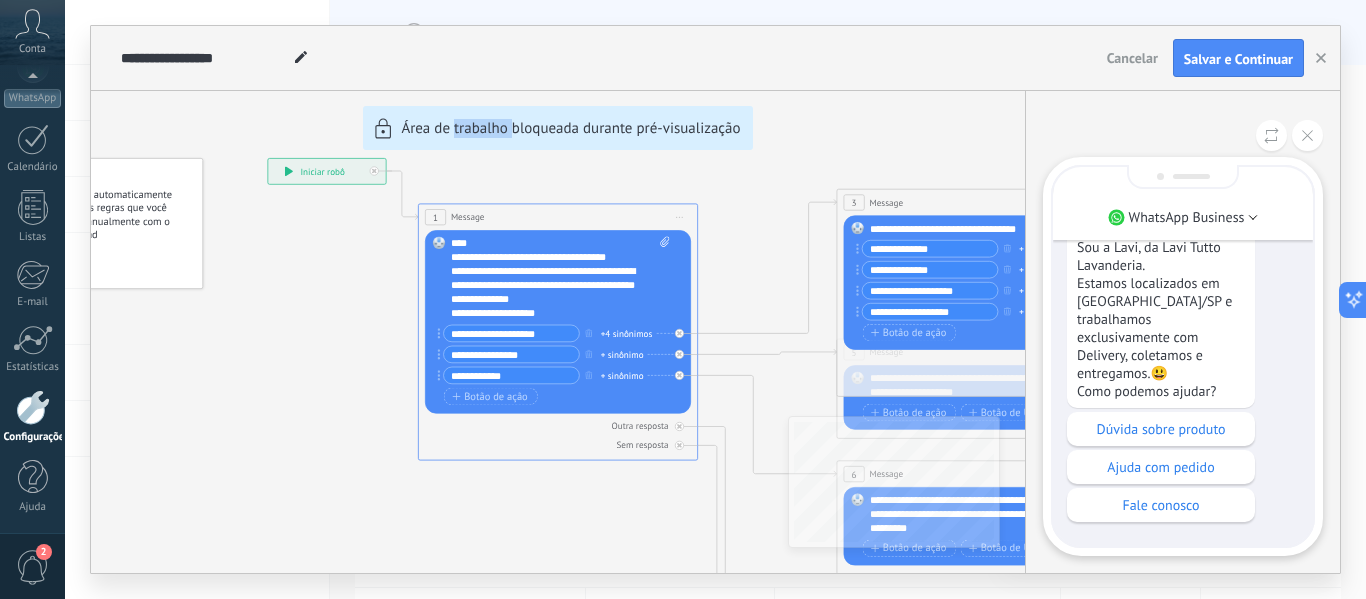 click on "**********" at bounding box center (715, 299) 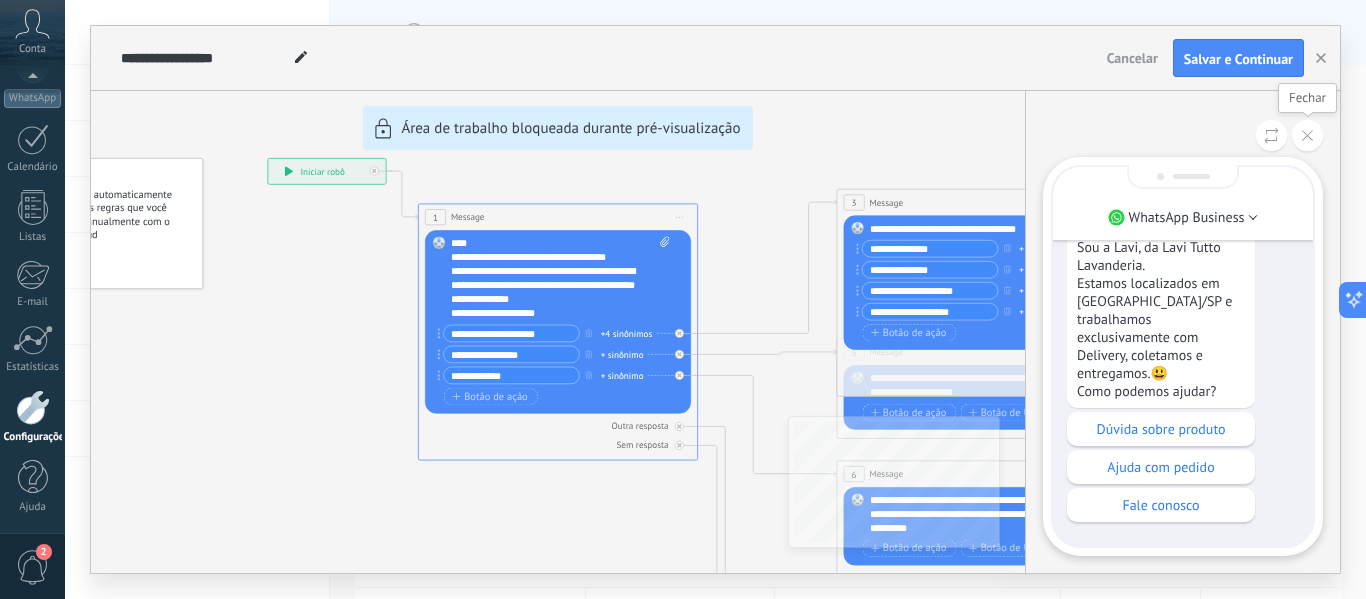 click 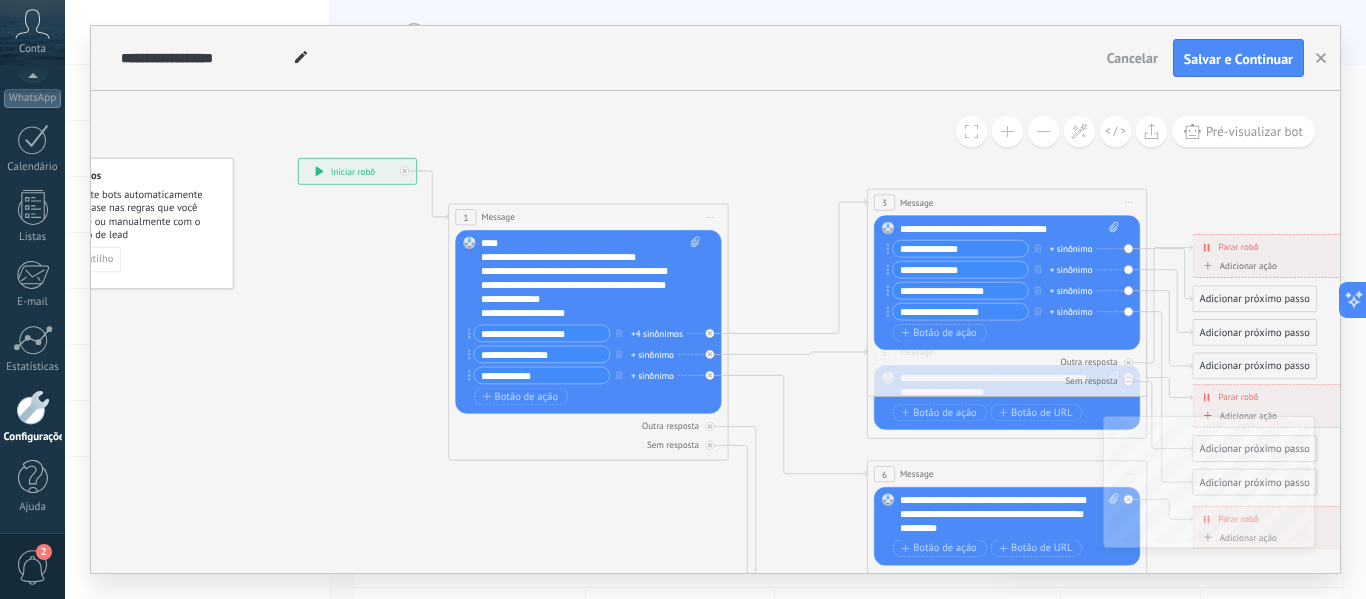 click on "**********" at bounding box center [578, 292] 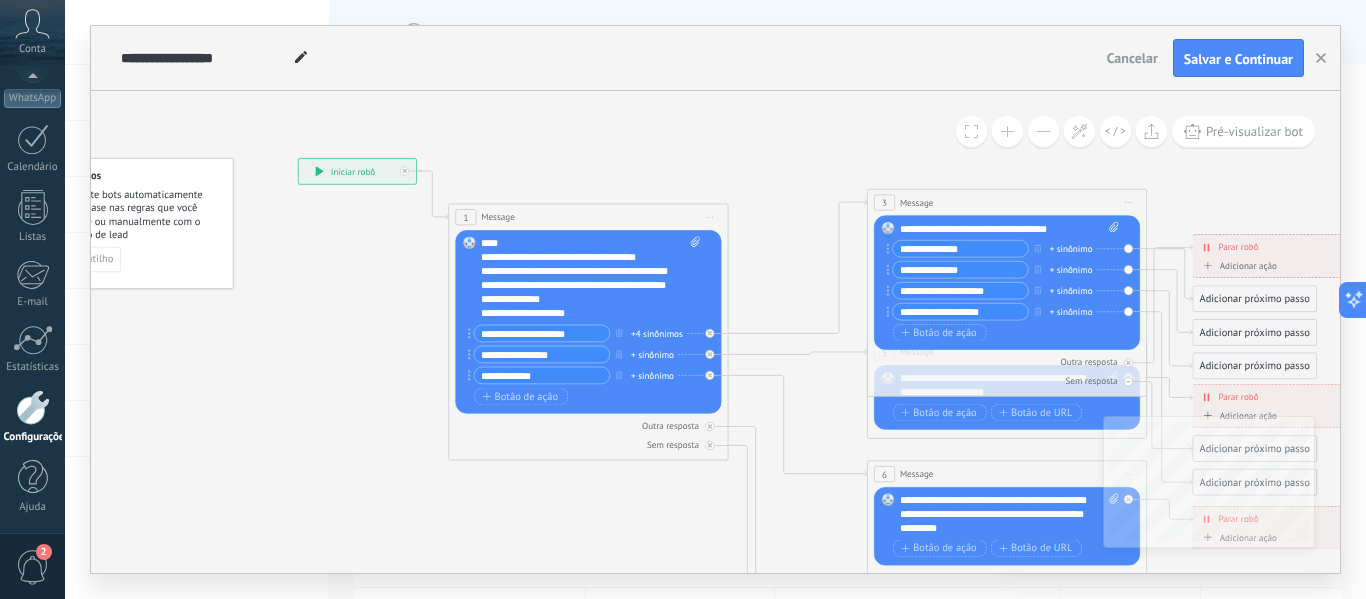 click on "**********" at bounding box center [590, 278] 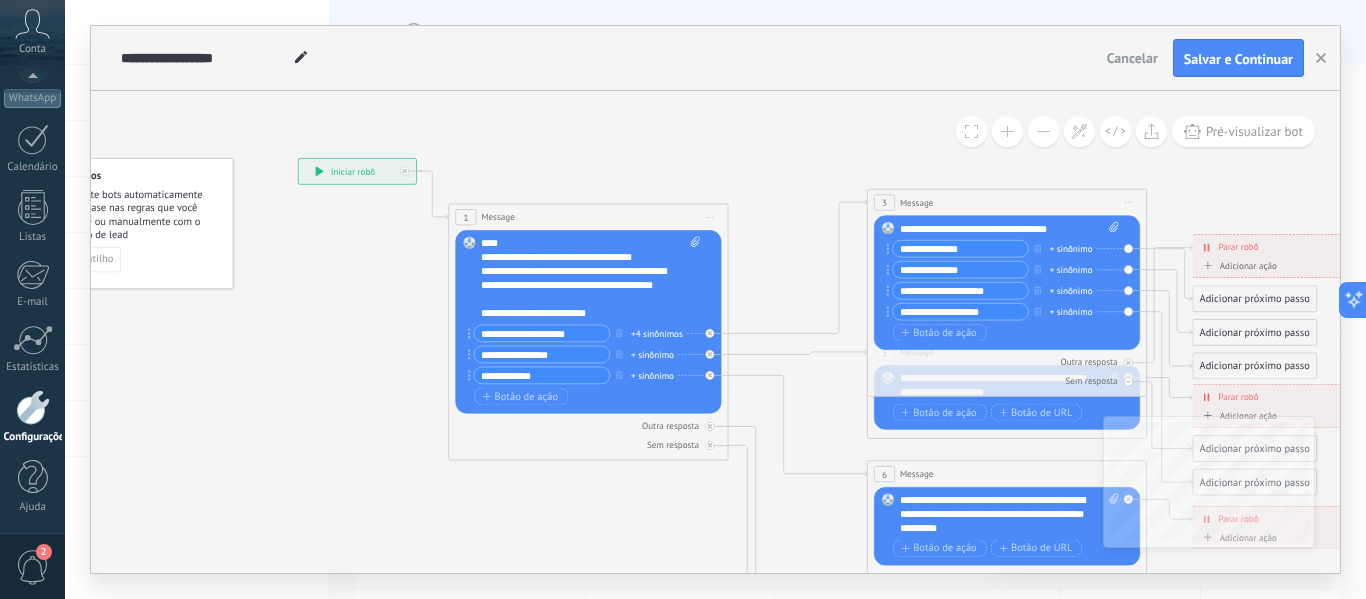click on "**********" at bounding box center (590, 278) 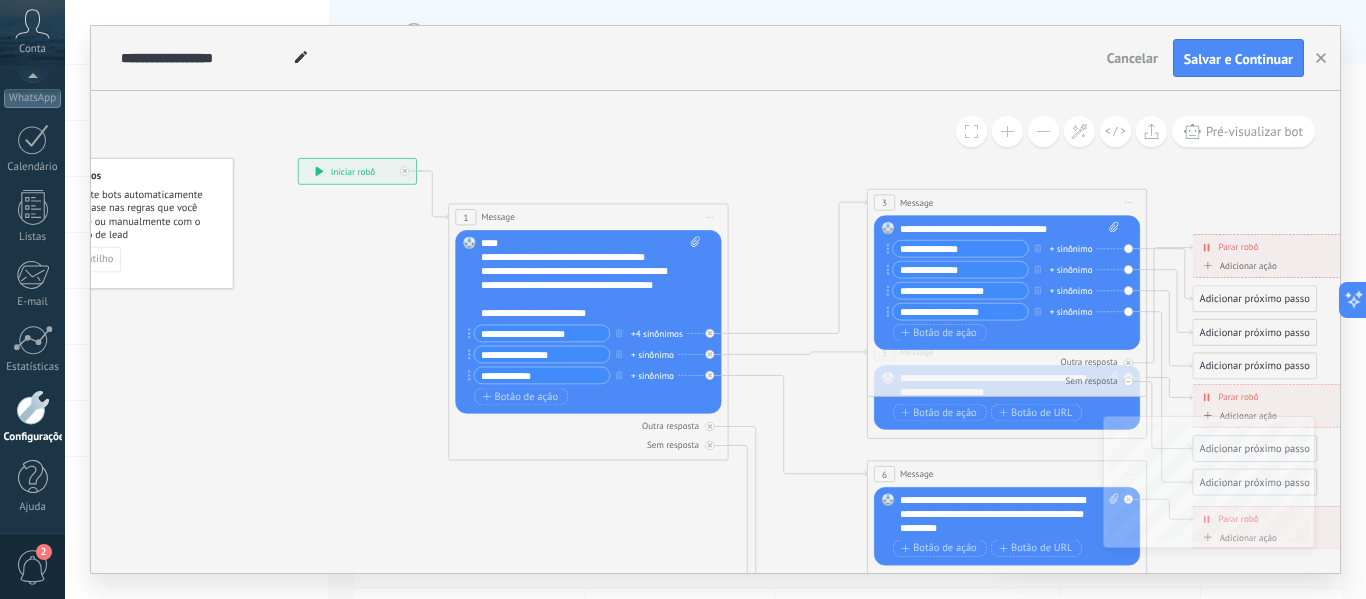 click on "**********" at bounding box center [578, 285] 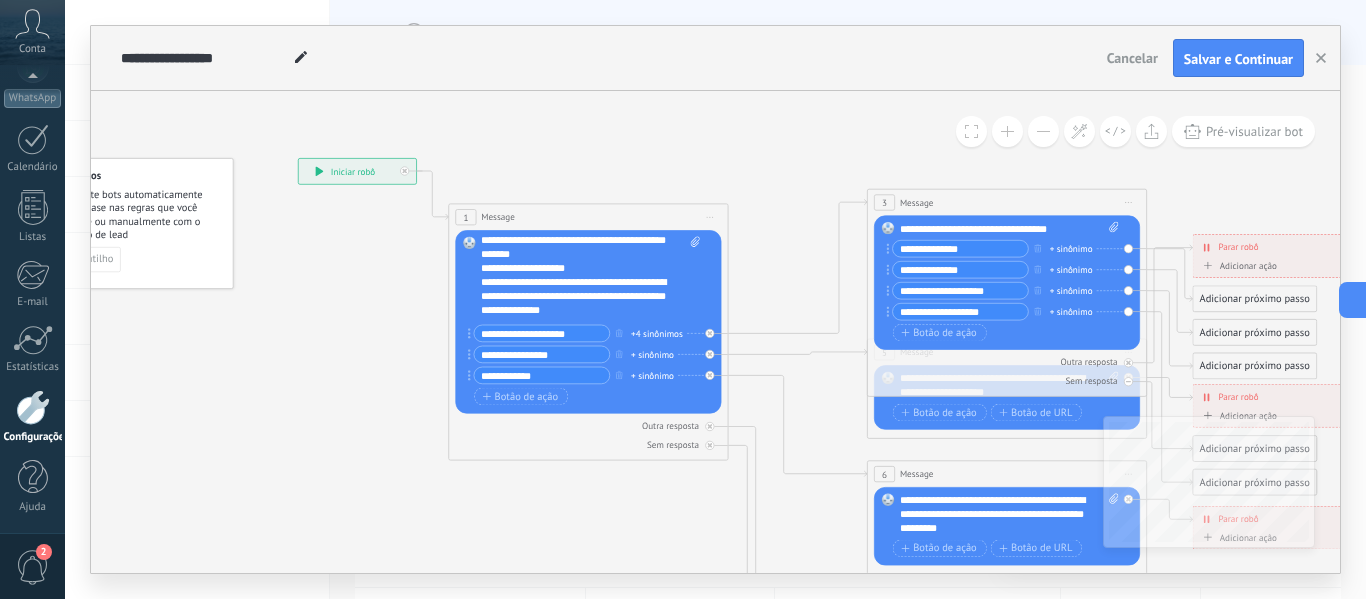 scroll, scrollTop: 209, scrollLeft: 0, axis: vertical 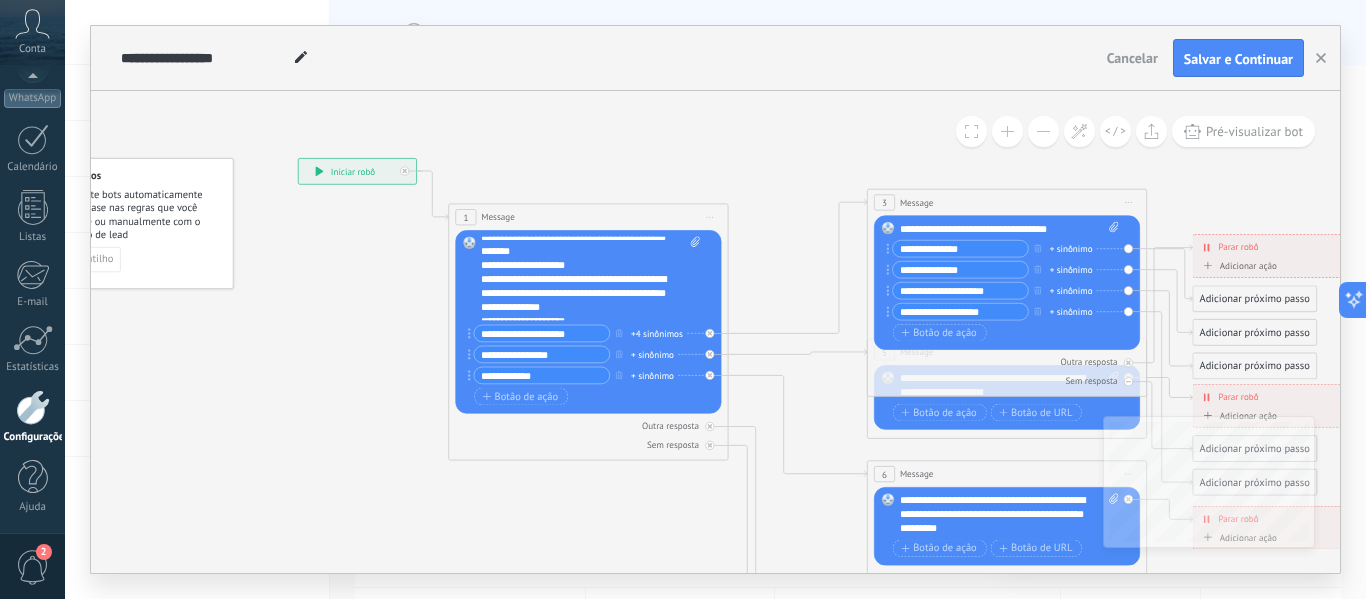 click on "**********" at bounding box center (578, 300) 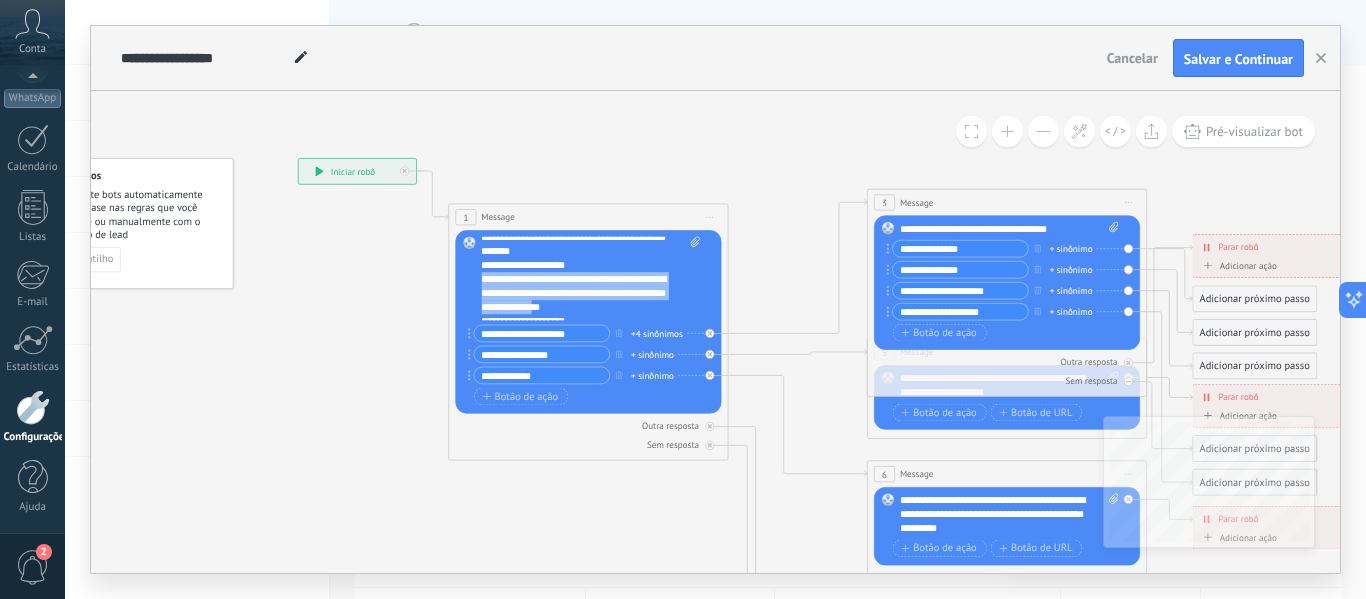 copy on "**********" 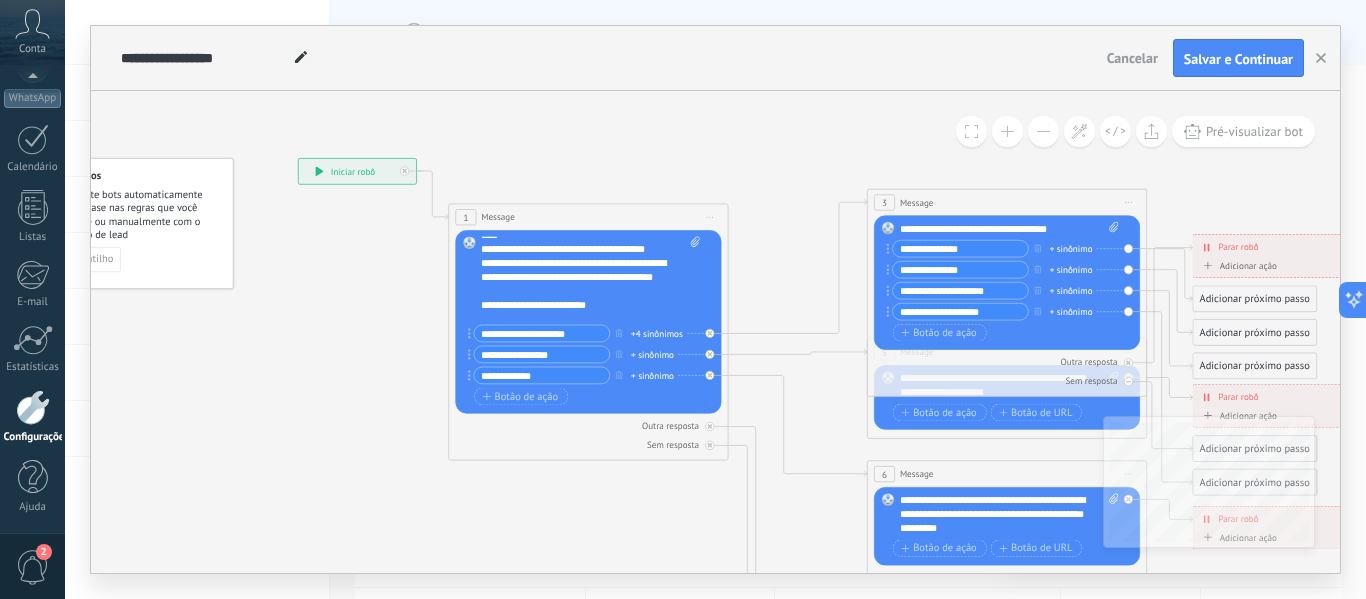 scroll, scrollTop: 11, scrollLeft: 0, axis: vertical 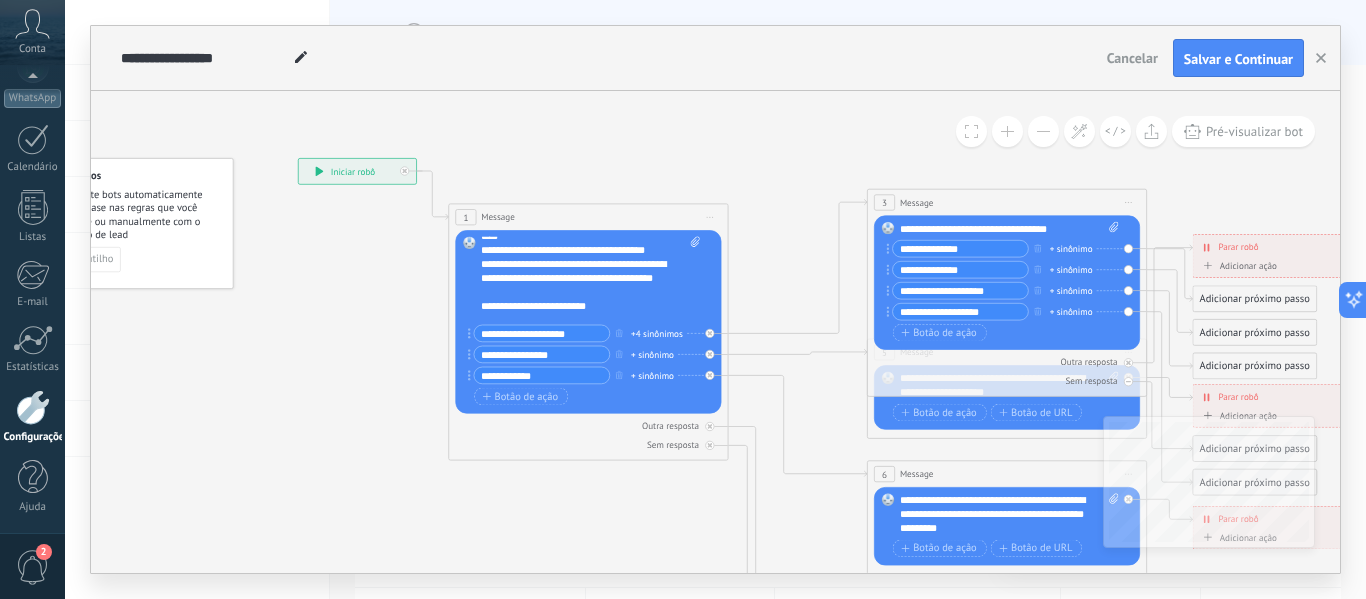 click on "**********" at bounding box center (578, 278) 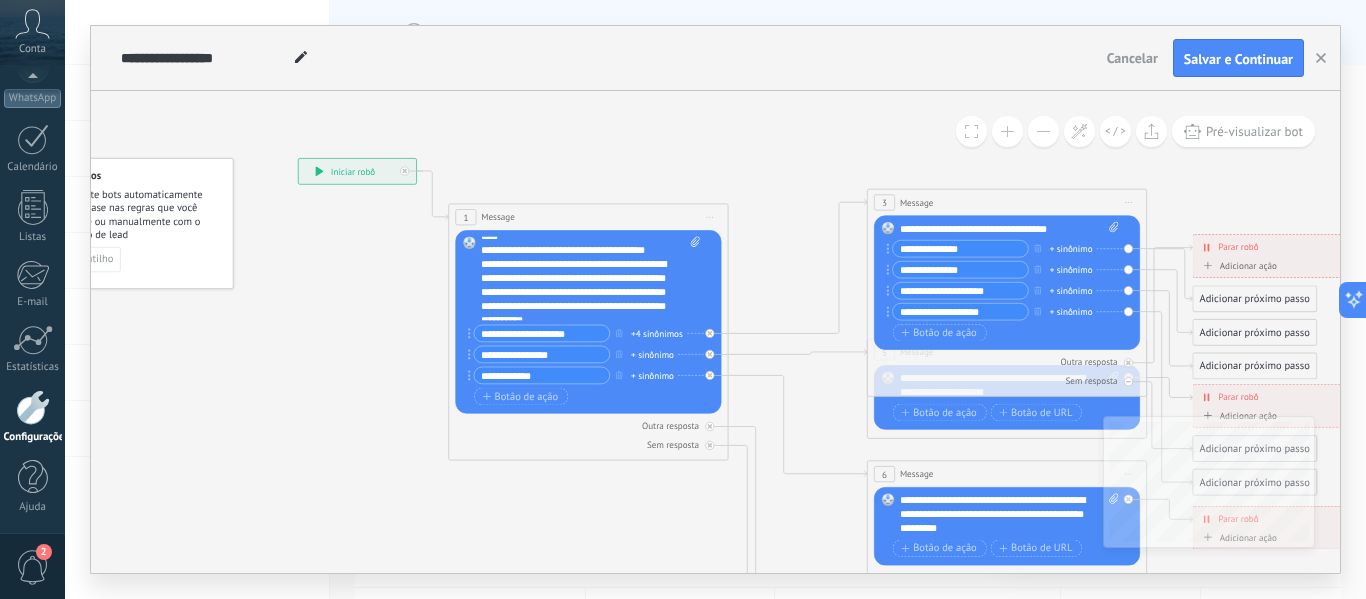 click on "**********" at bounding box center [578, 299] 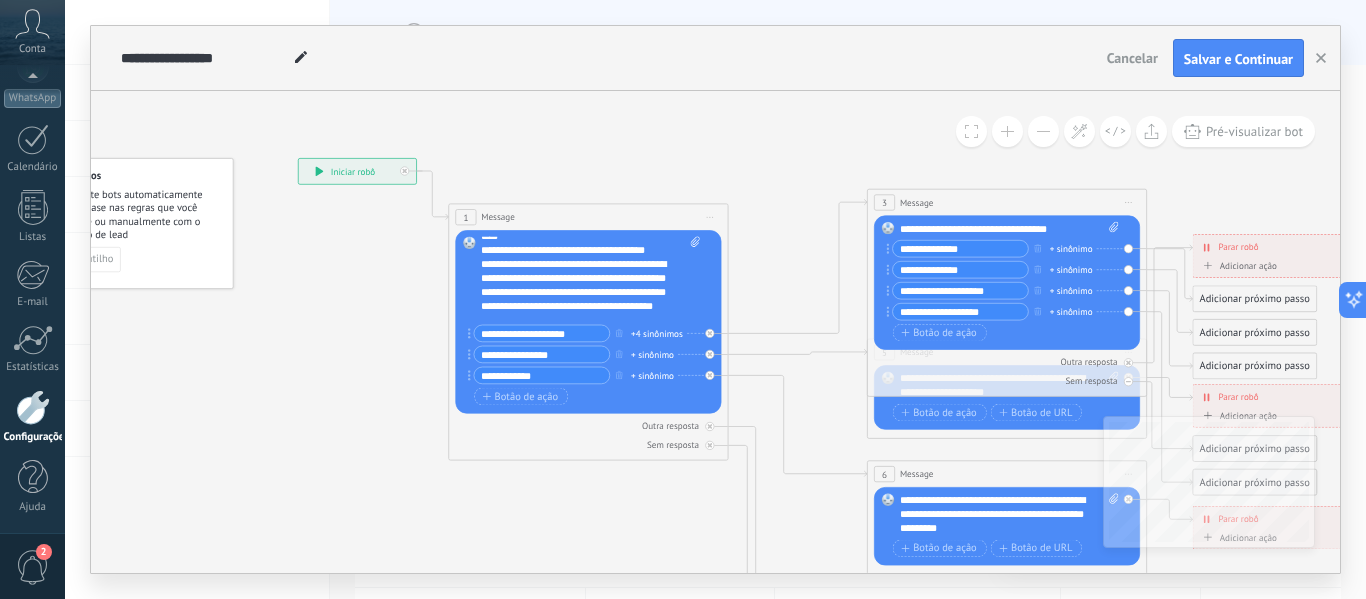 click on "**********" at bounding box center [578, 292] 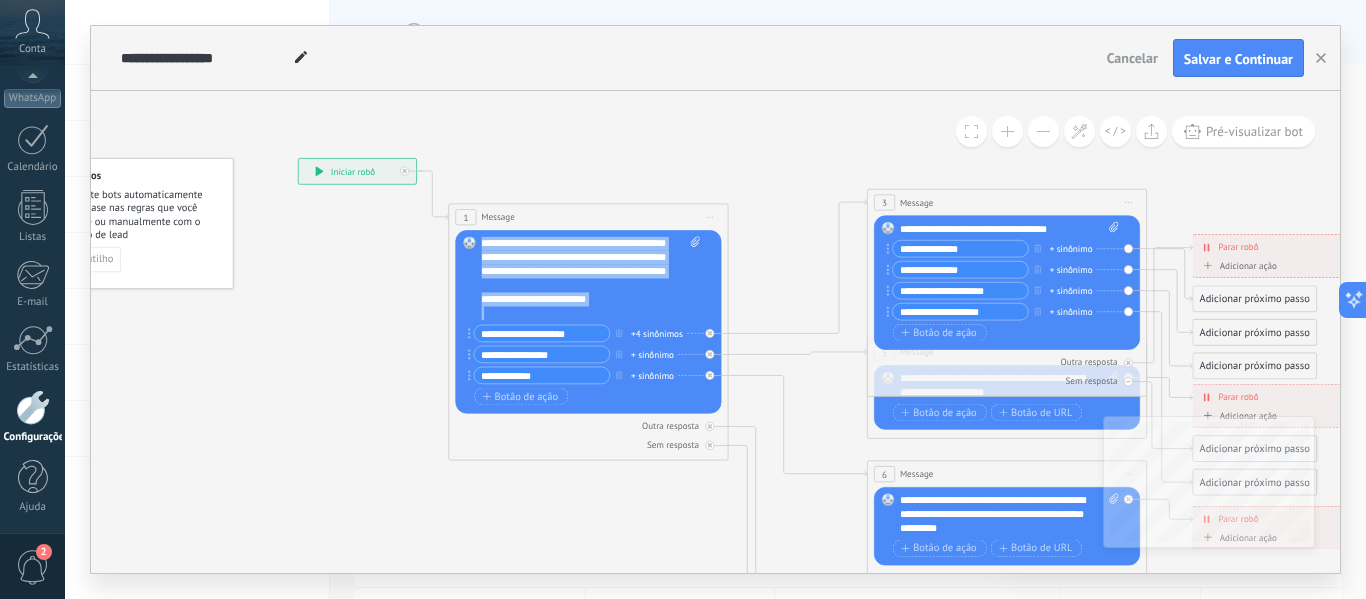scroll, scrollTop: 59, scrollLeft: 0, axis: vertical 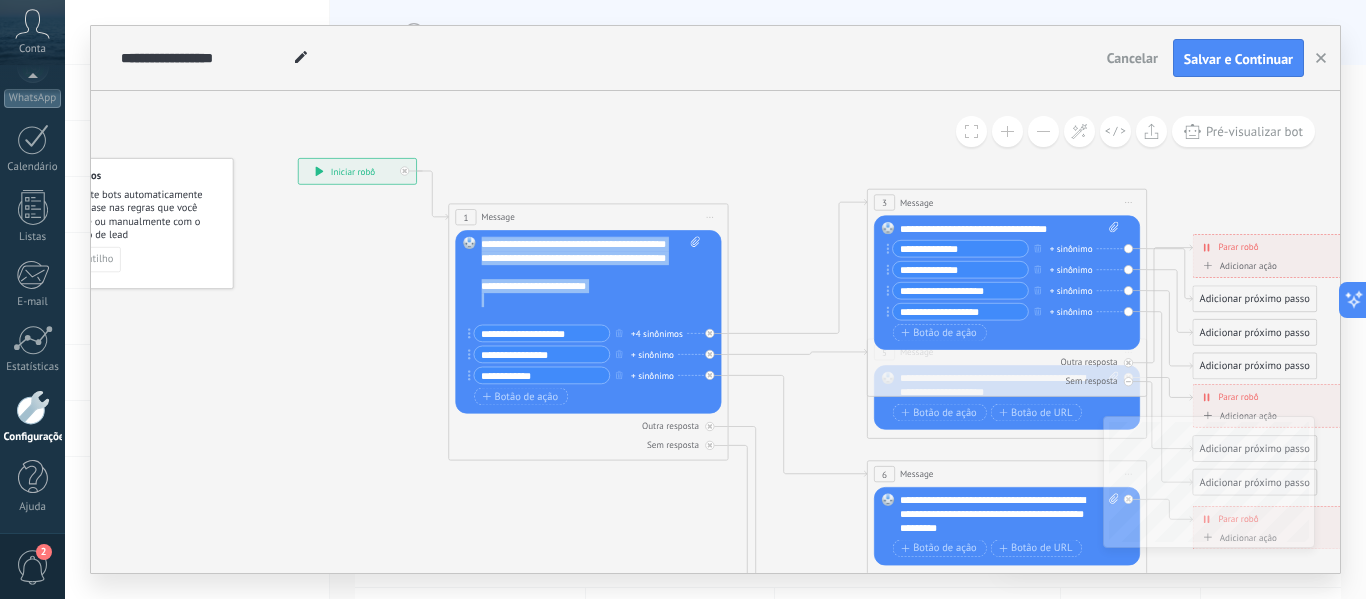 copy on "**********" 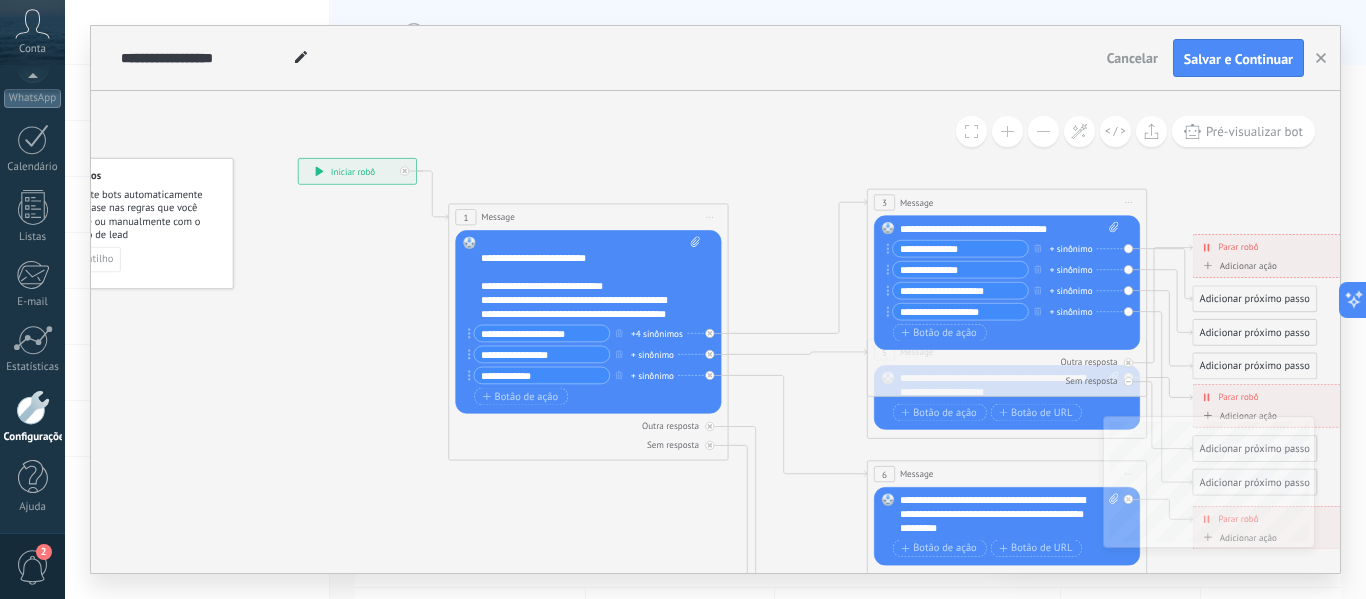 scroll, scrollTop: 0, scrollLeft: 0, axis: both 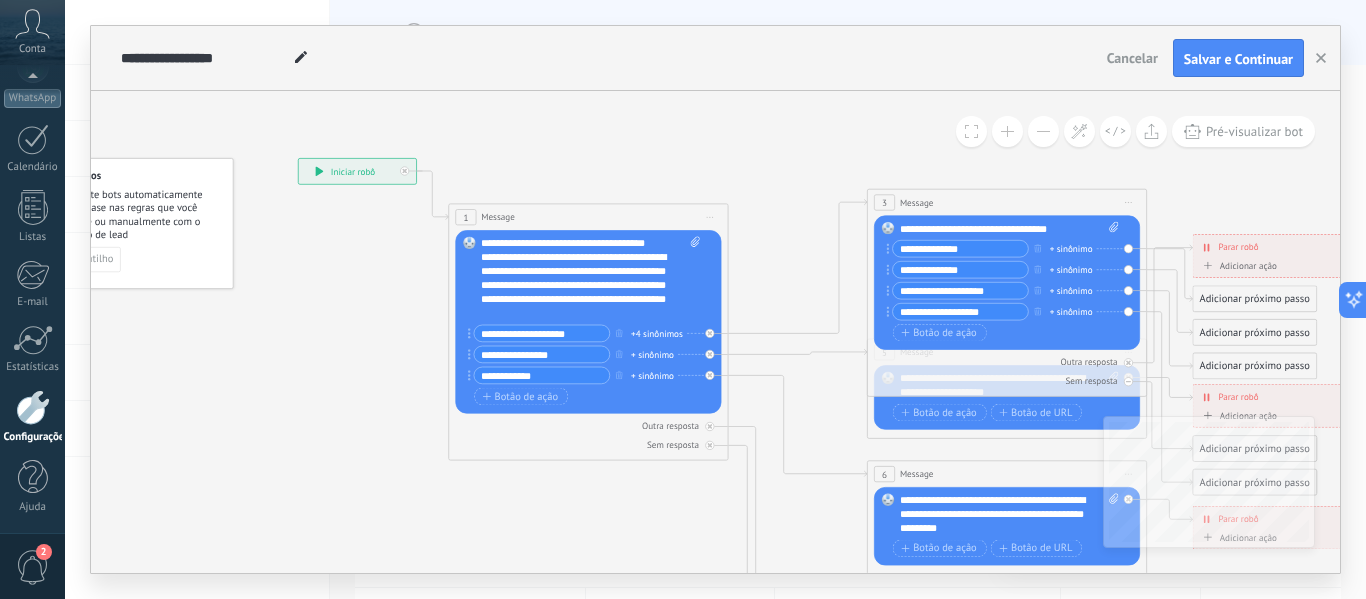 click on "**********" at bounding box center [578, 285] 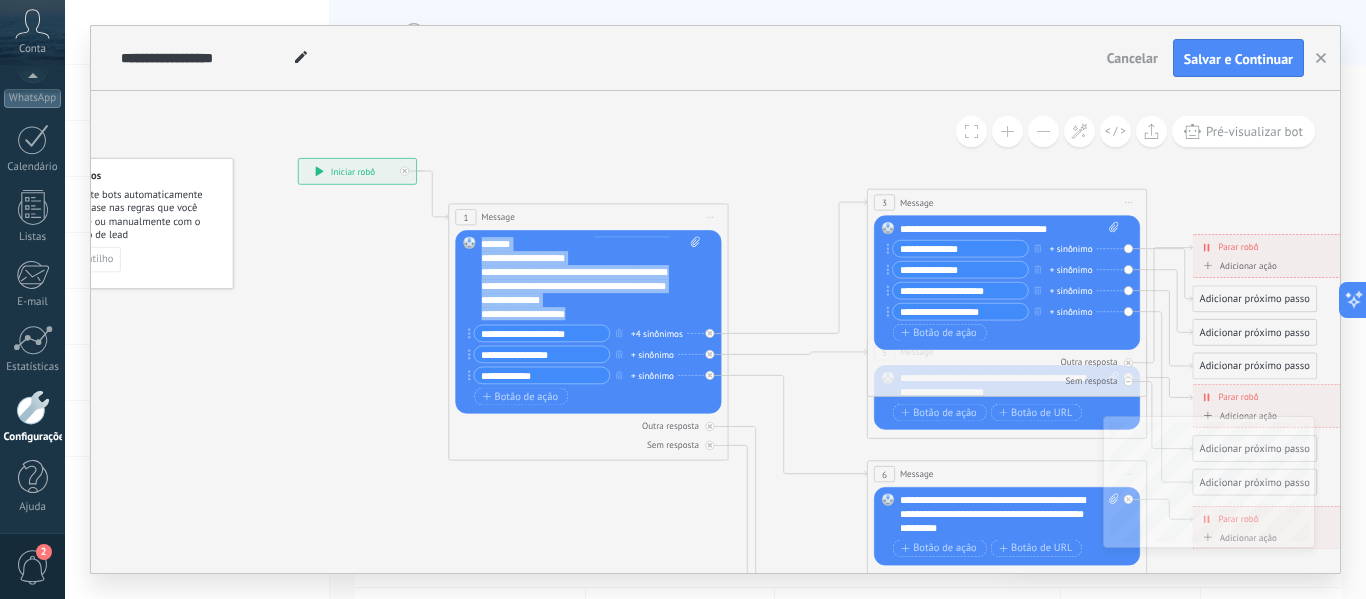 scroll, scrollTop: 320, scrollLeft: 0, axis: vertical 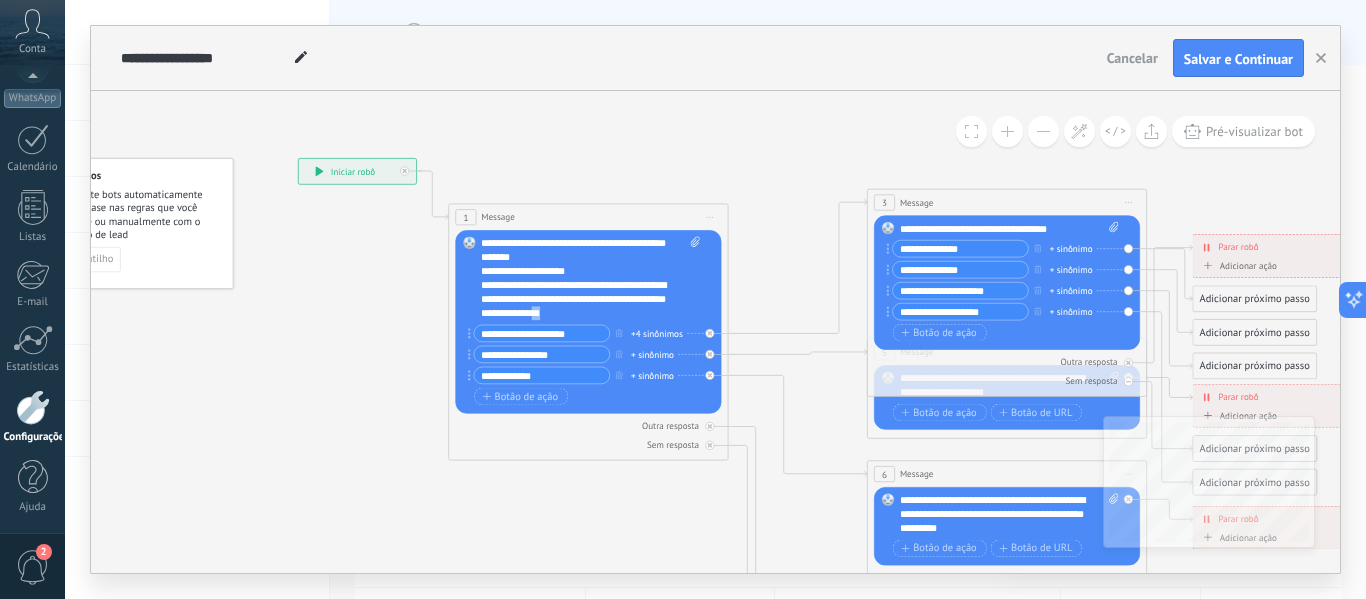 copy on "**" 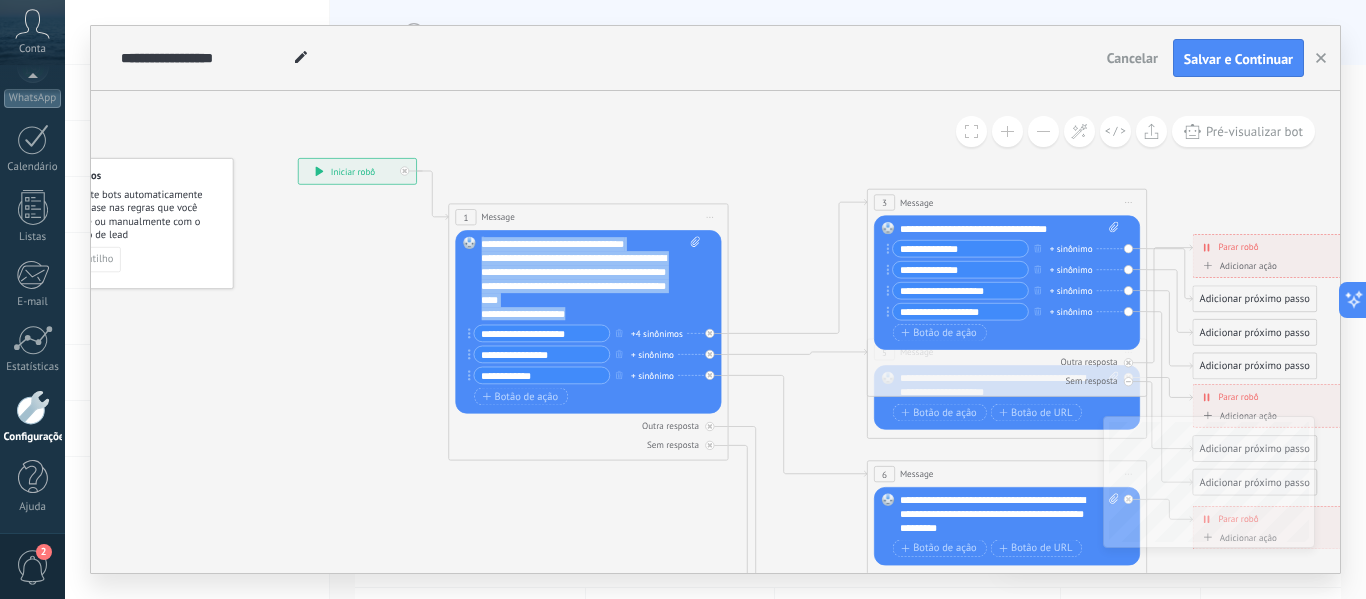 scroll, scrollTop: 140, scrollLeft: 0, axis: vertical 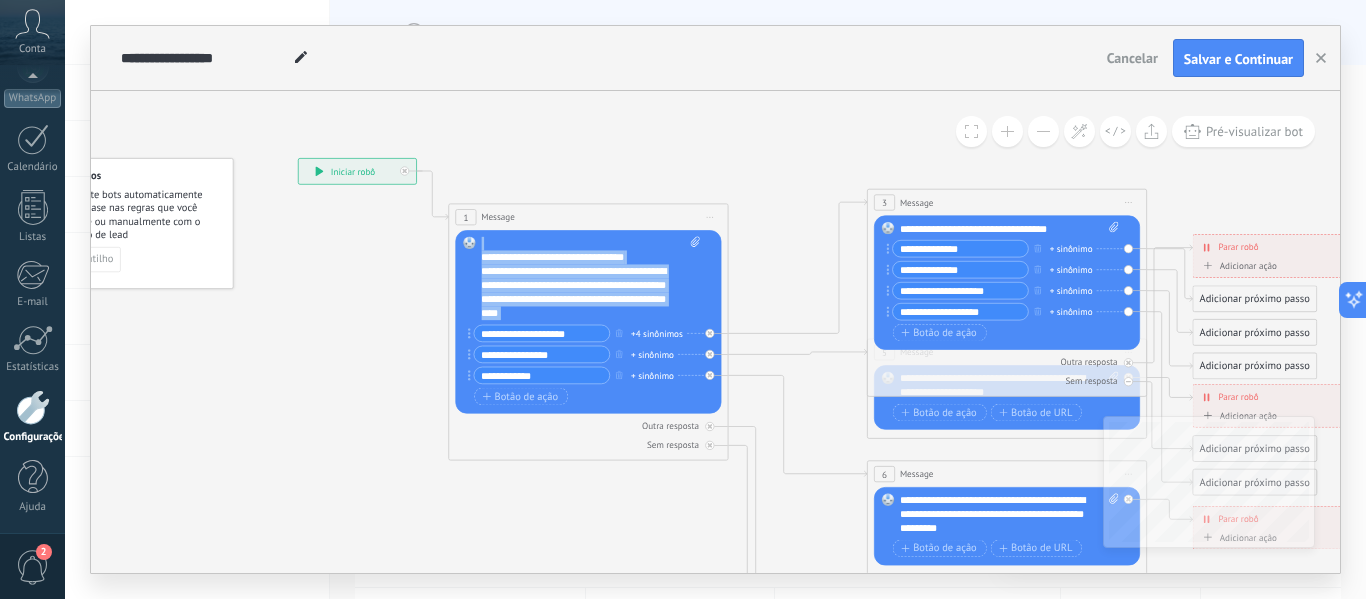 copy on "**********" 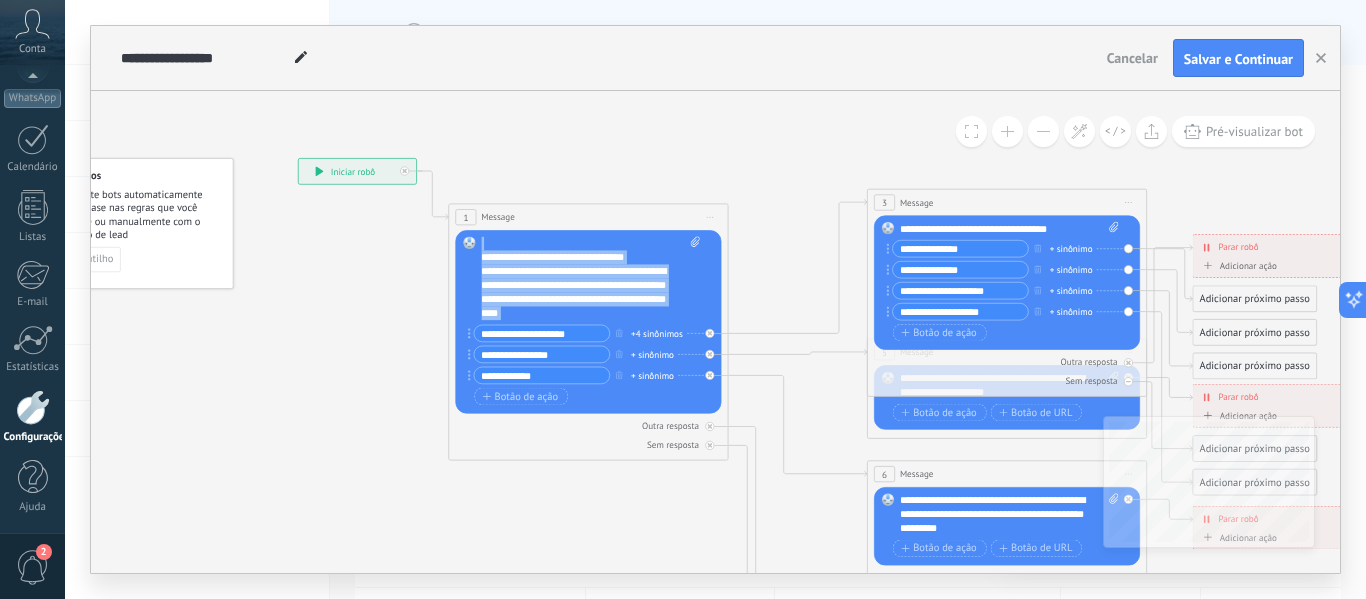 click on "**********" at bounding box center [578, 292] 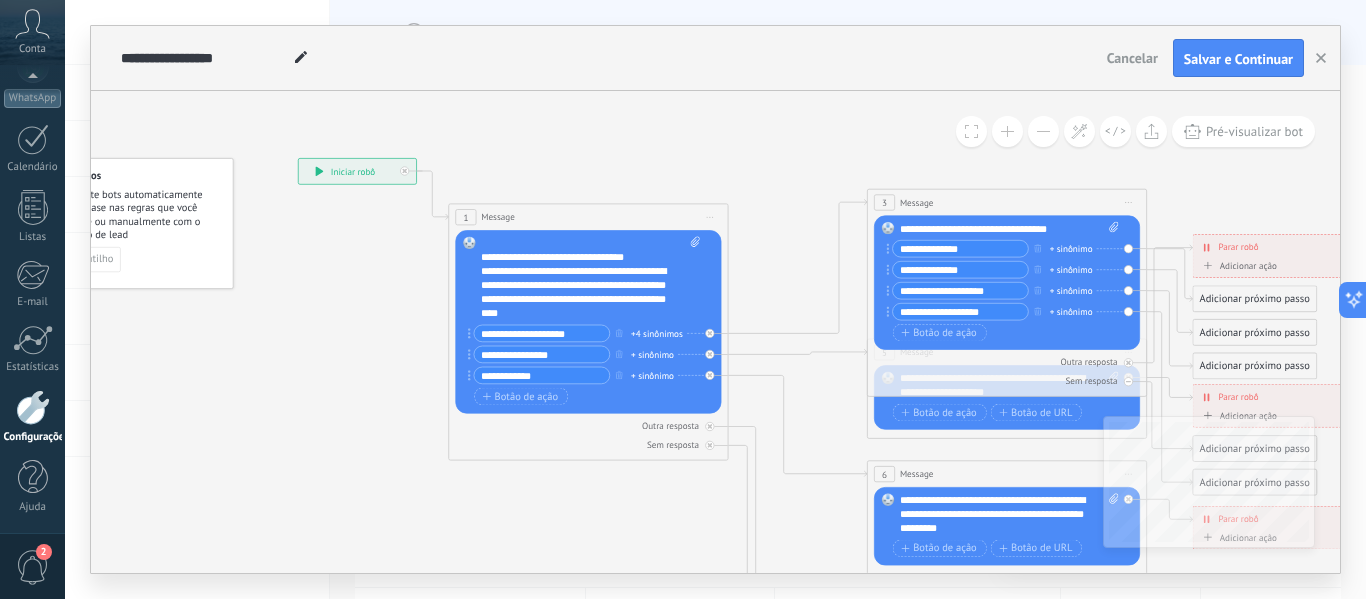 click on "**********" at bounding box center [578, 292] 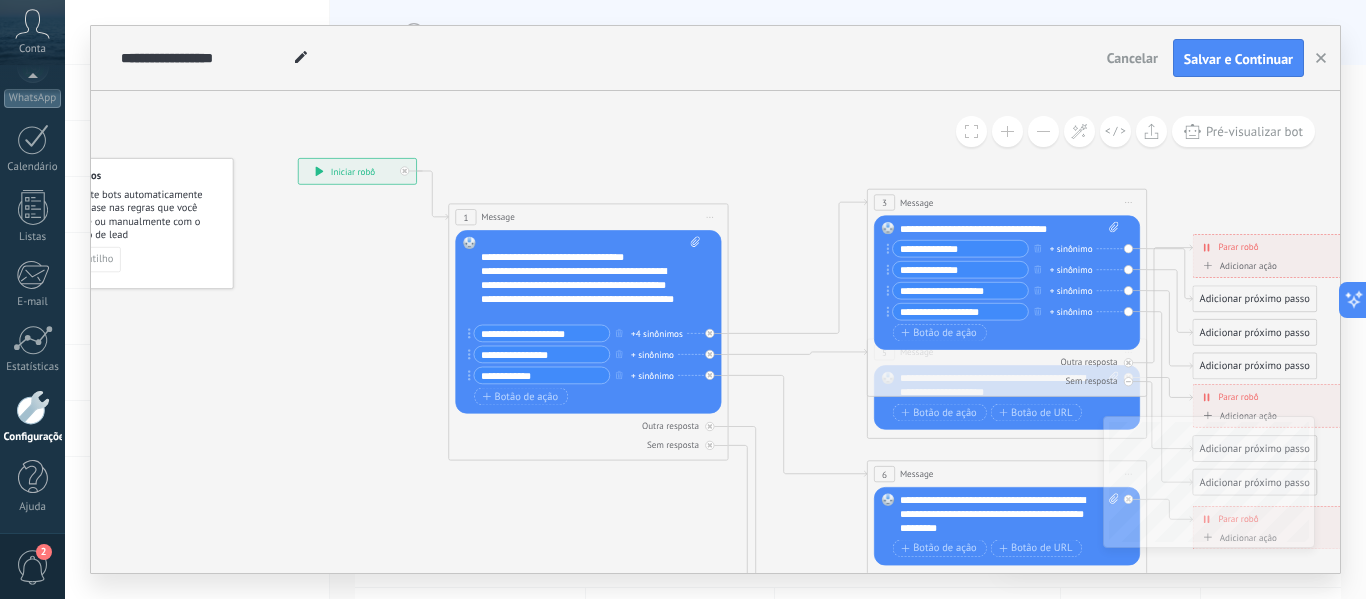 click on "**********" at bounding box center [578, 292] 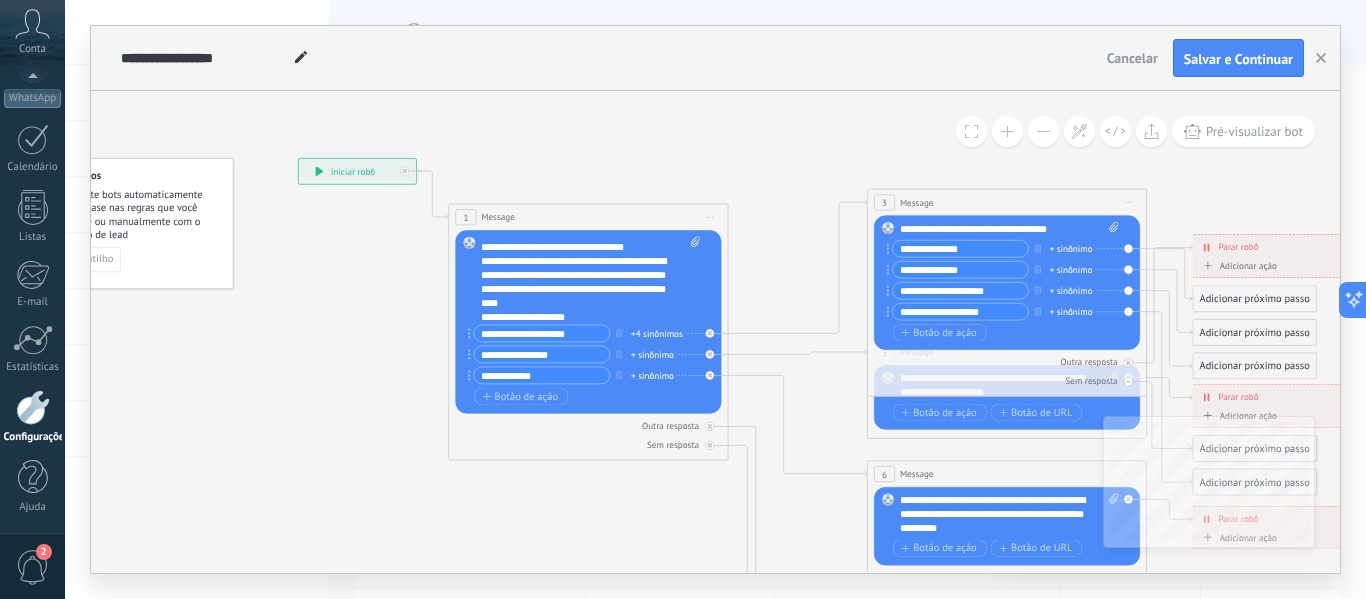 scroll, scrollTop: 160, scrollLeft: 0, axis: vertical 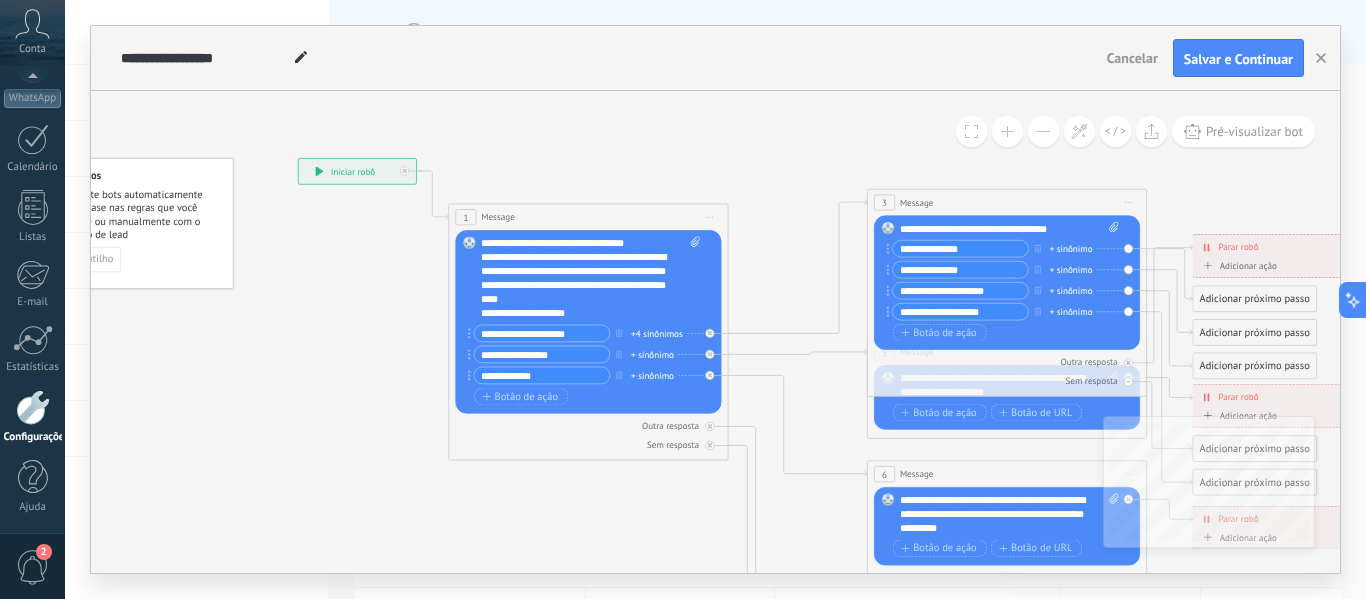 click on "**********" at bounding box center (541, 333) 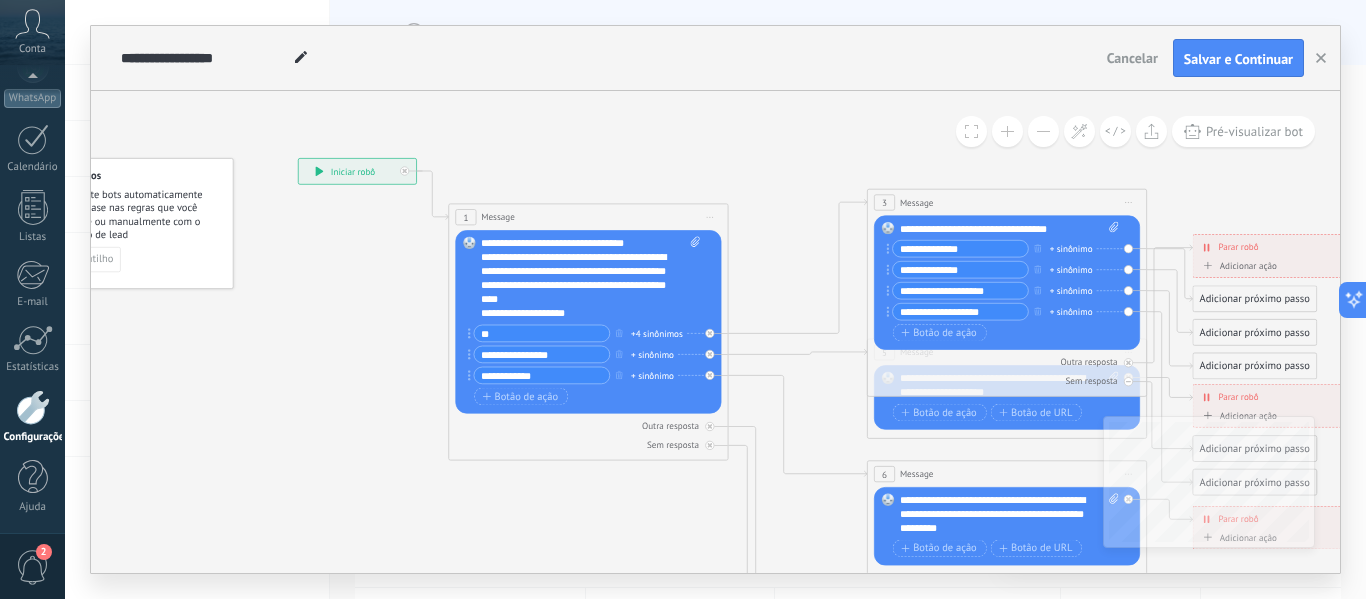 type on "*" 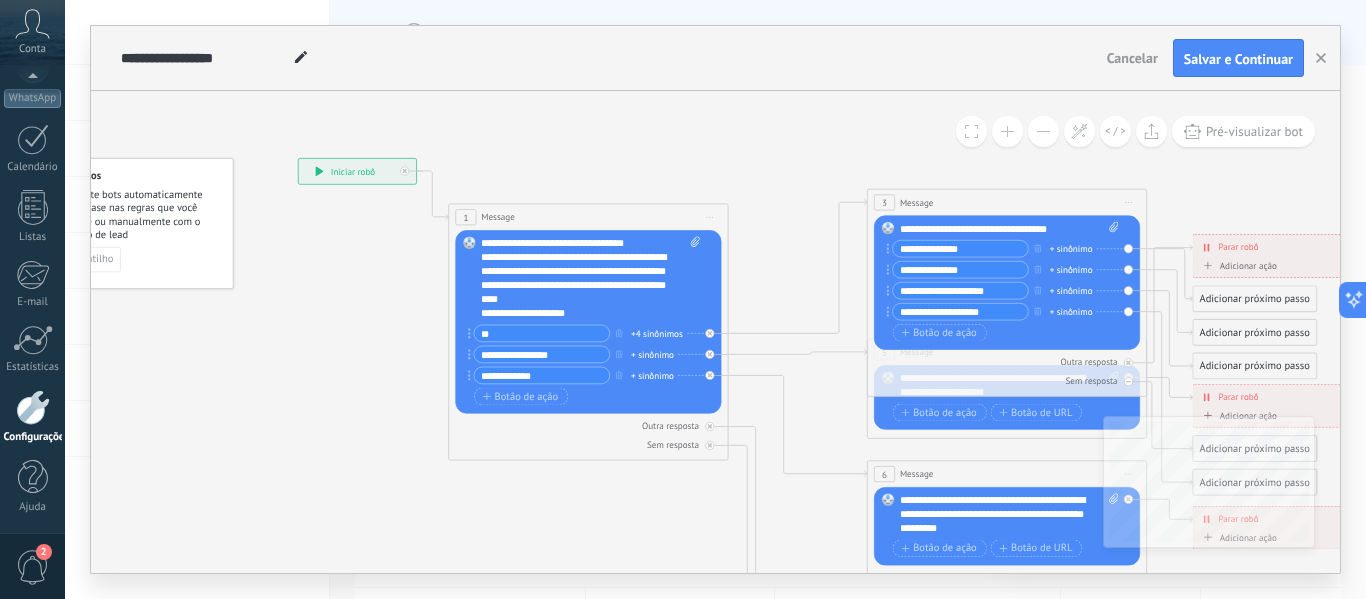 type on "*" 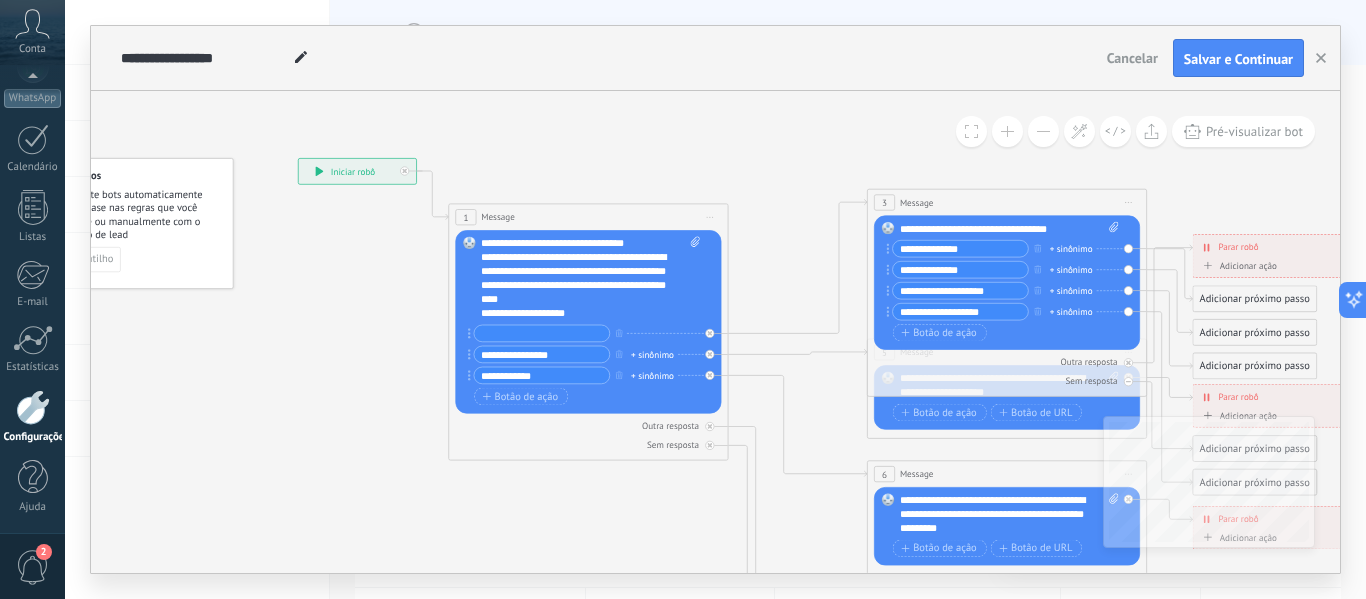 type 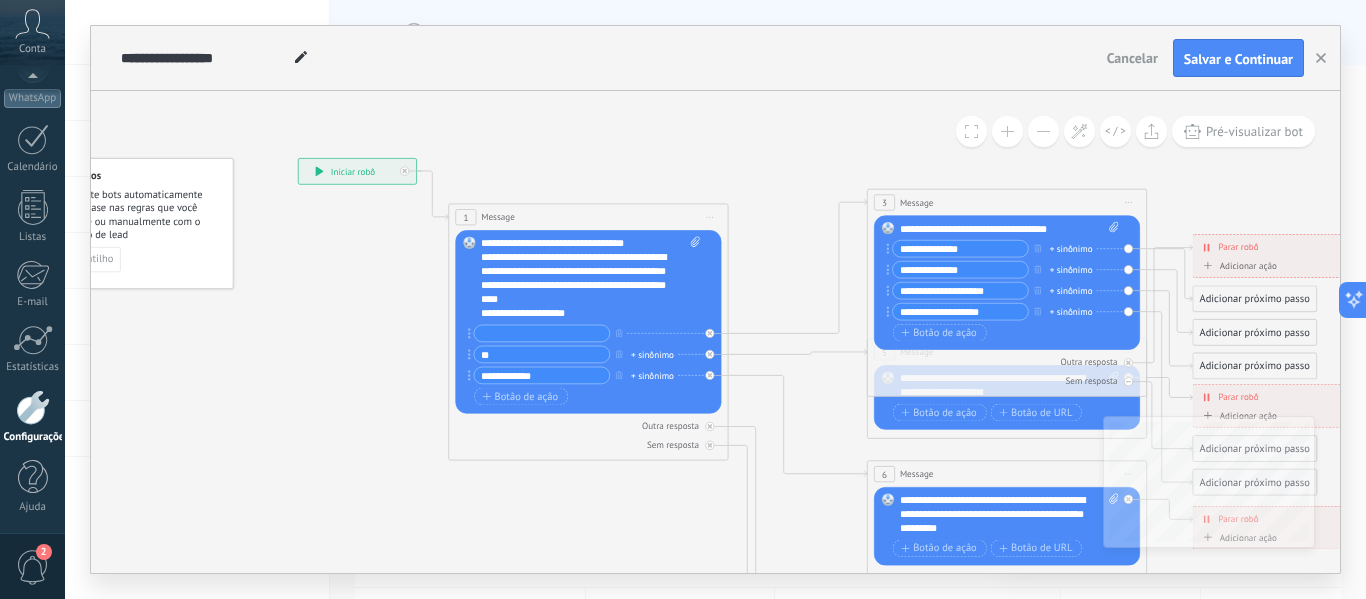 type on "*" 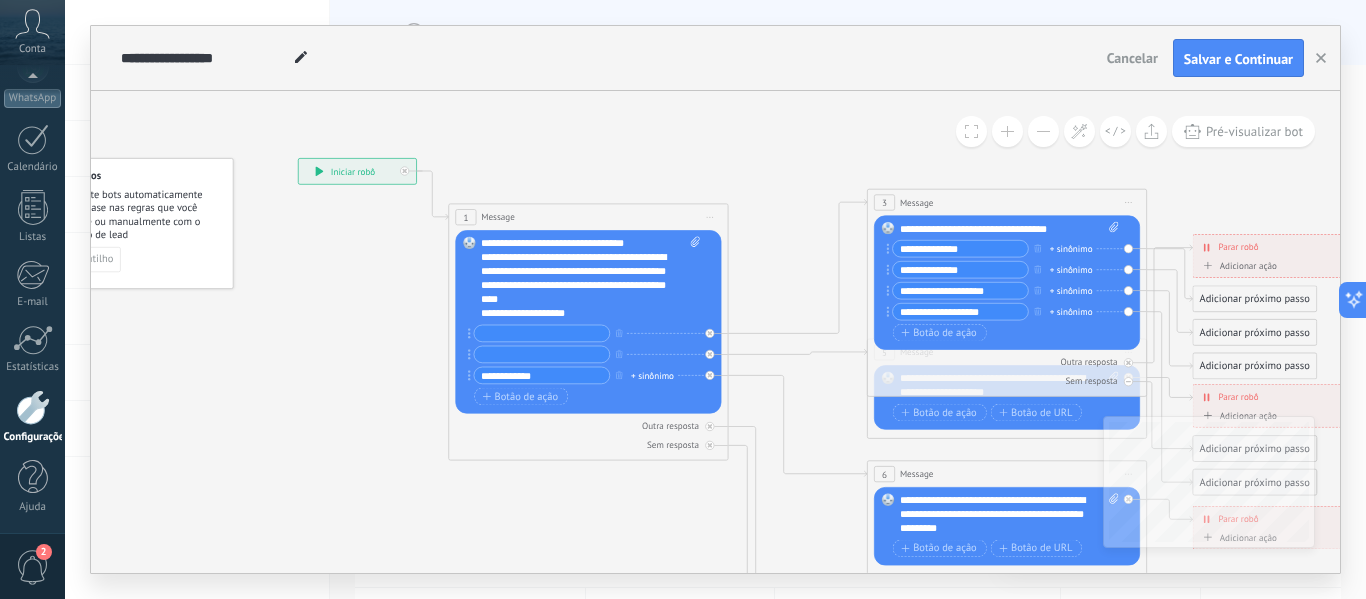 type on "*" 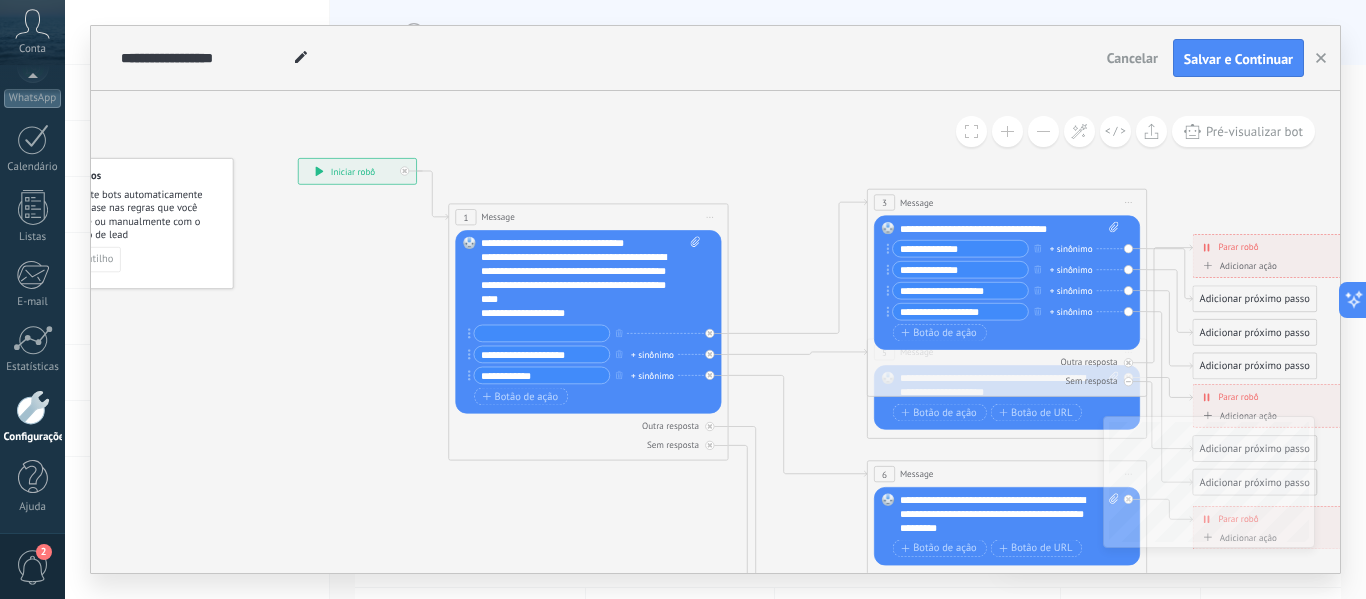 click on "**********" at bounding box center (541, 354) 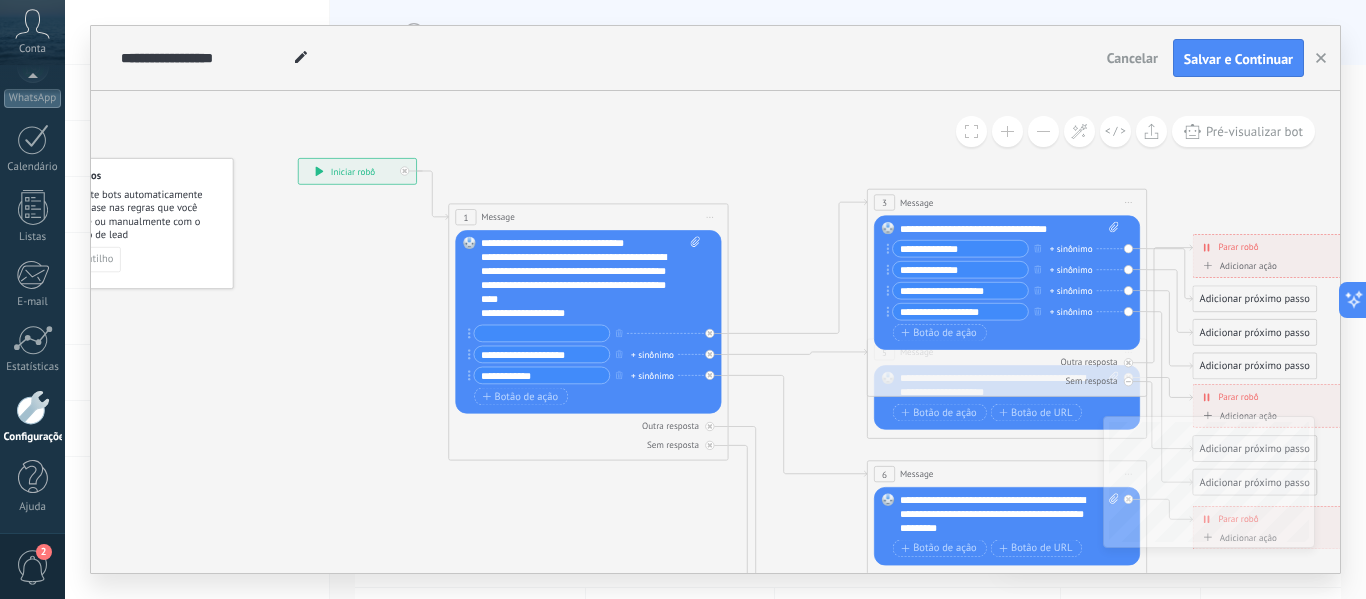 click on "**********" at bounding box center (541, 354) 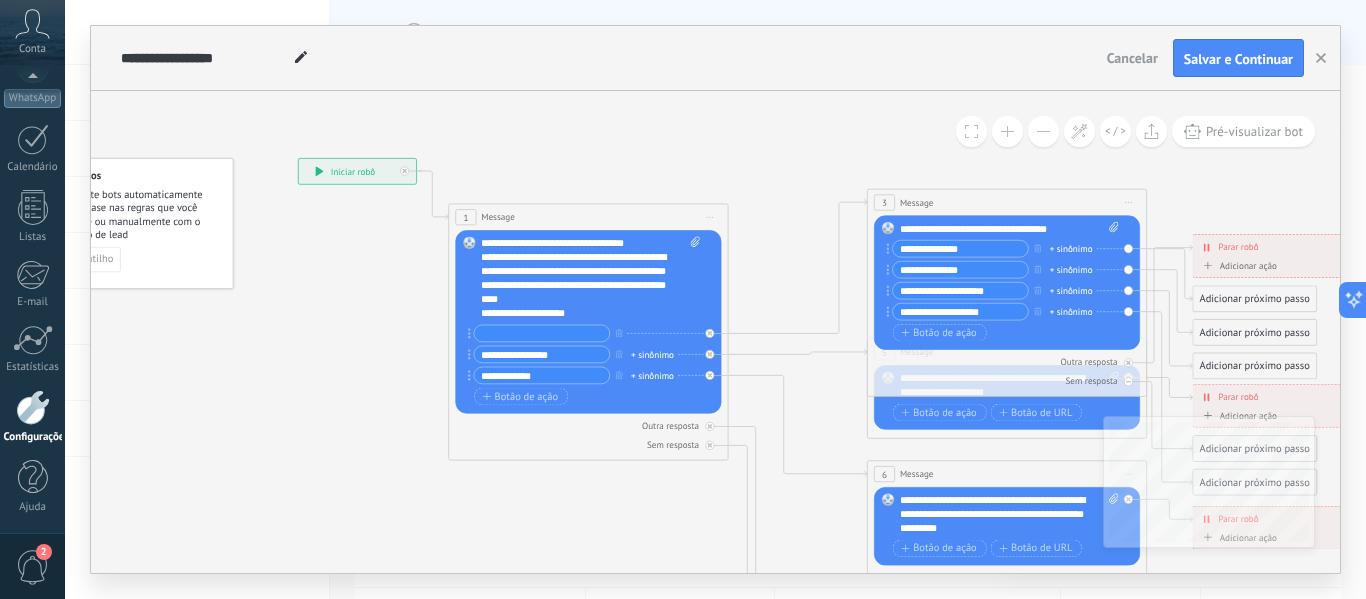 click on "**********" at bounding box center (541, 354) 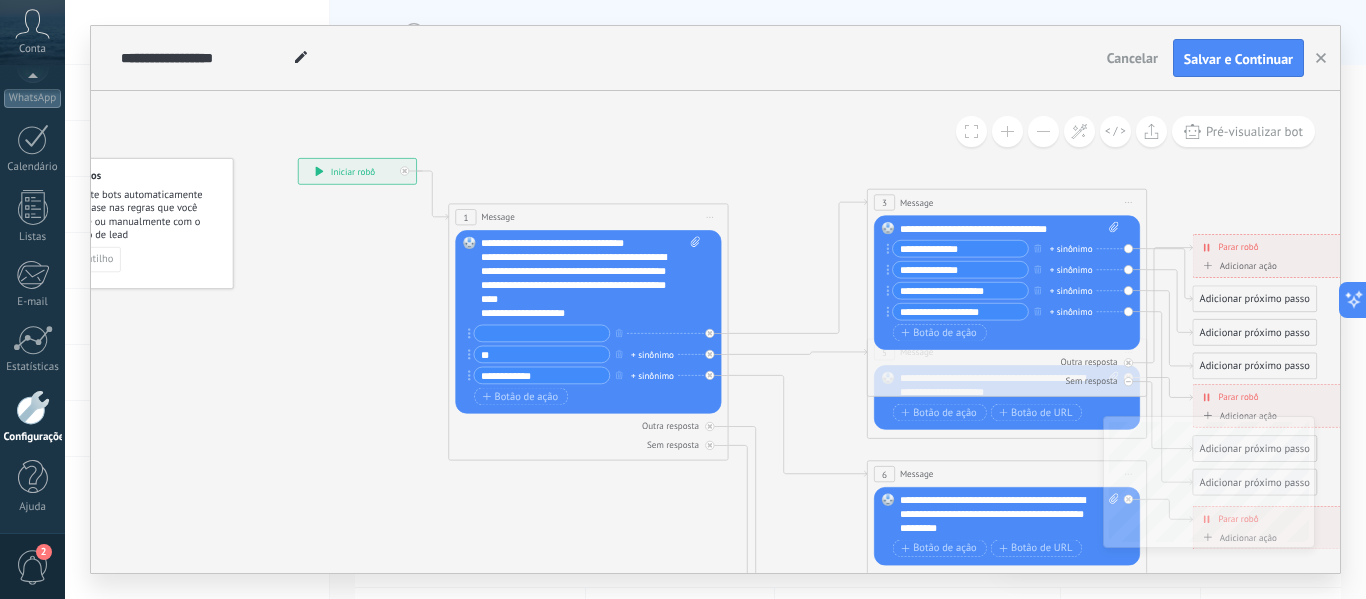 type on "*" 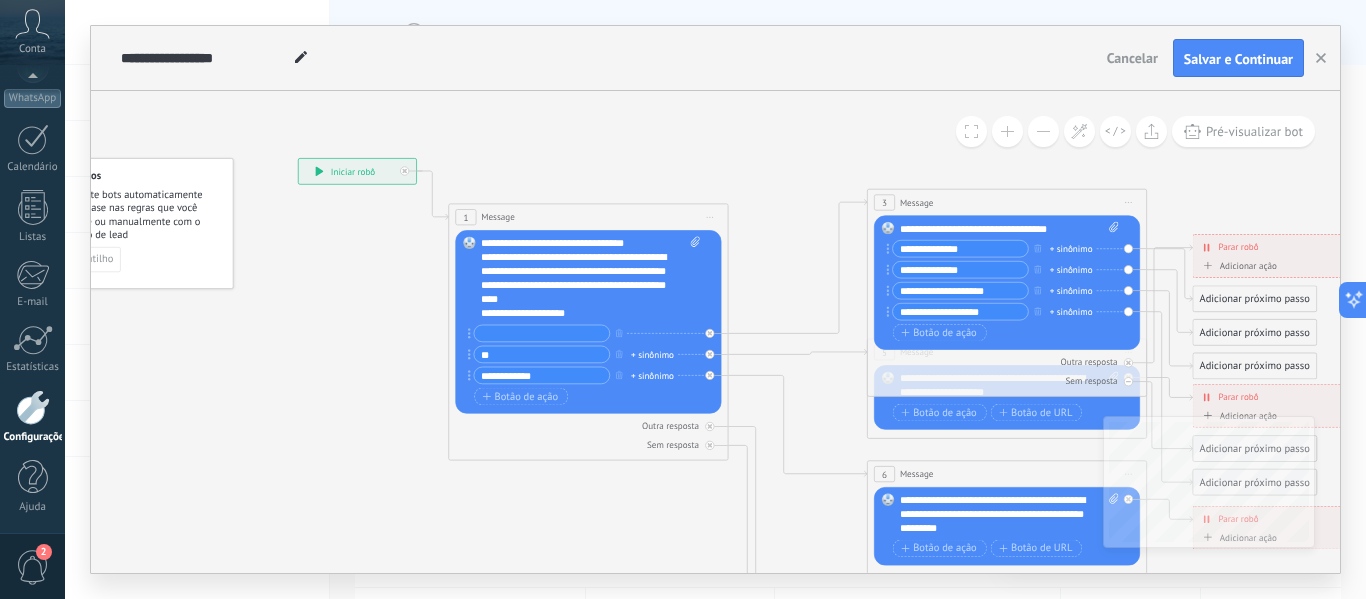 type on "*" 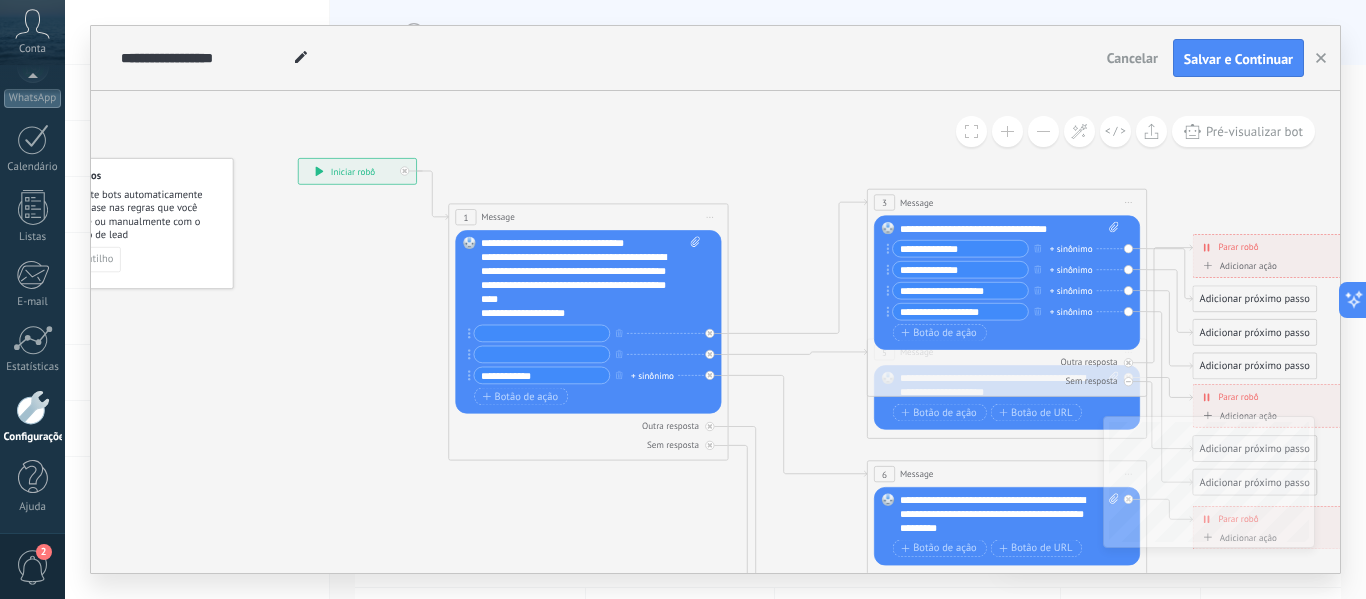type 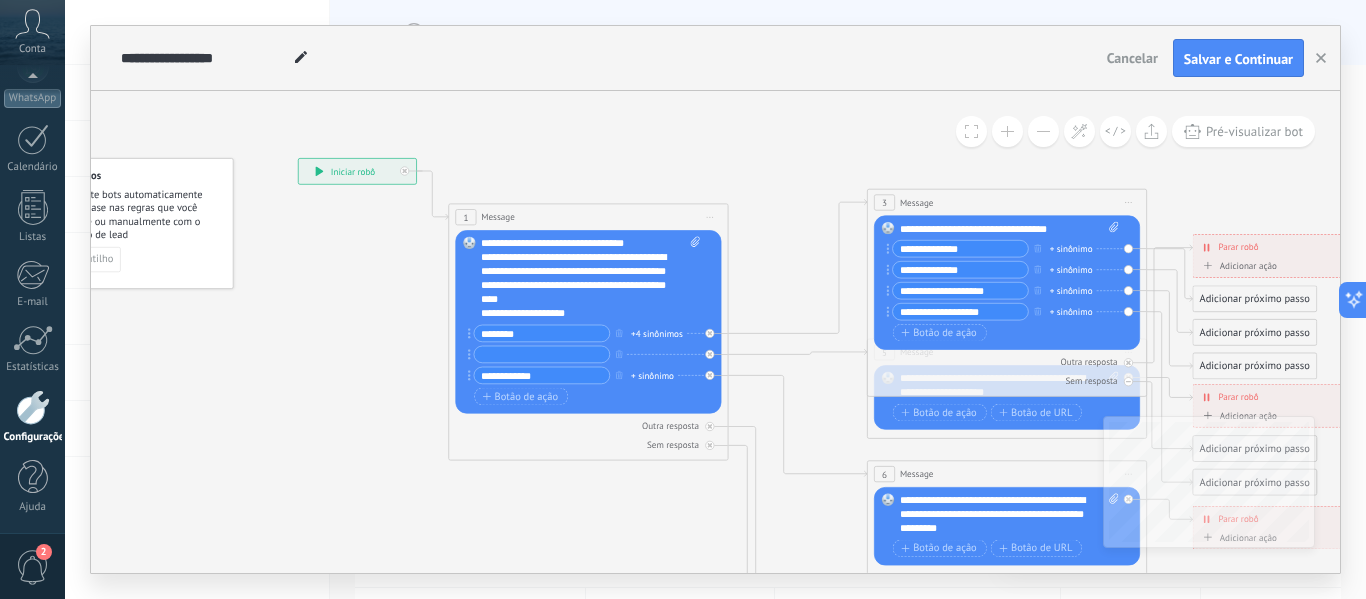 type on "********" 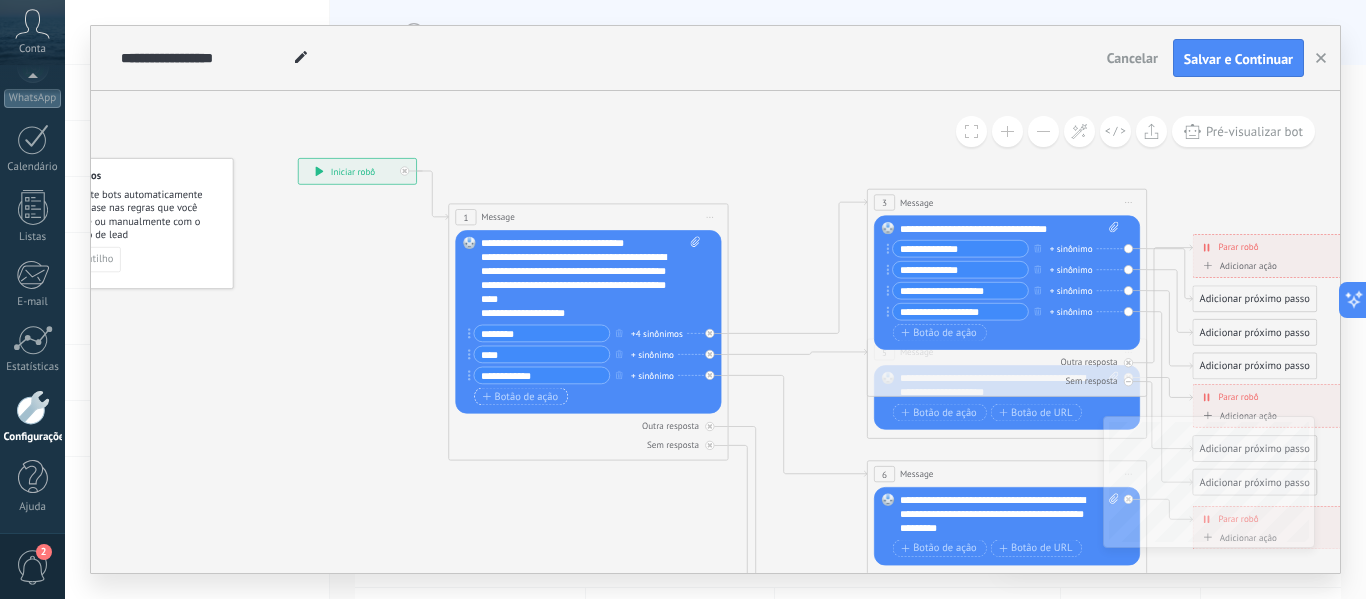click on "Botão de ação" at bounding box center [520, 396] 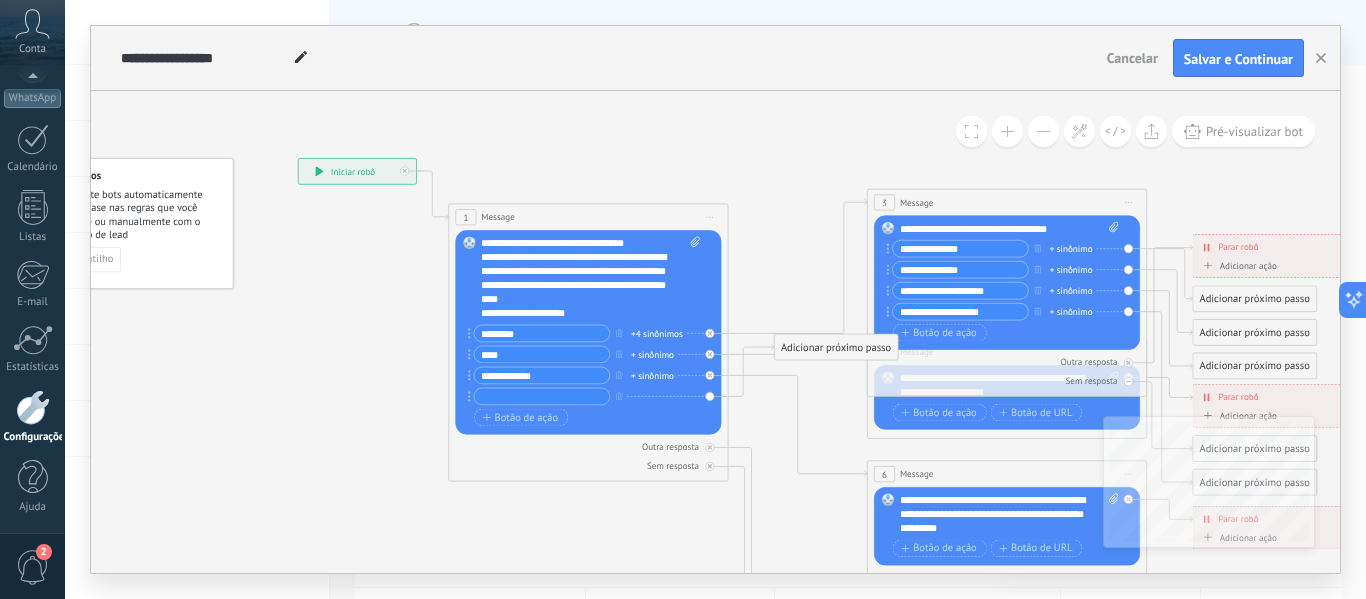 click on "****" at bounding box center (541, 354) 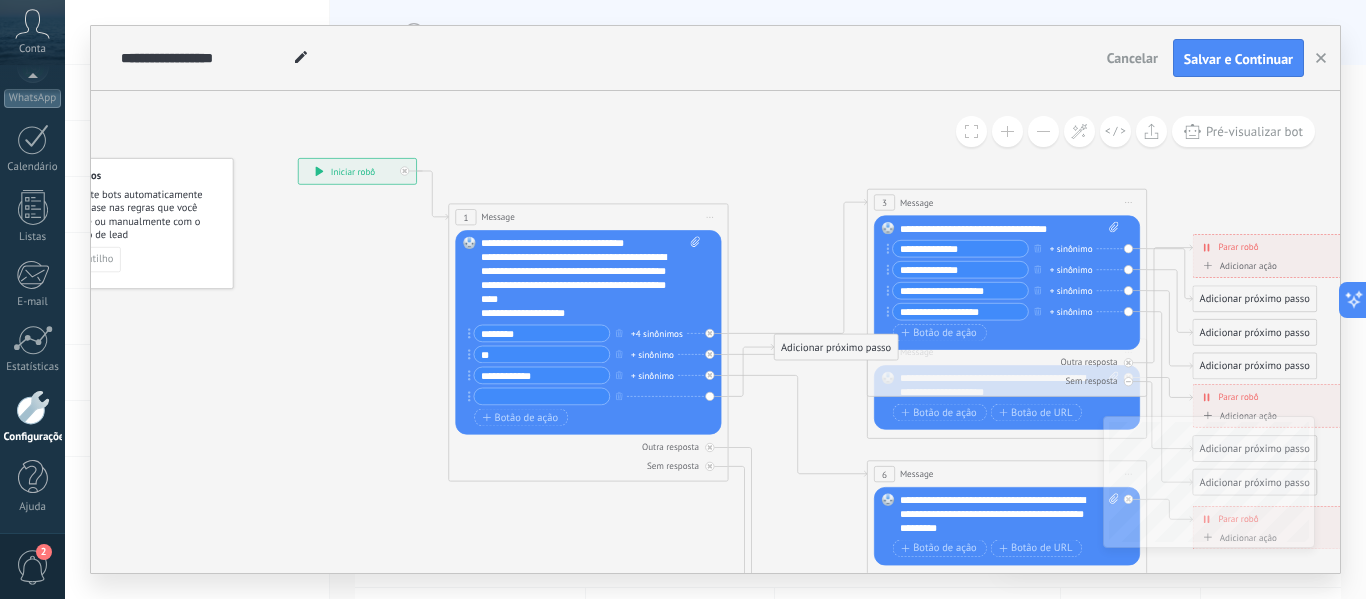 type on "*" 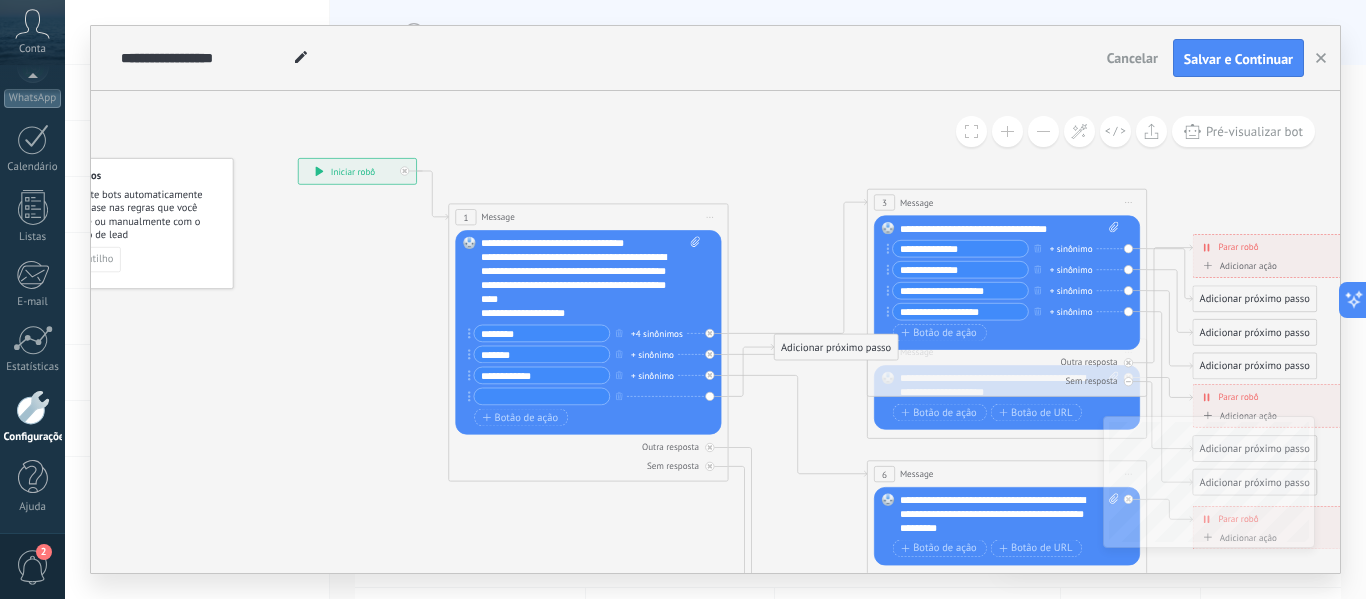 type on "*******" 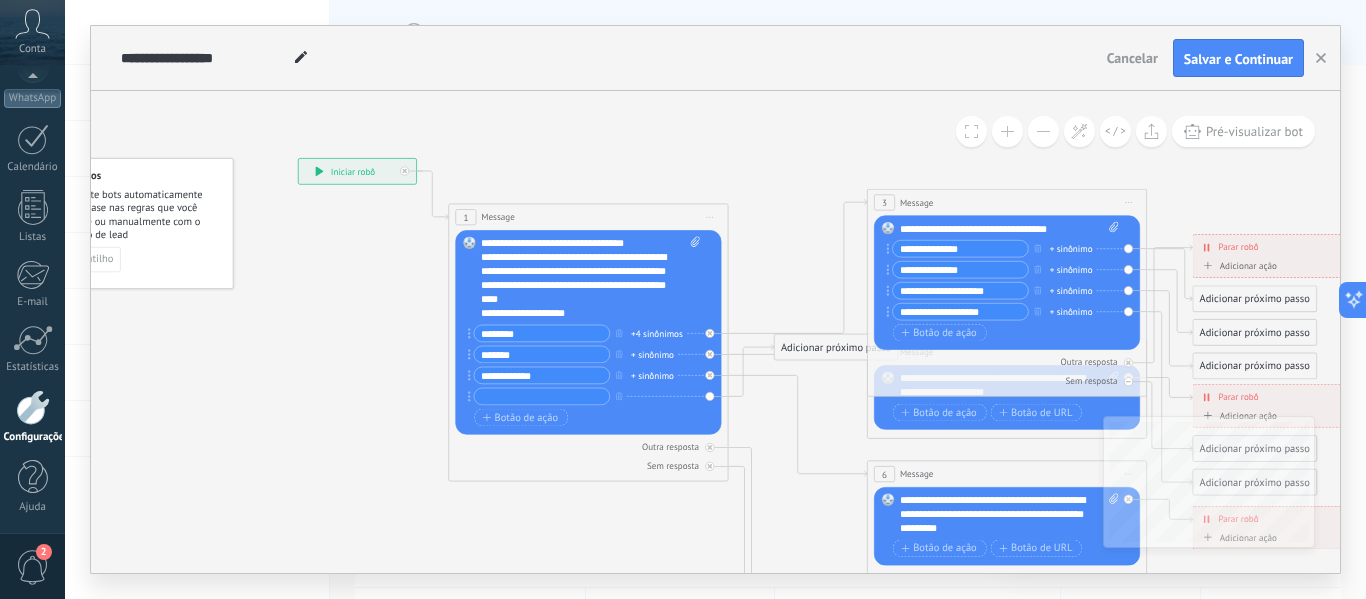click on "**********" at bounding box center (960, 249) 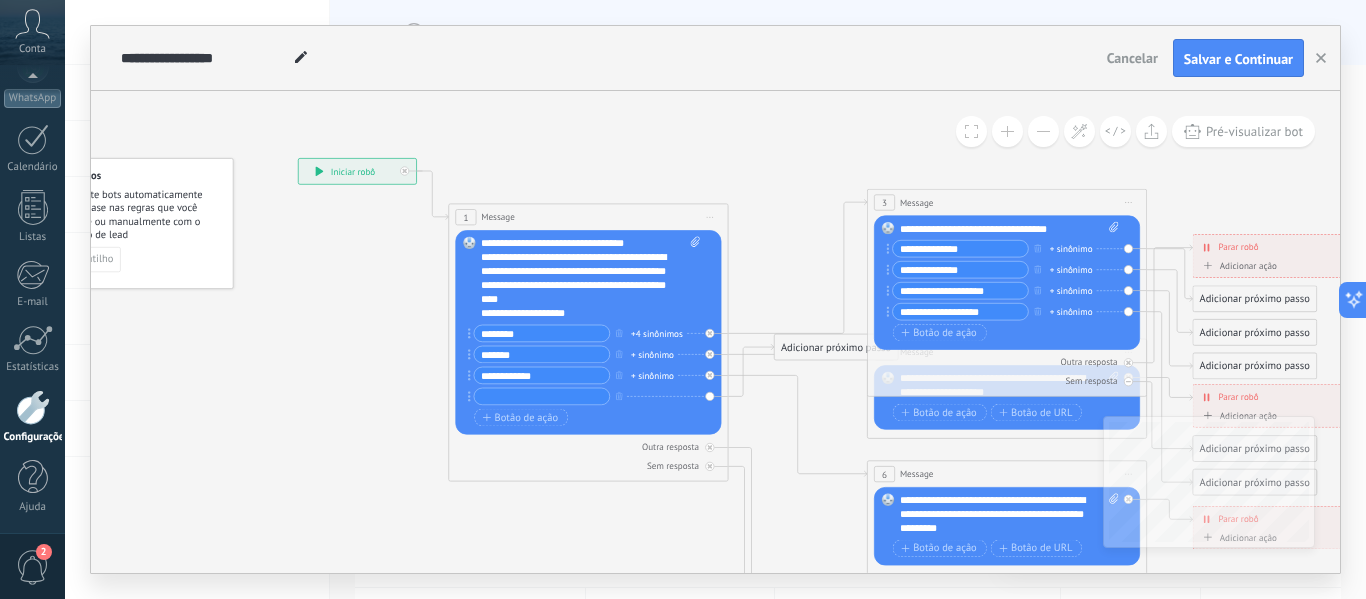 type on "**********" 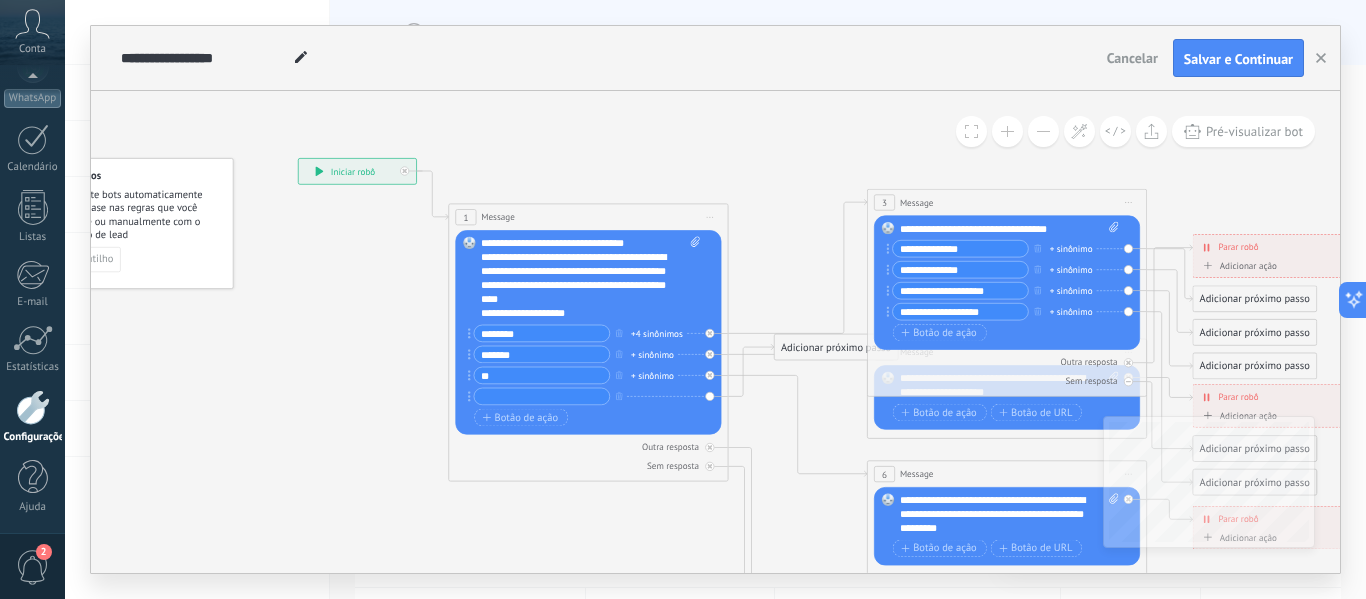type on "*" 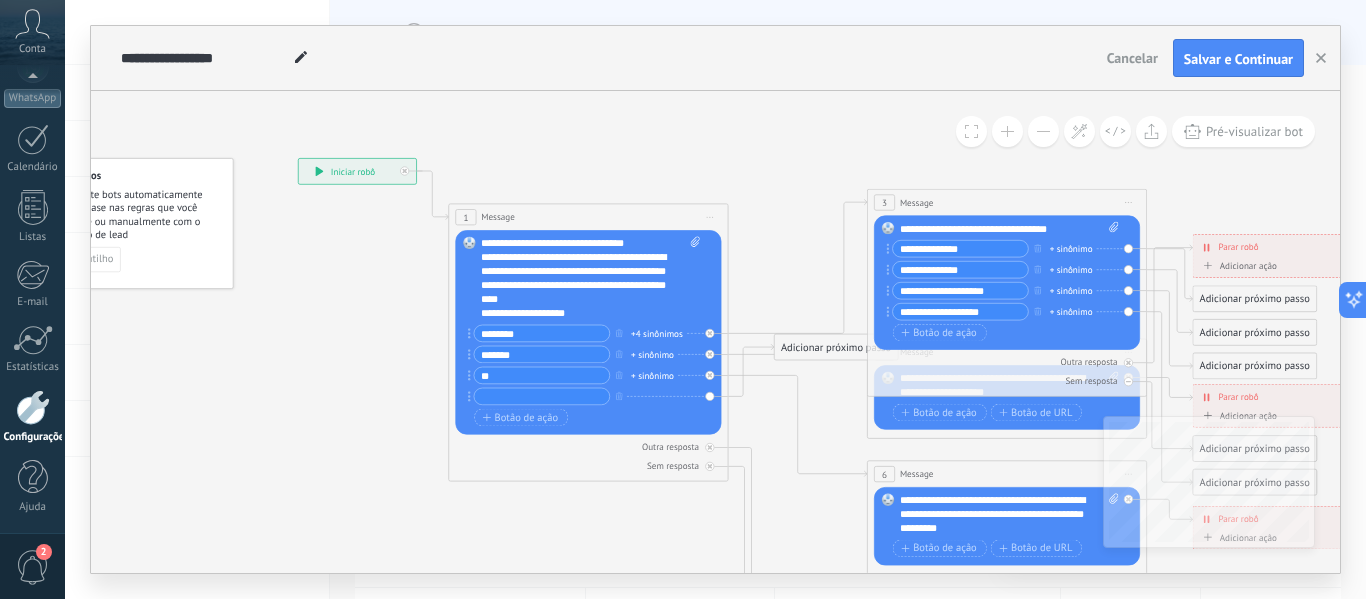 type on "*" 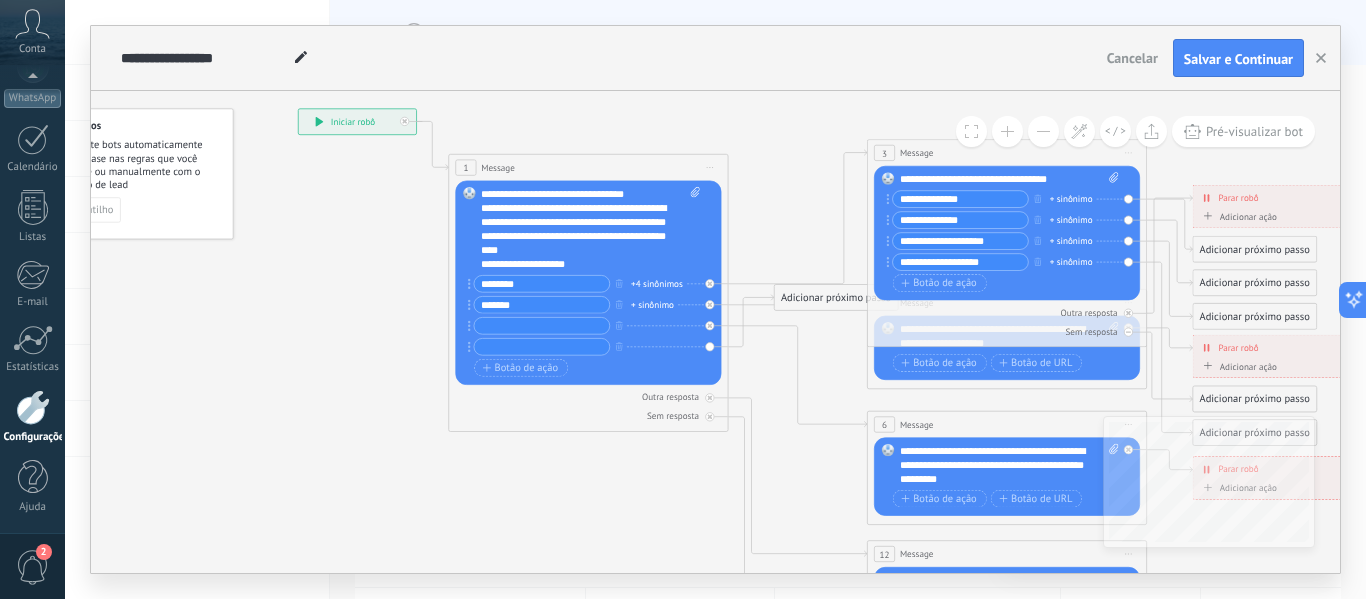 type 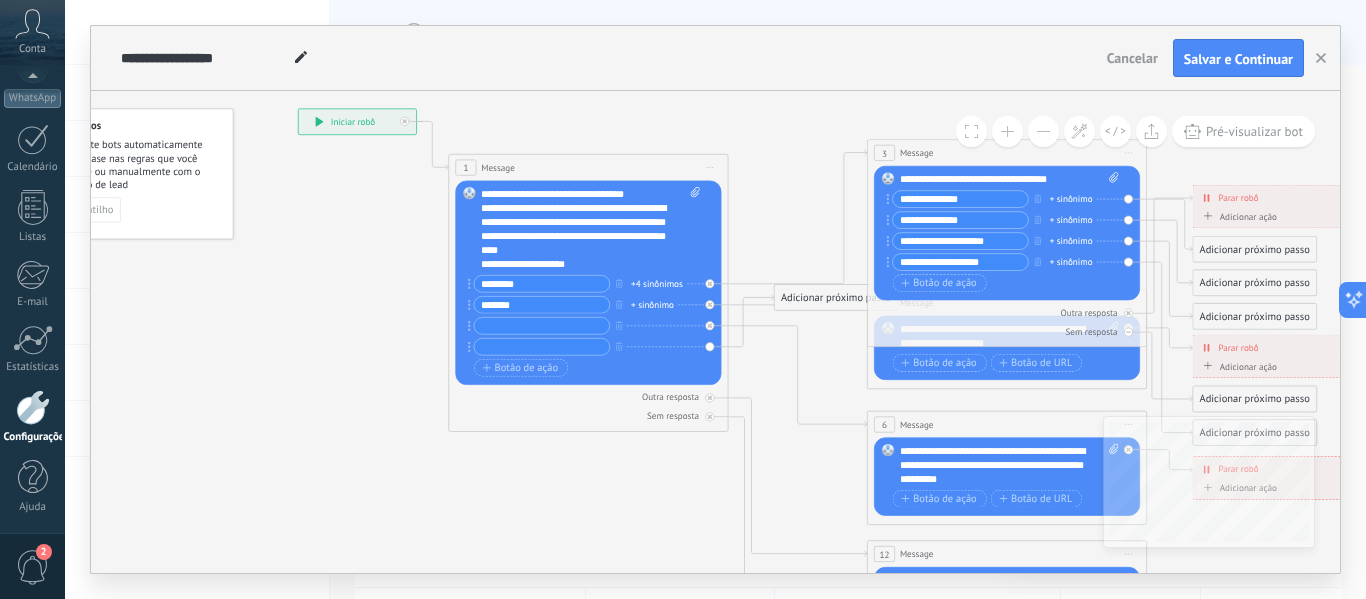 click on "********" at bounding box center (541, 284) 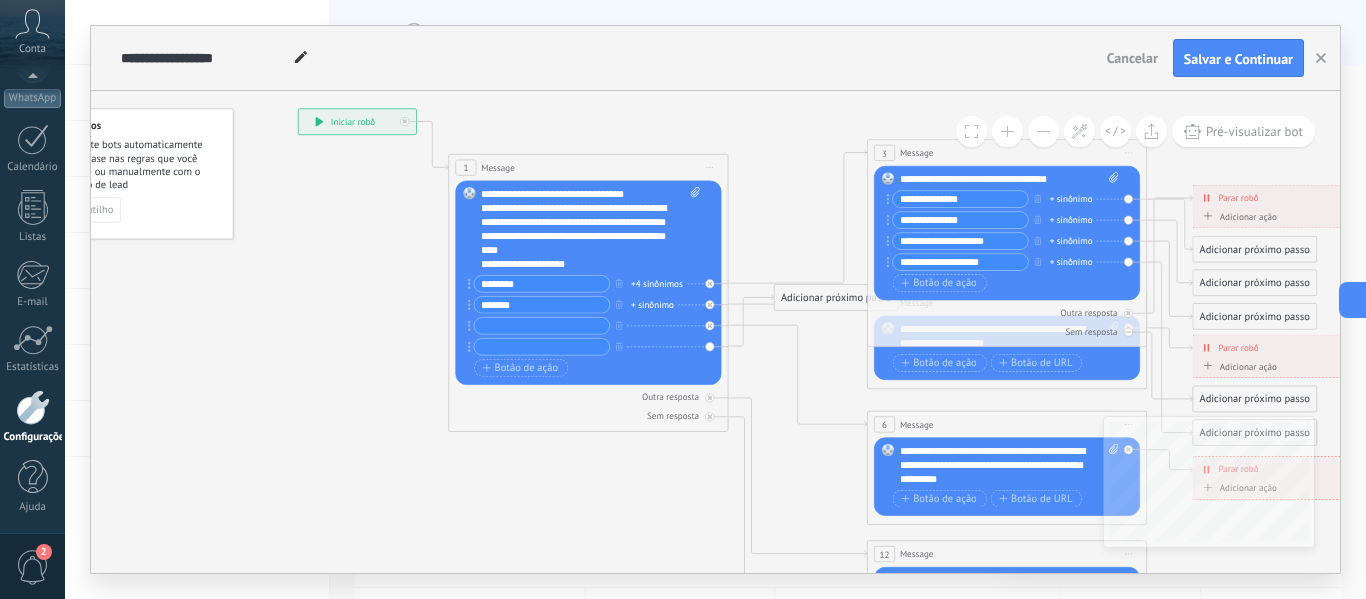 scroll, scrollTop: 180, scrollLeft: 0, axis: vertical 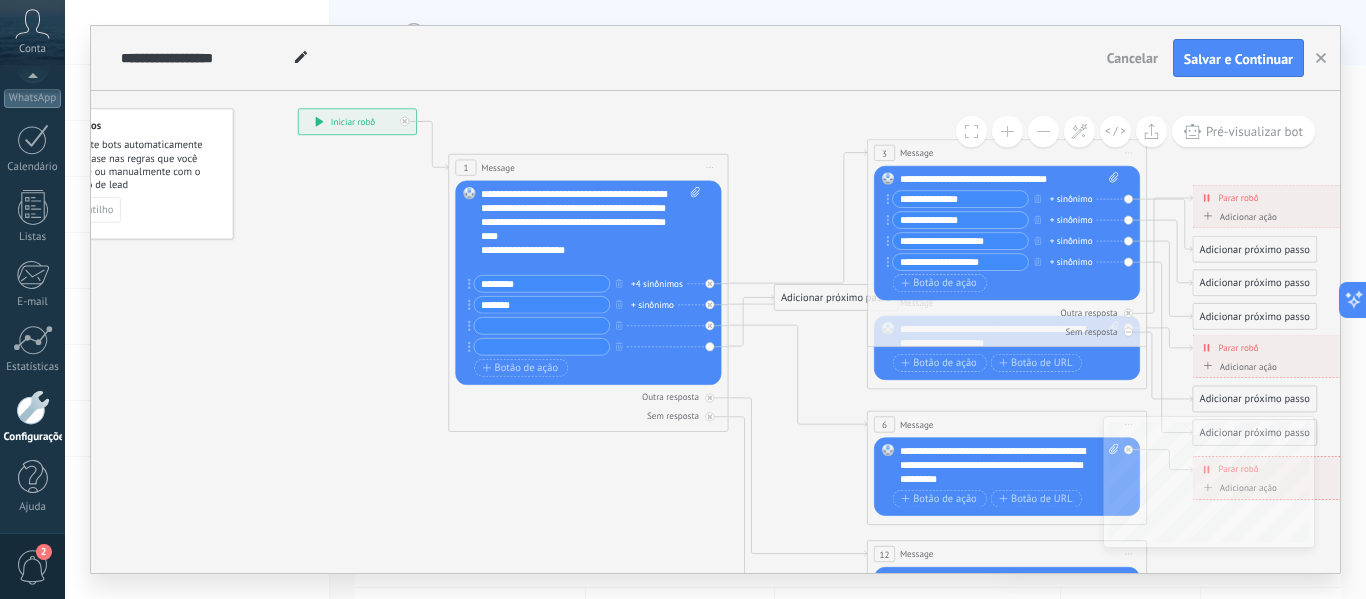 click on "********" at bounding box center (541, 284) 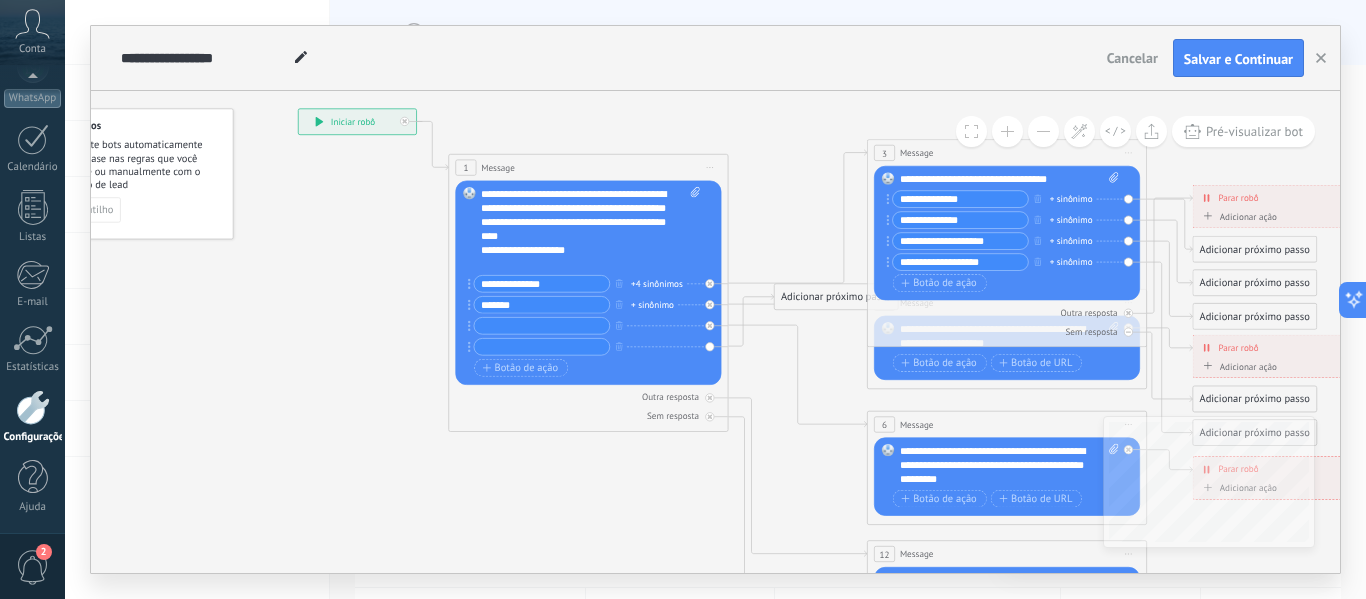 type on "**********" 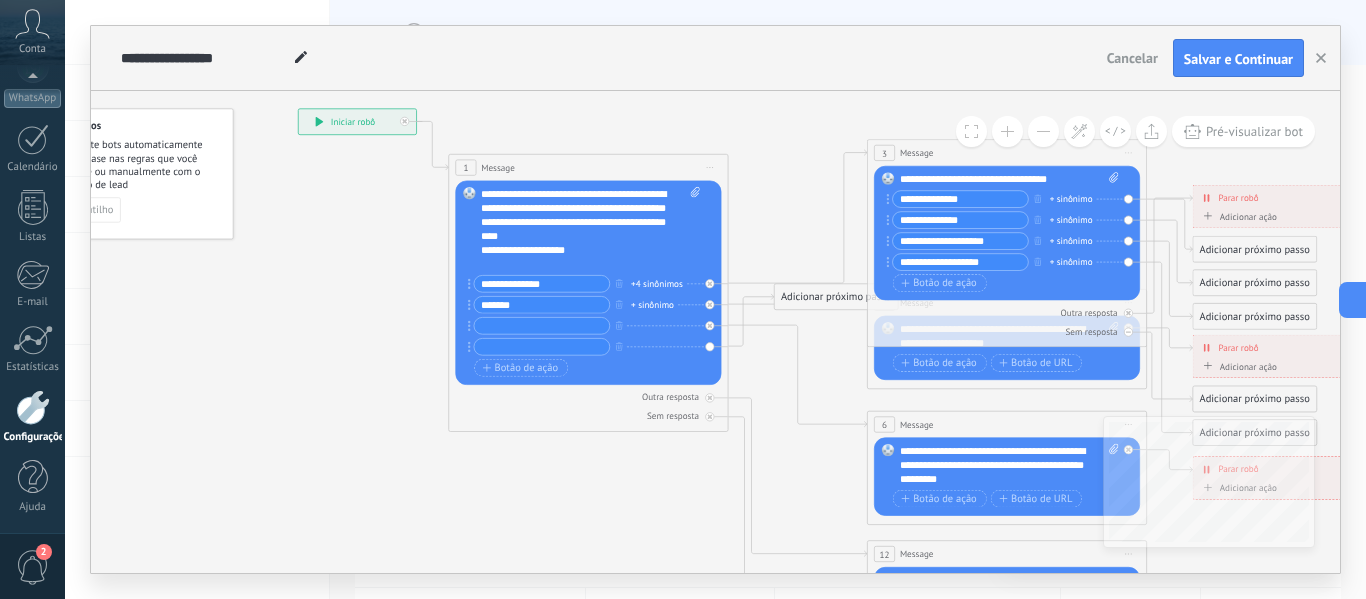 click on "*******" at bounding box center [541, 305] 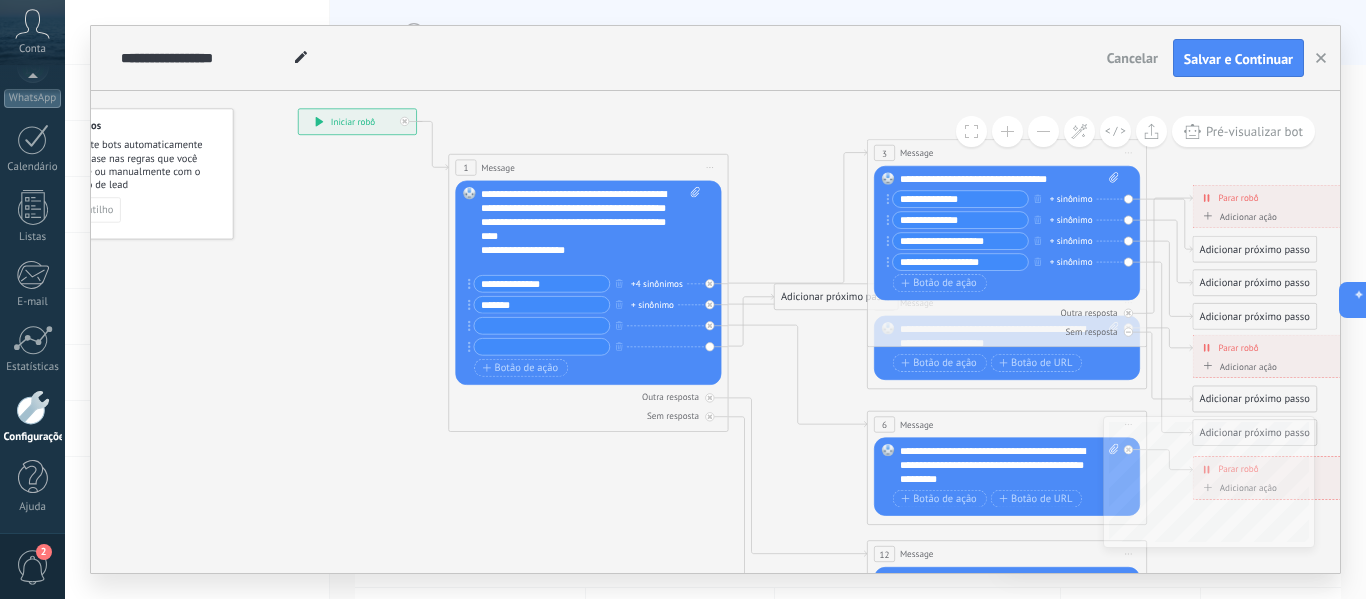 click on "*******" at bounding box center (541, 305) 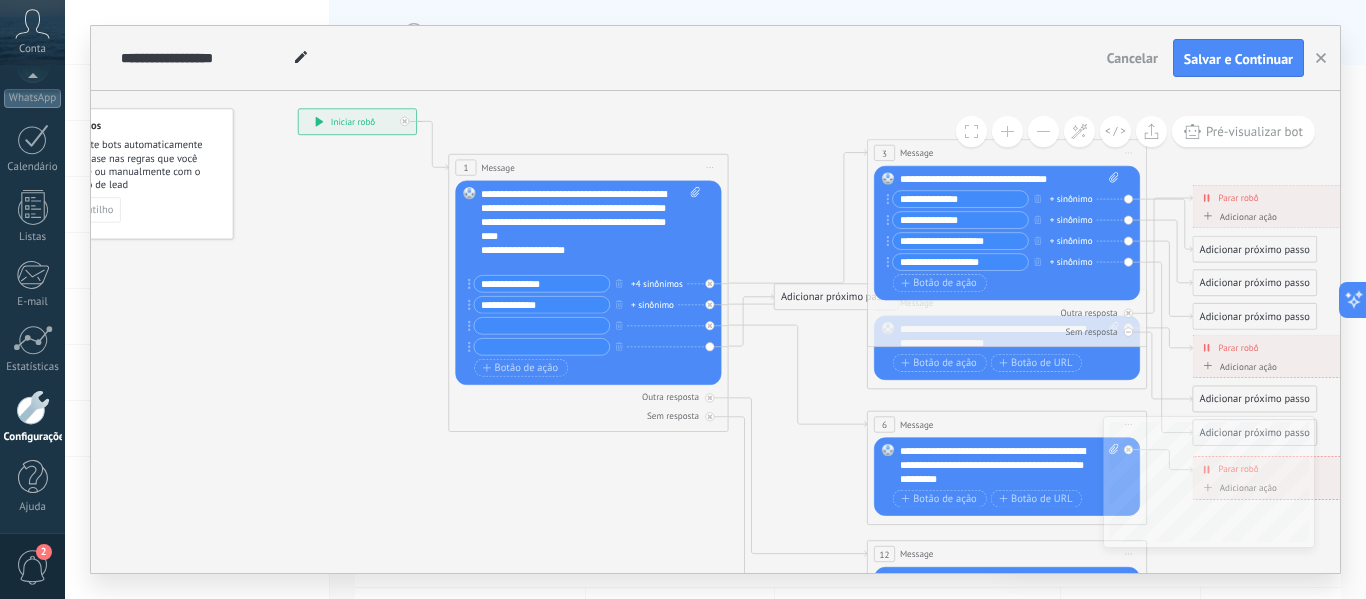 type on "**********" 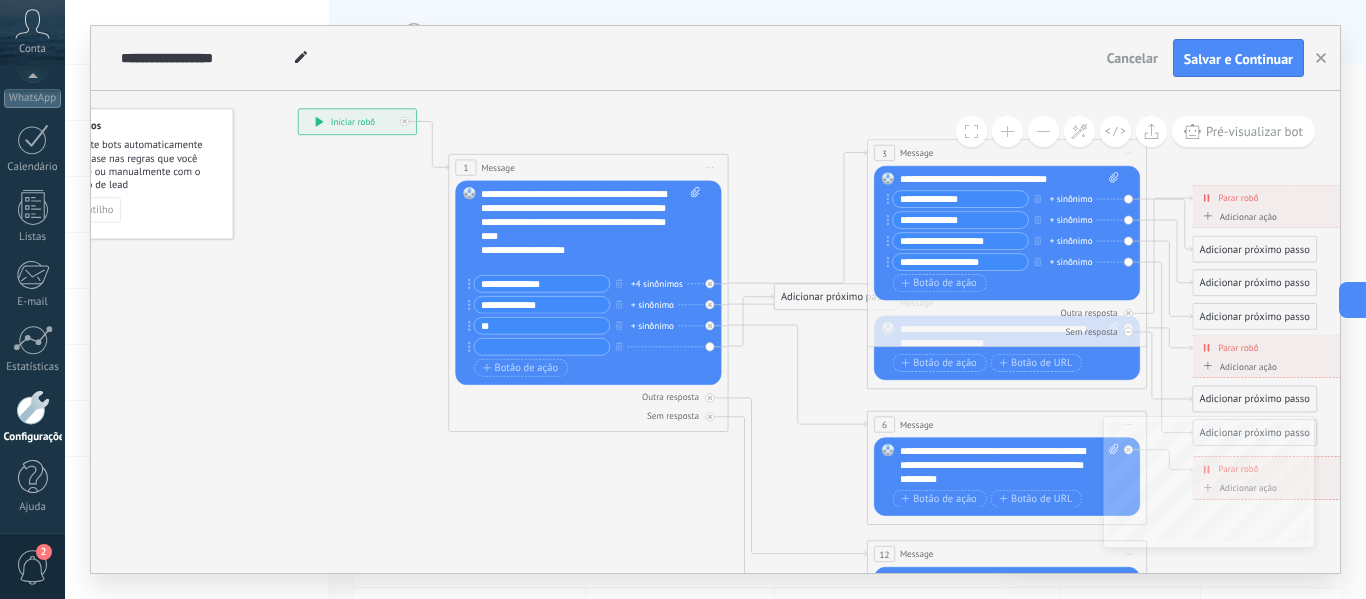 type on "*" 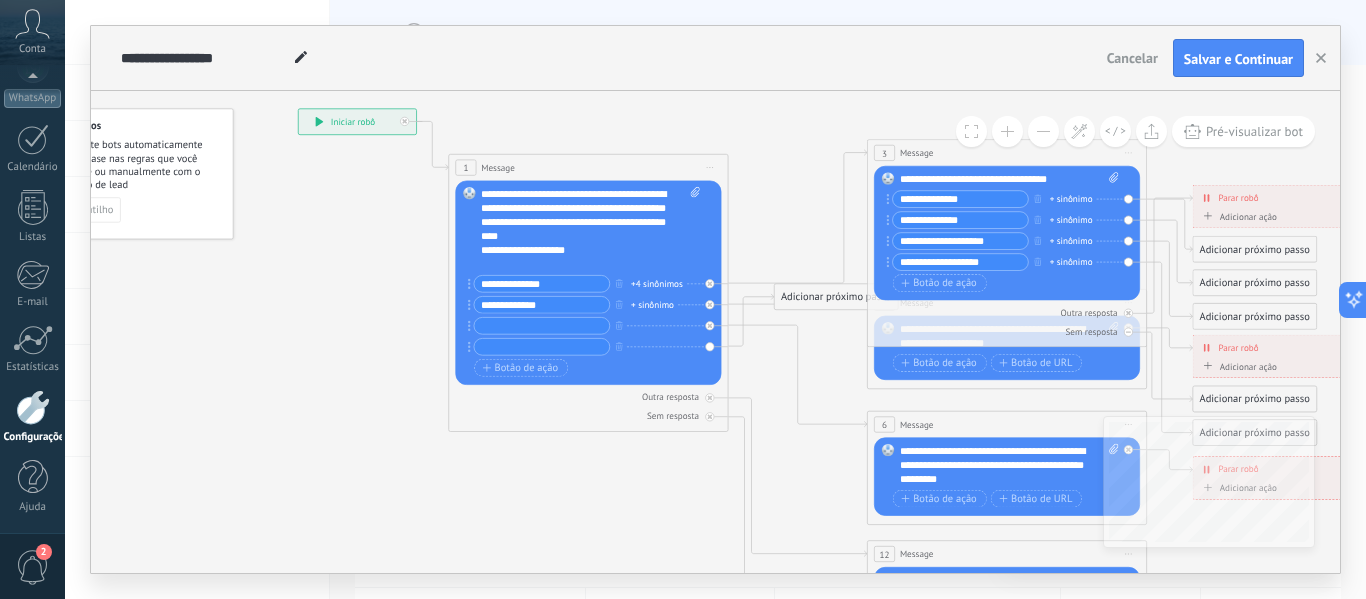 type on "*" 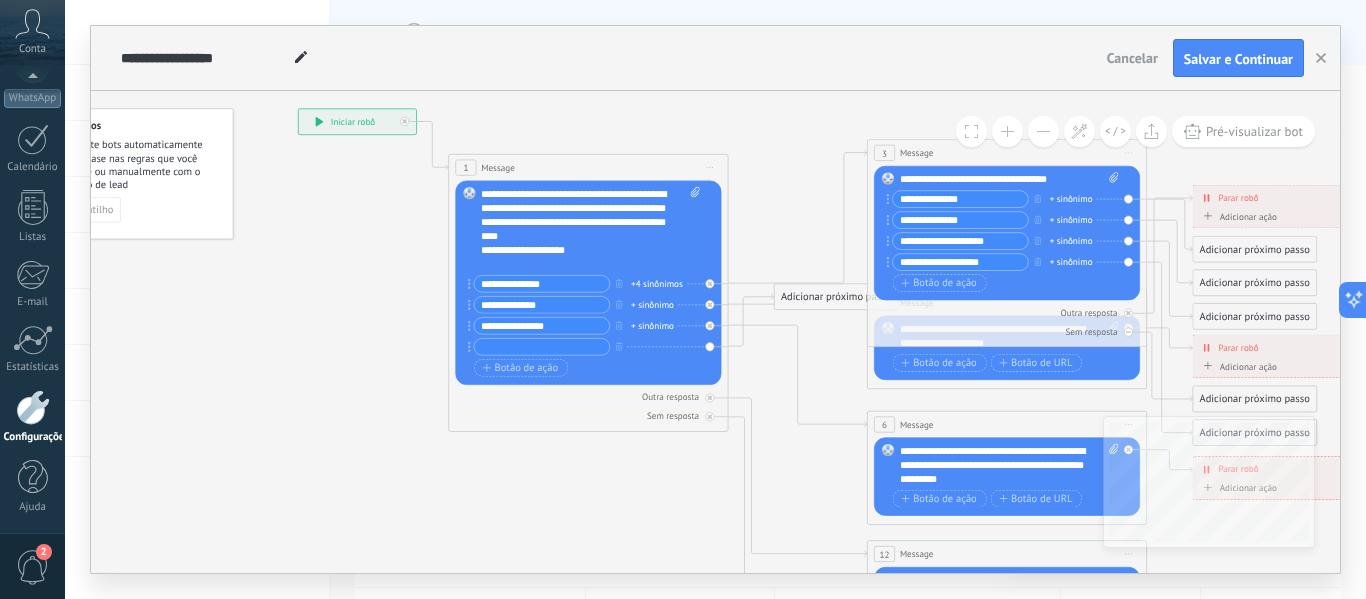 type on "**********" 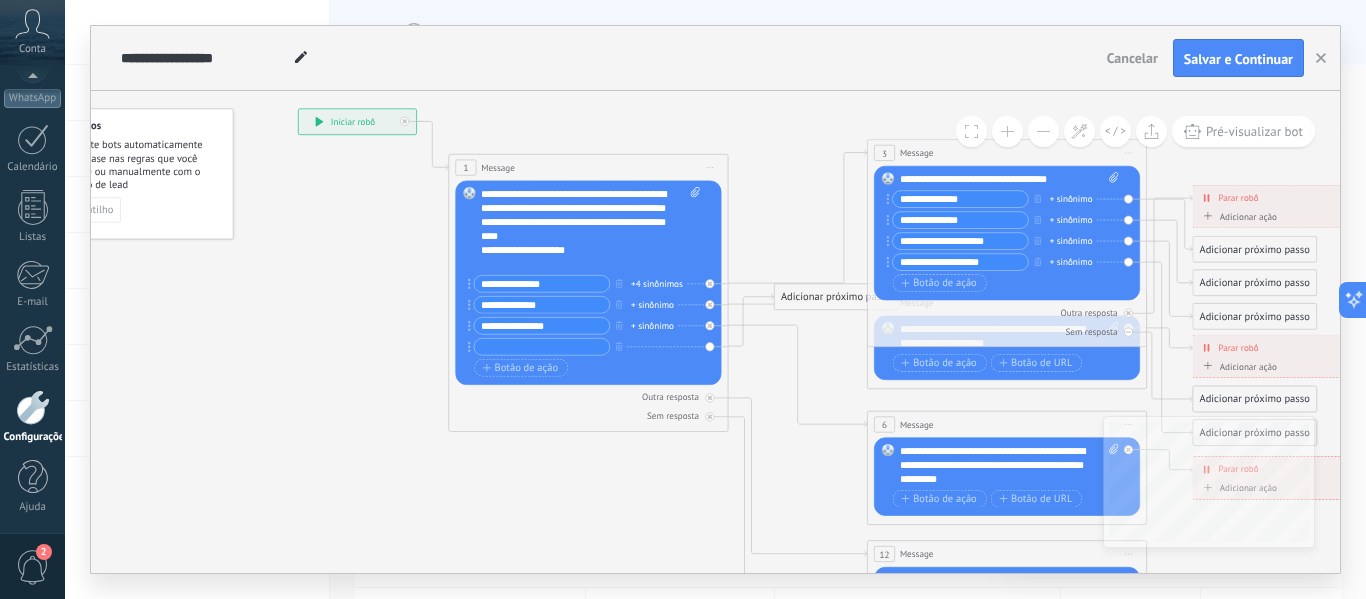 click at bounding box center (541, 347) 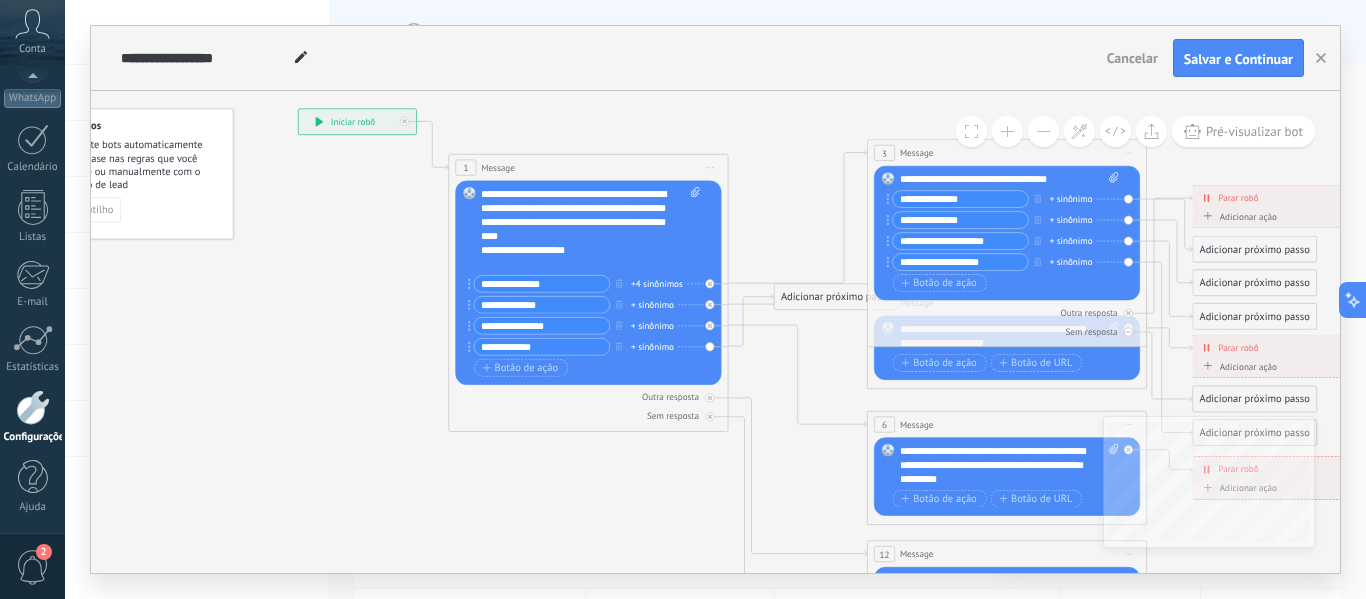 type on "**********" 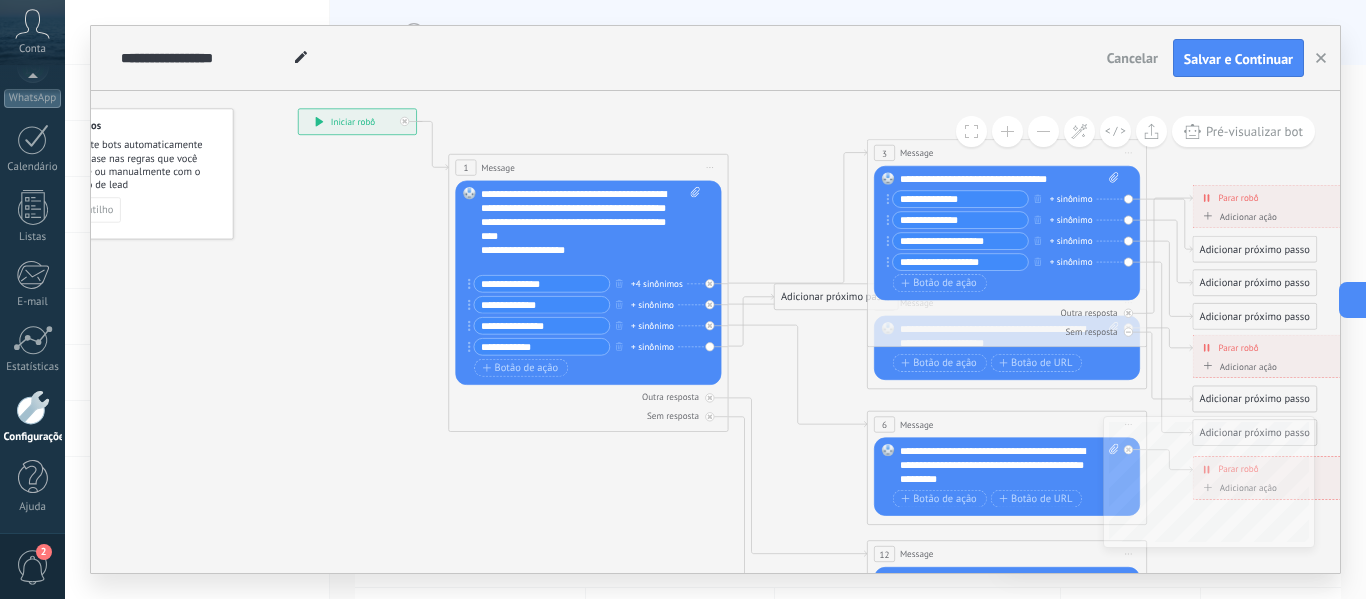 click on "**********" at bounding box center (541, 326) 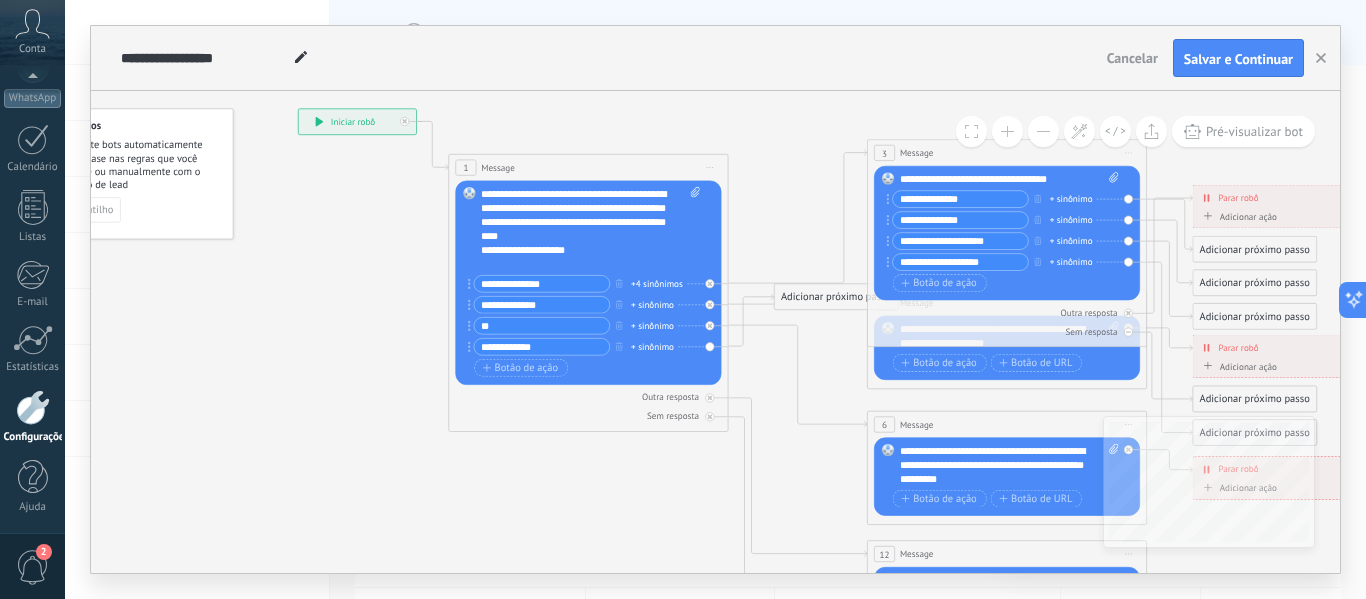 type on "*" 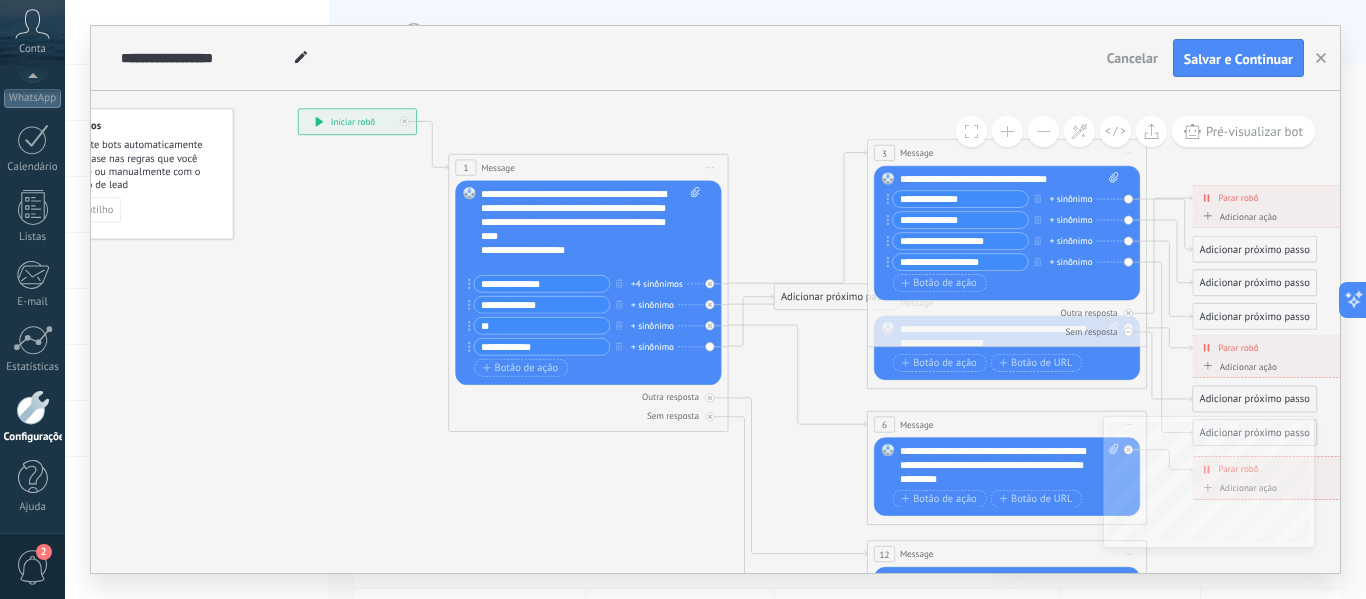 type on "*" 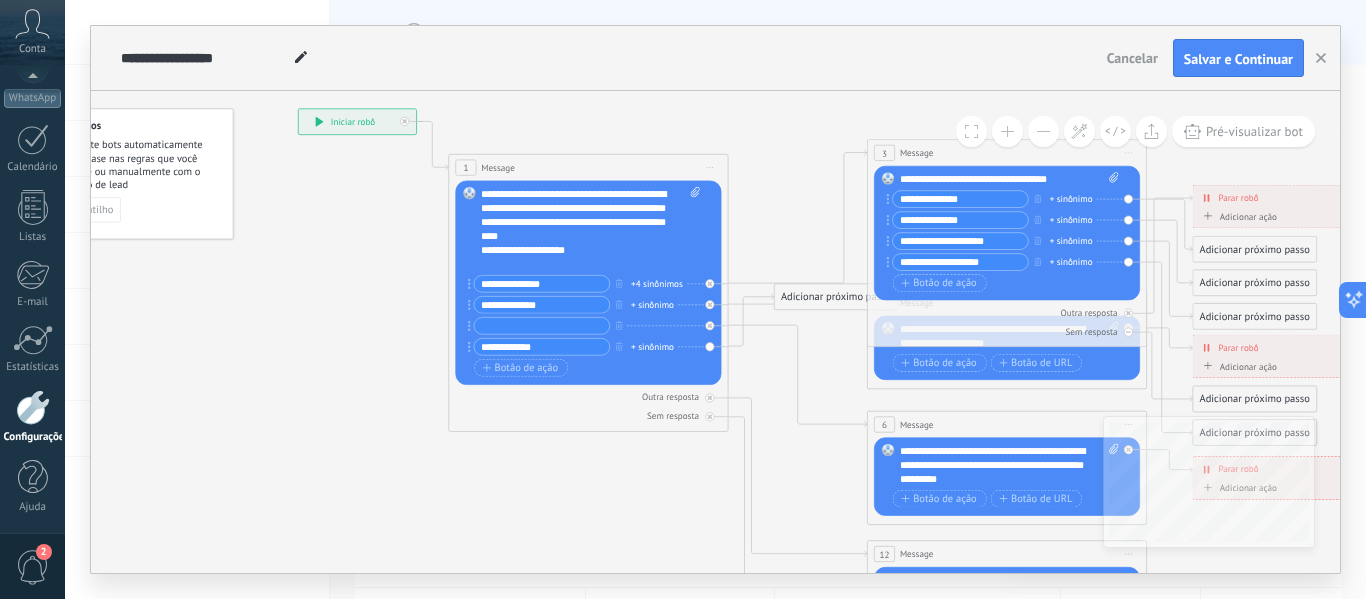 type on "*" 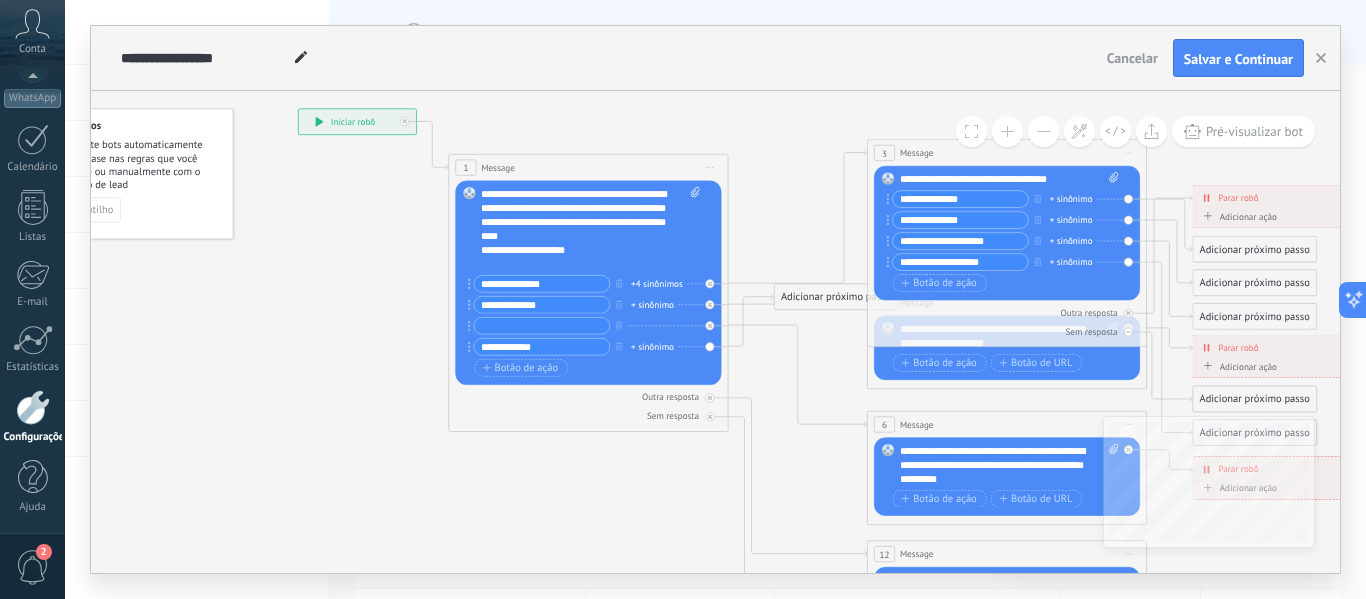 type 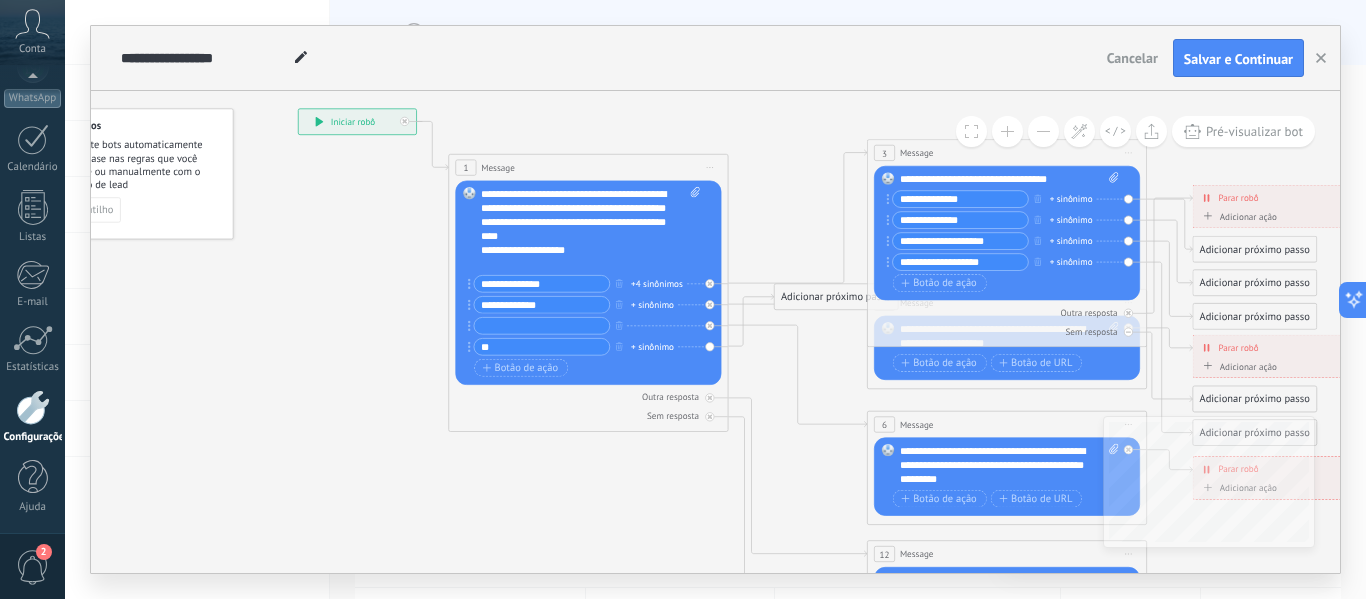 type on "*" 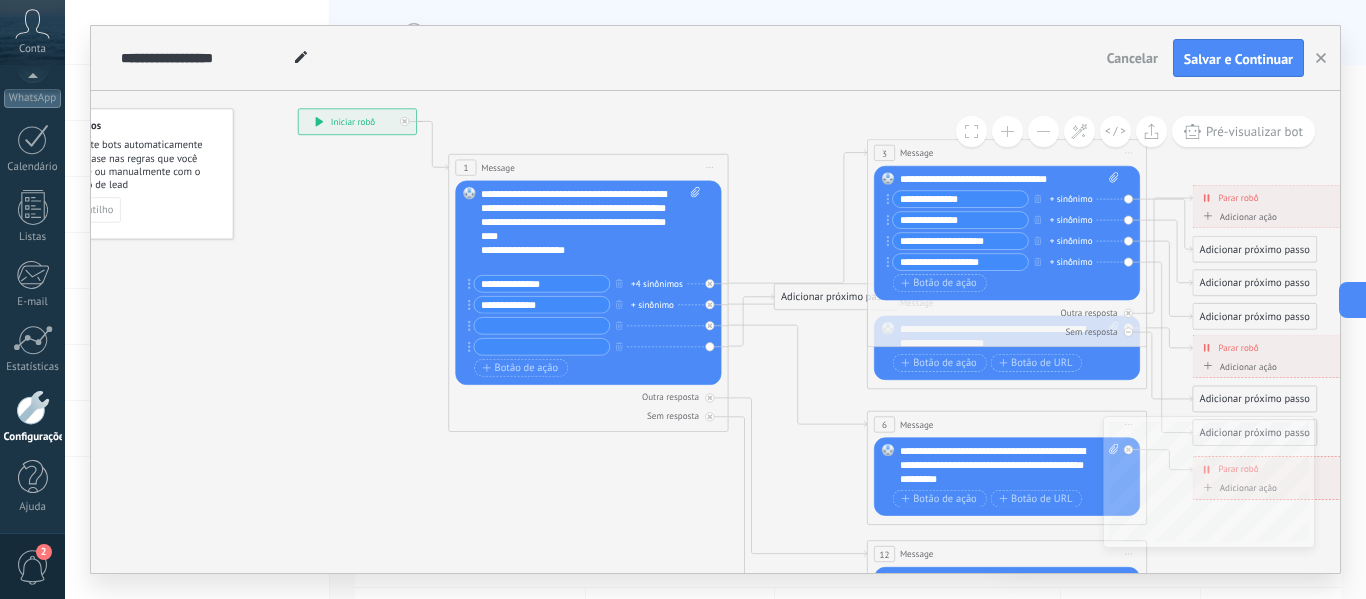 type 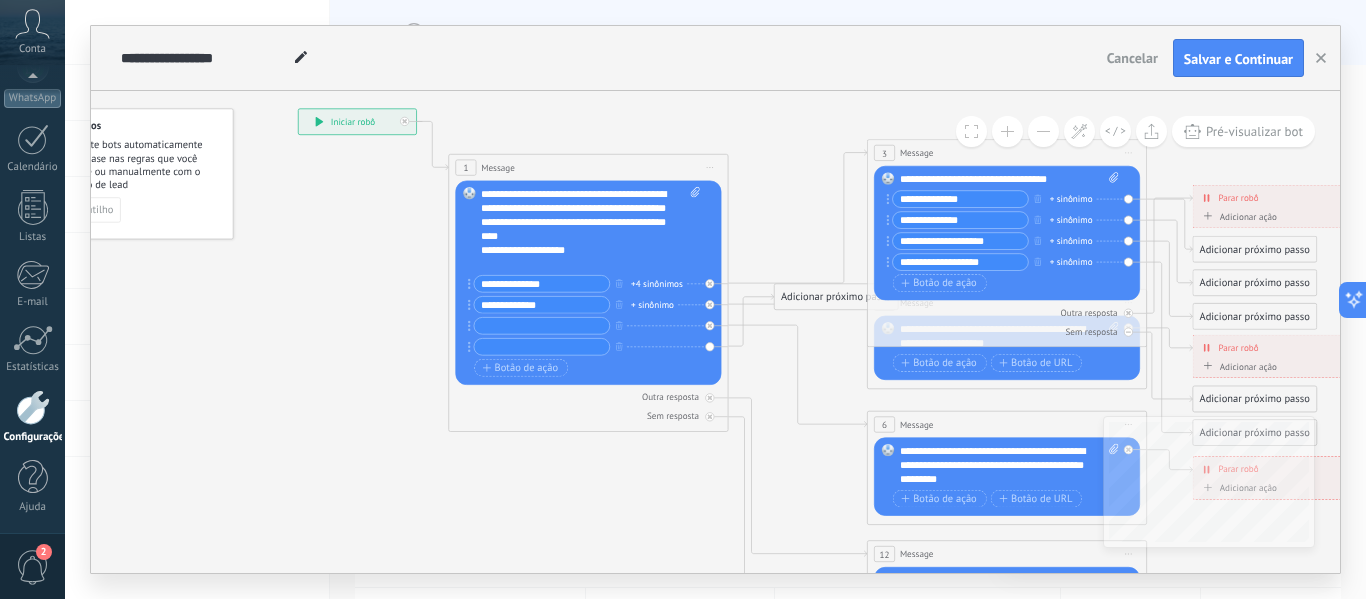 click at bounding box center (541, 326) 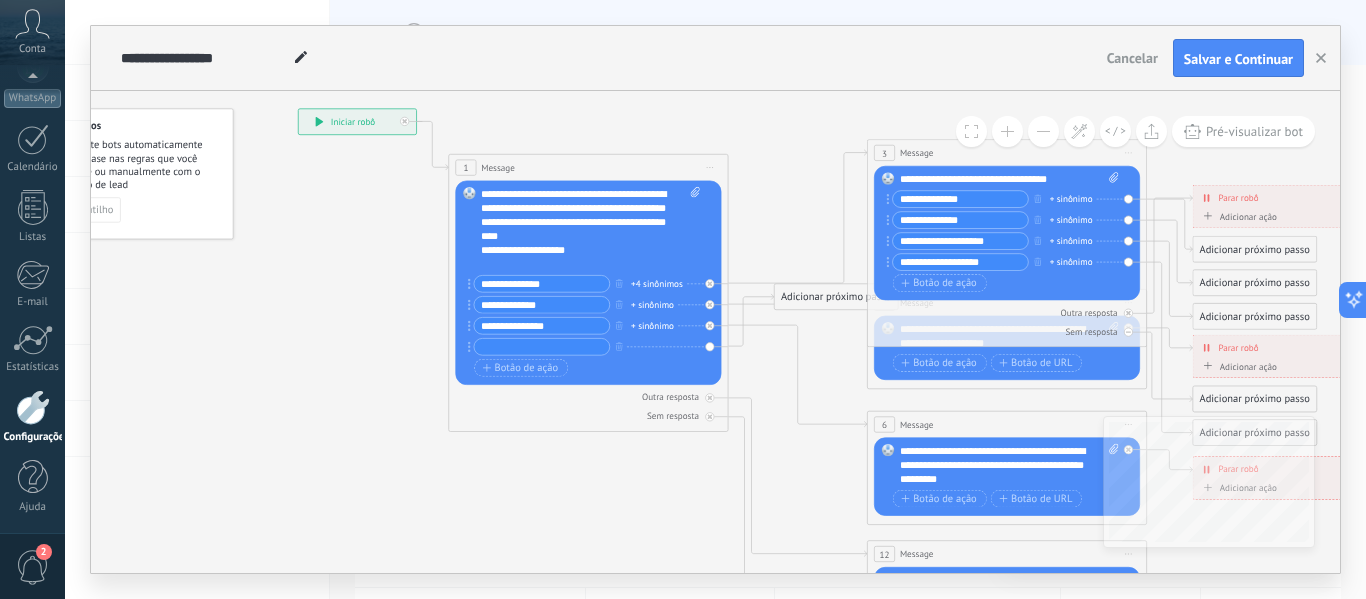 type on "**********" 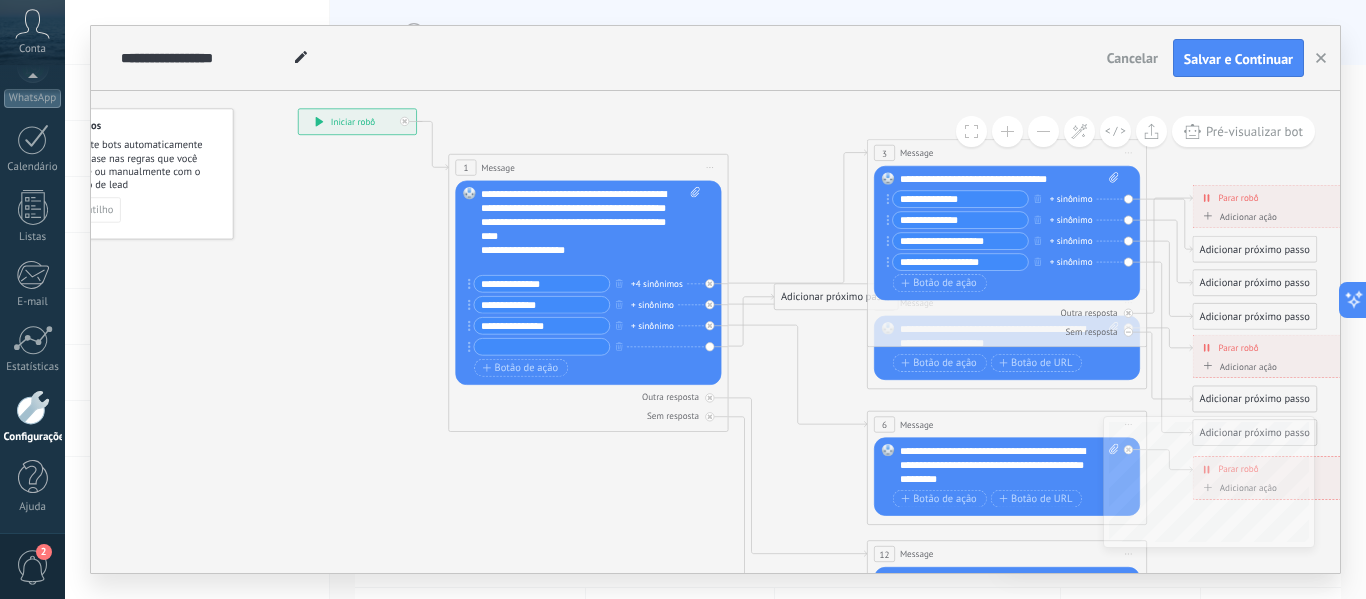 click at bounding box center (541, 347) 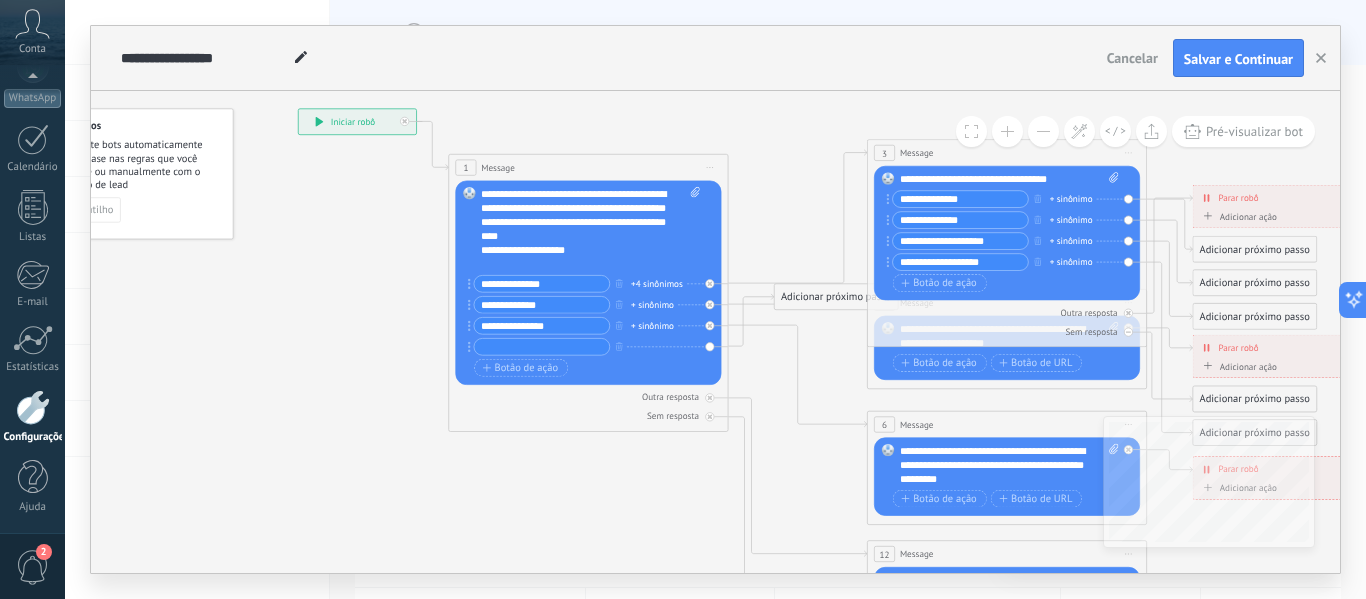click at bounding box center (541, 347) 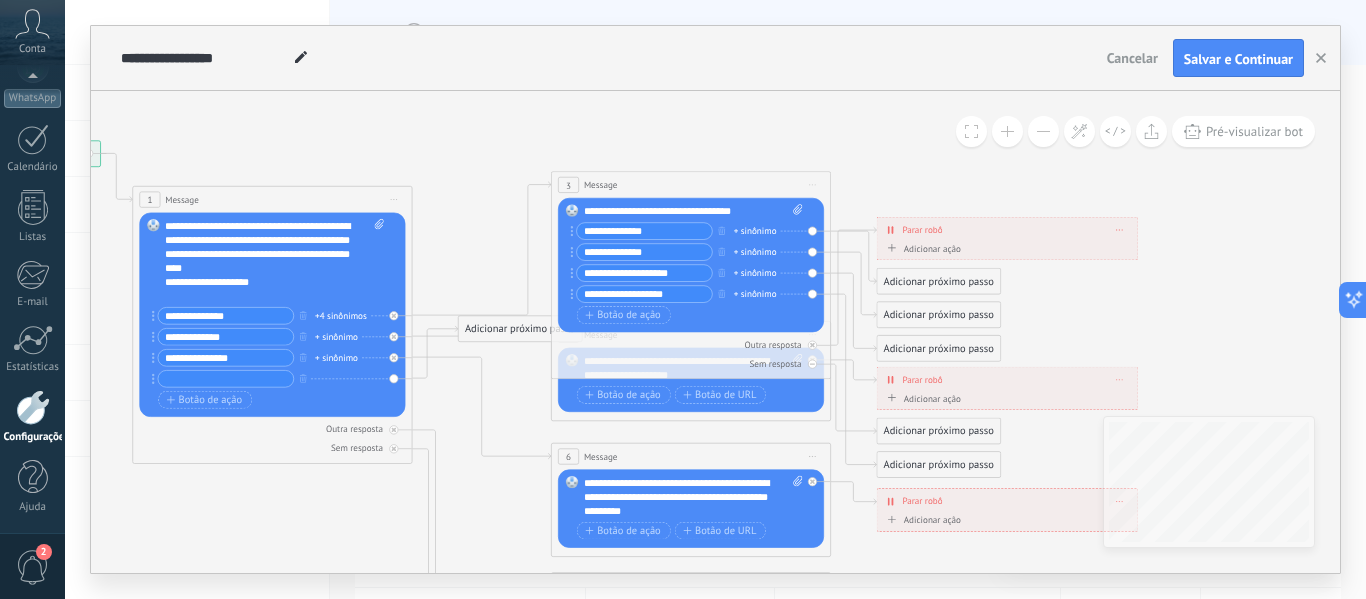 click 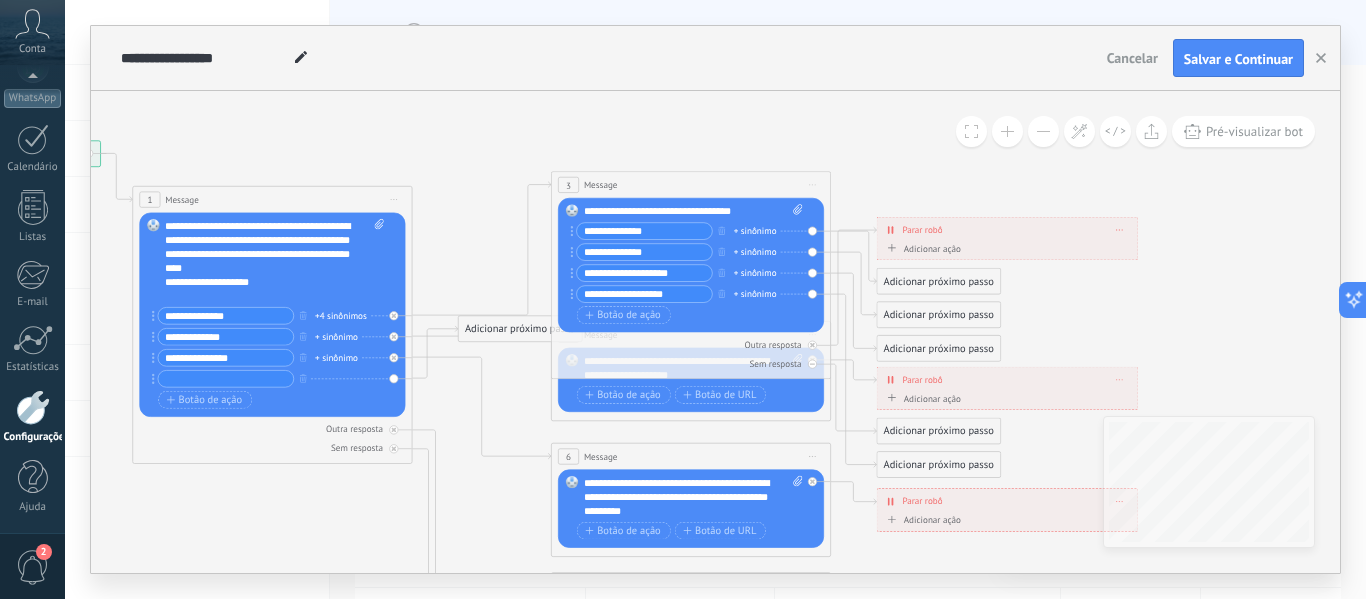click on "**********" at bounding box center [644, 252] 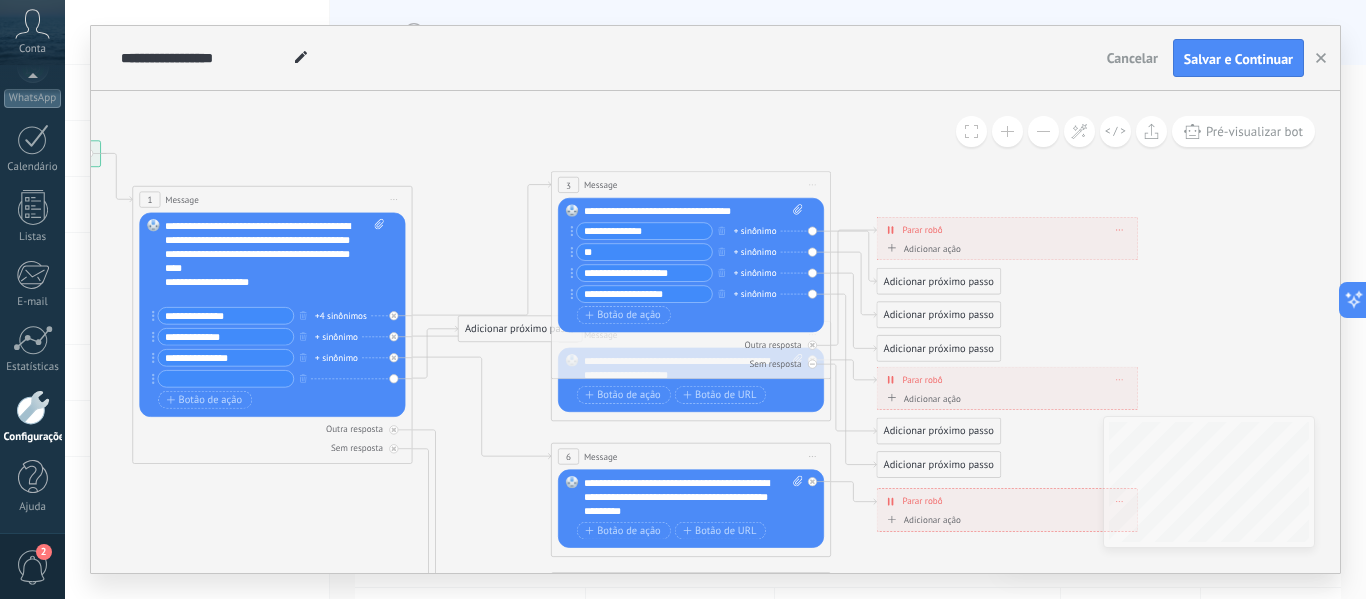type on "*" 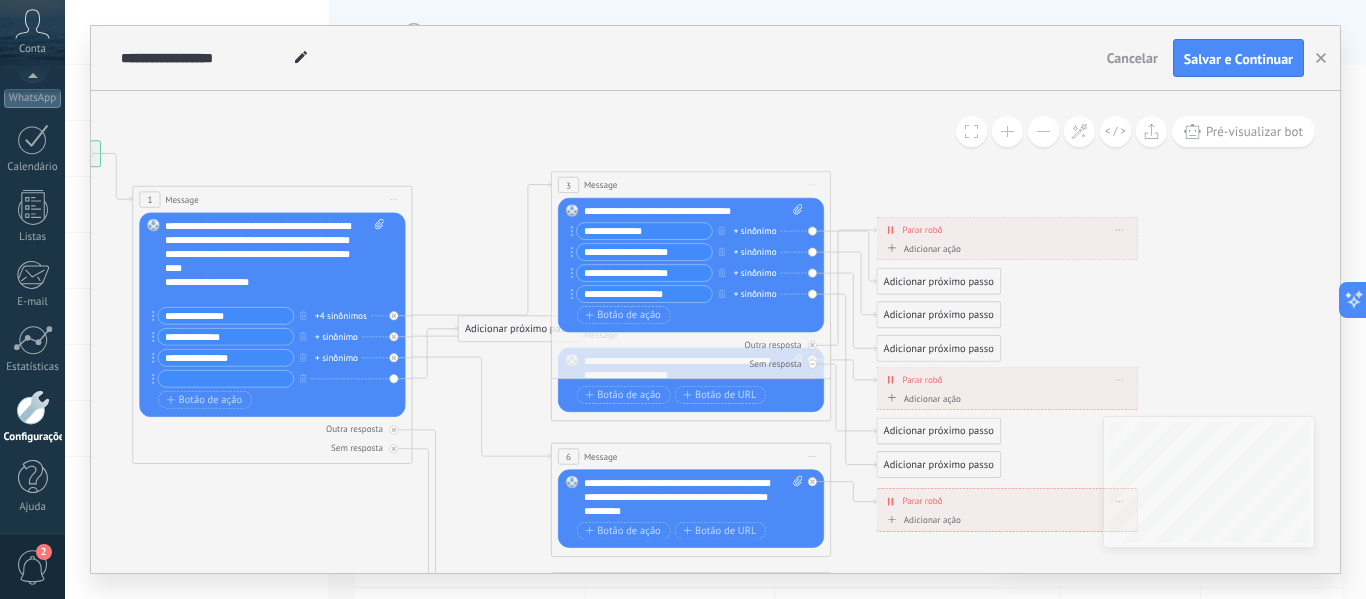 type on "**********" 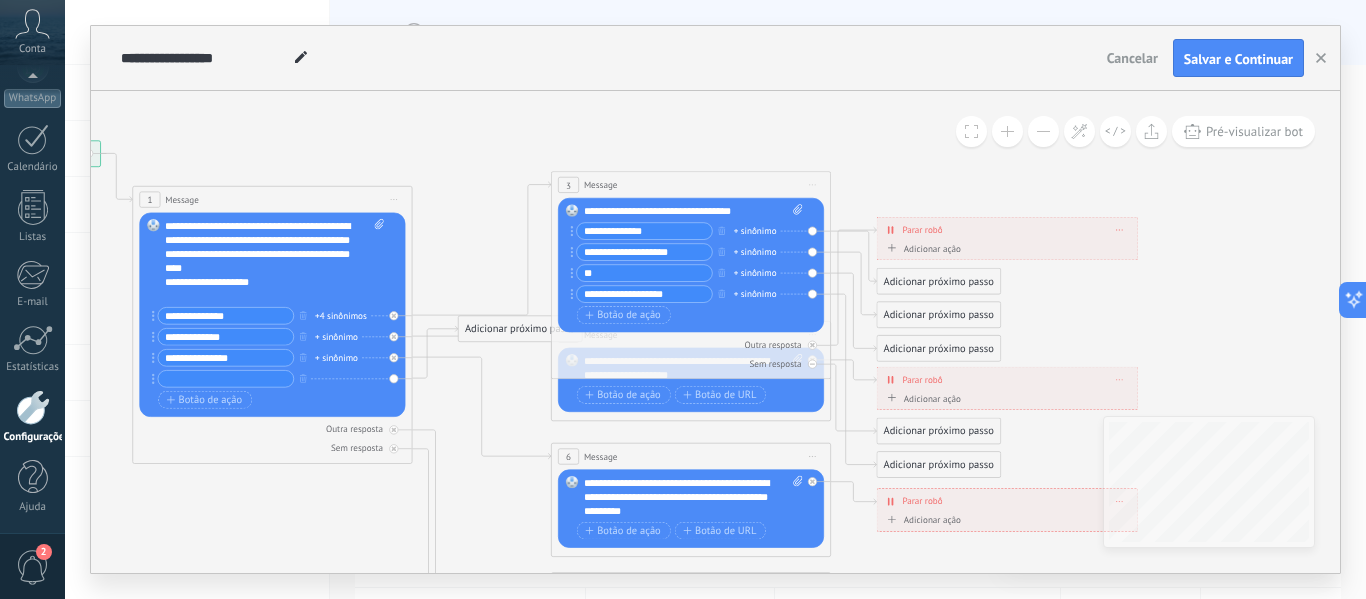 type on "*" 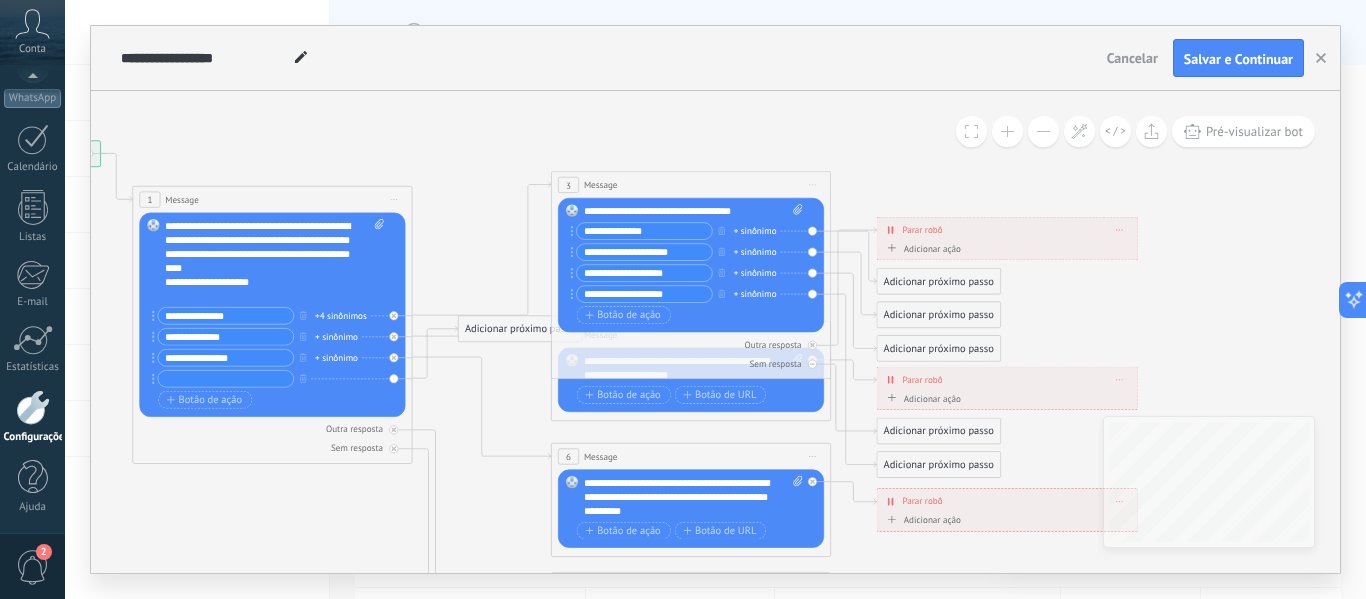 type on "**********" 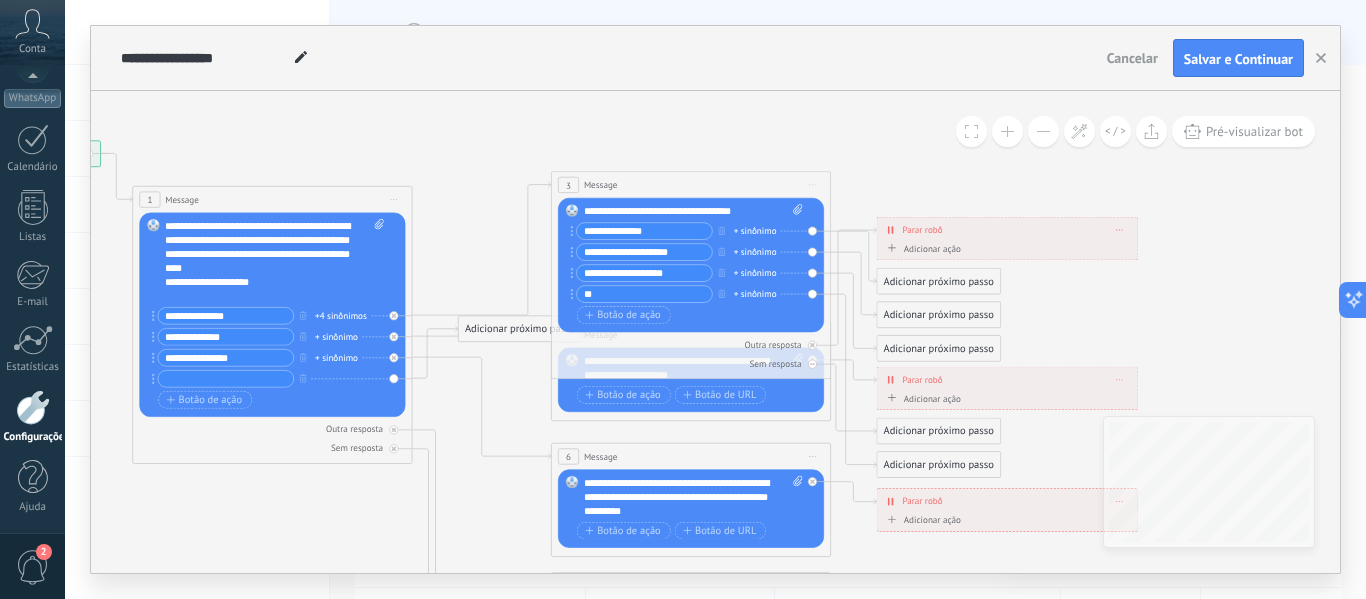 type on "*" 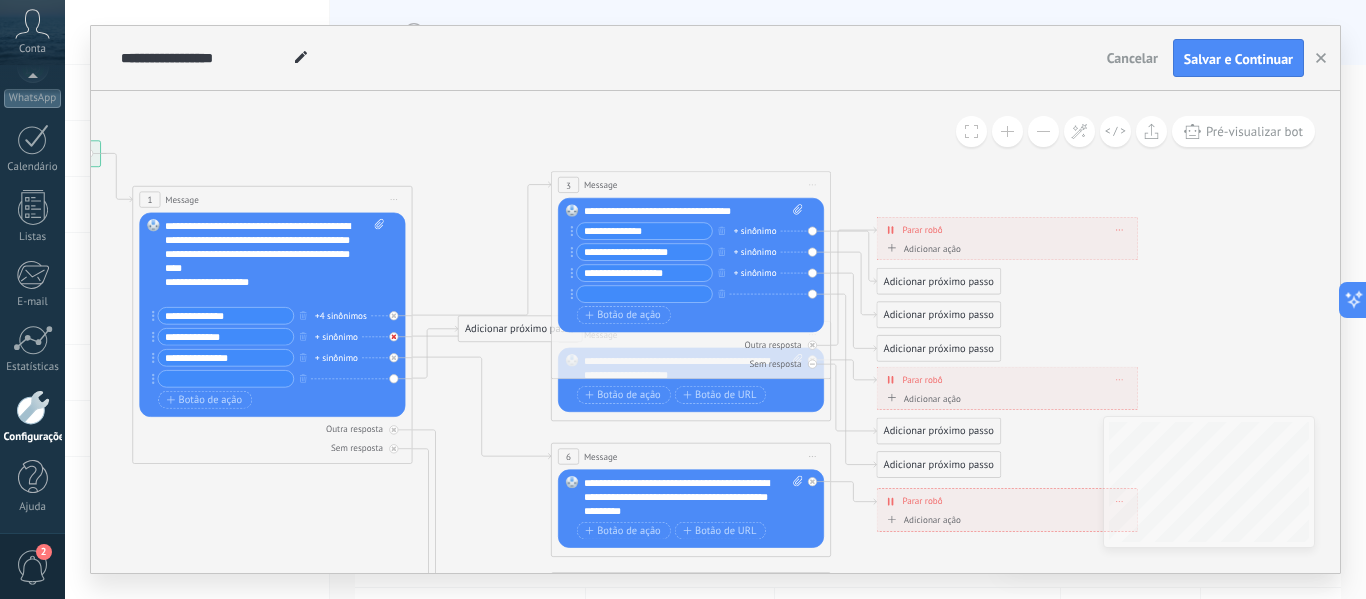type 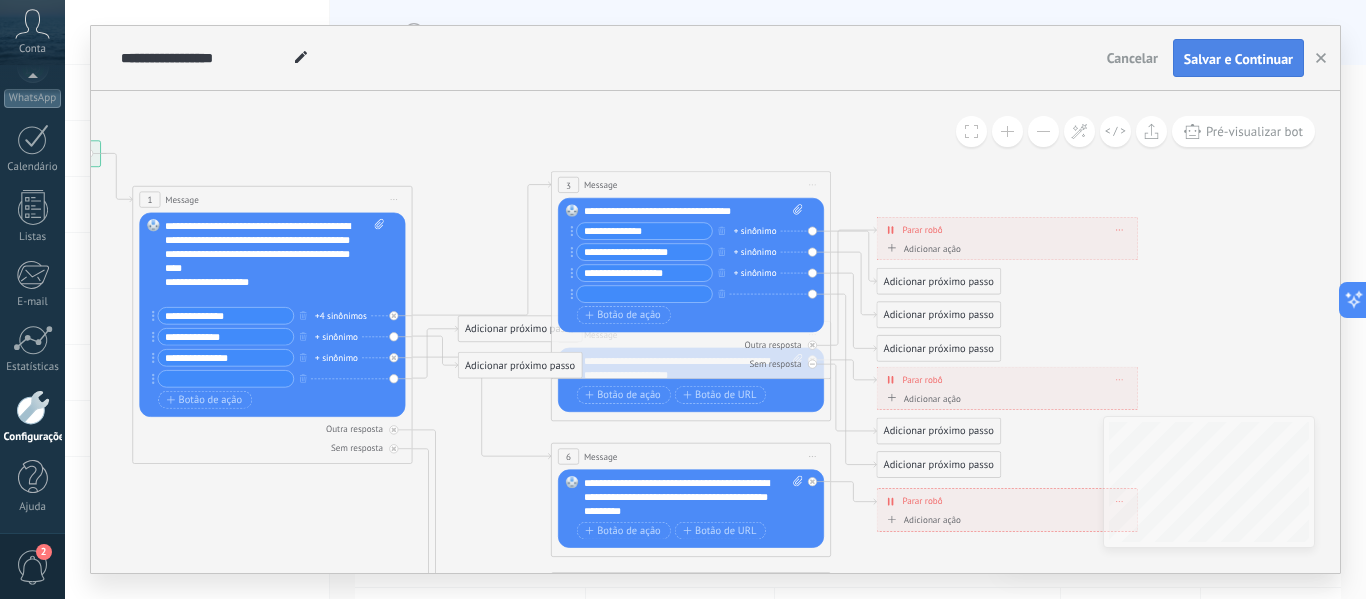 click on "Salvar e Continuar" at bounding box center (1238, 59) 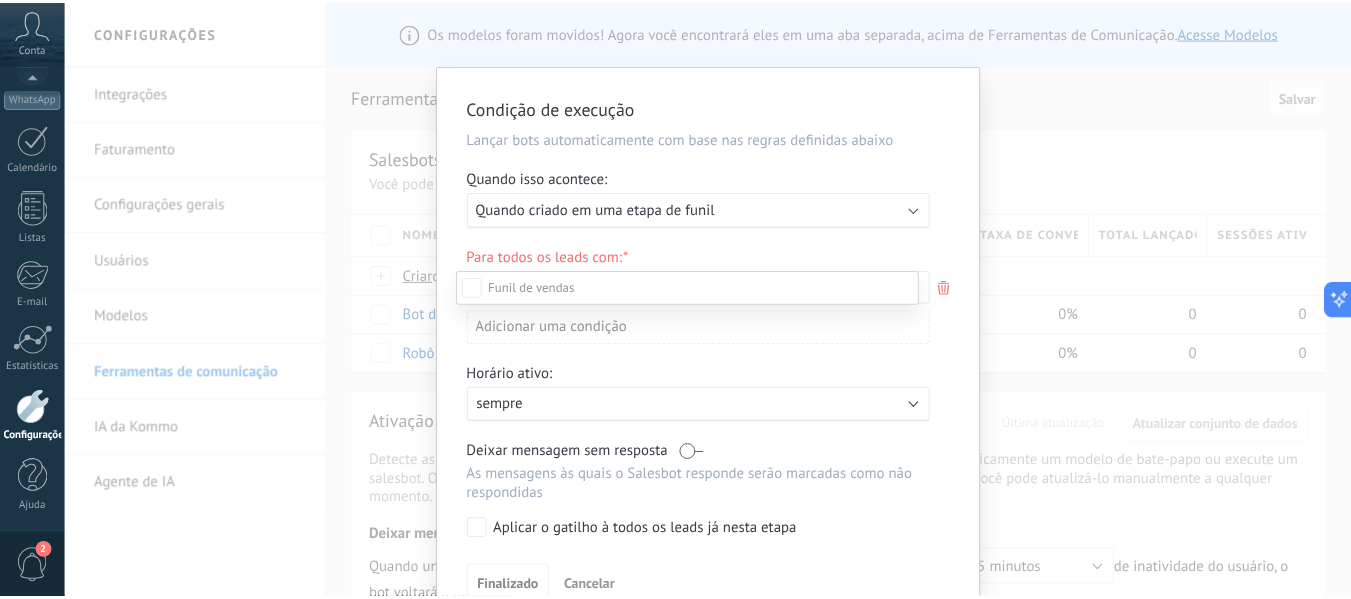 scroll, scrollTop: 210, scrollLeft: 0, axis: vertical 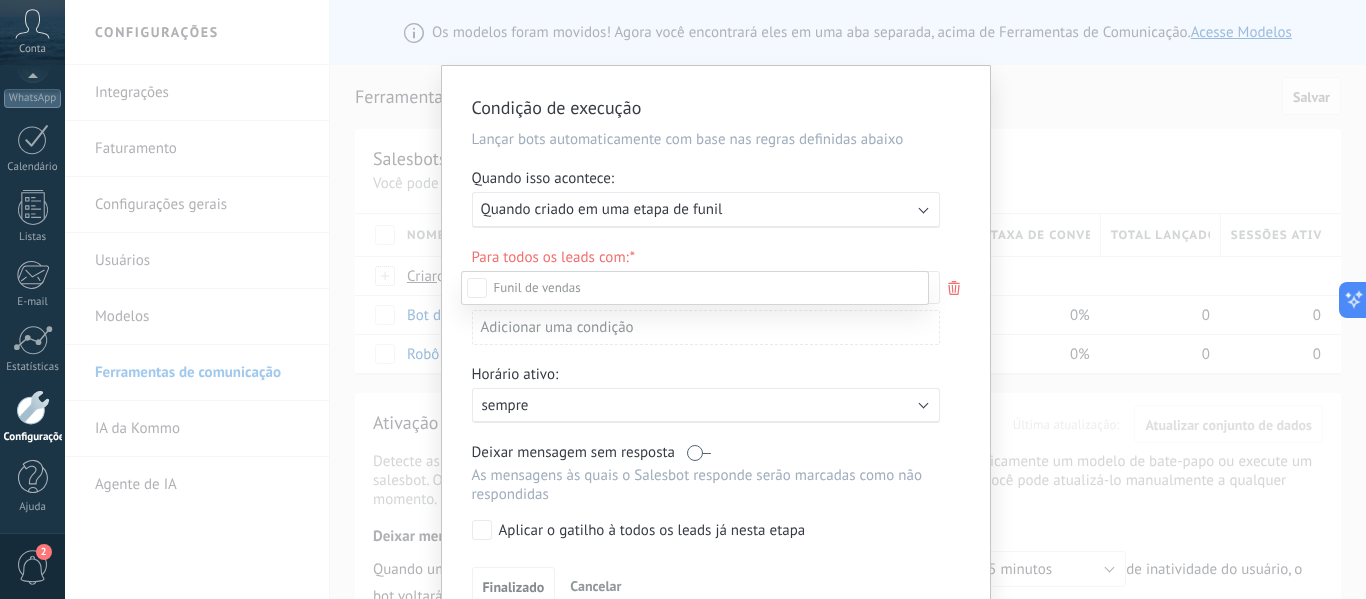 click on "Leads de entrada Contato inicial Discussões Tomada de decisão Discussão de contrato Fechado - [PERSON_NAME] - perdido" at bounding box center (695, 433) 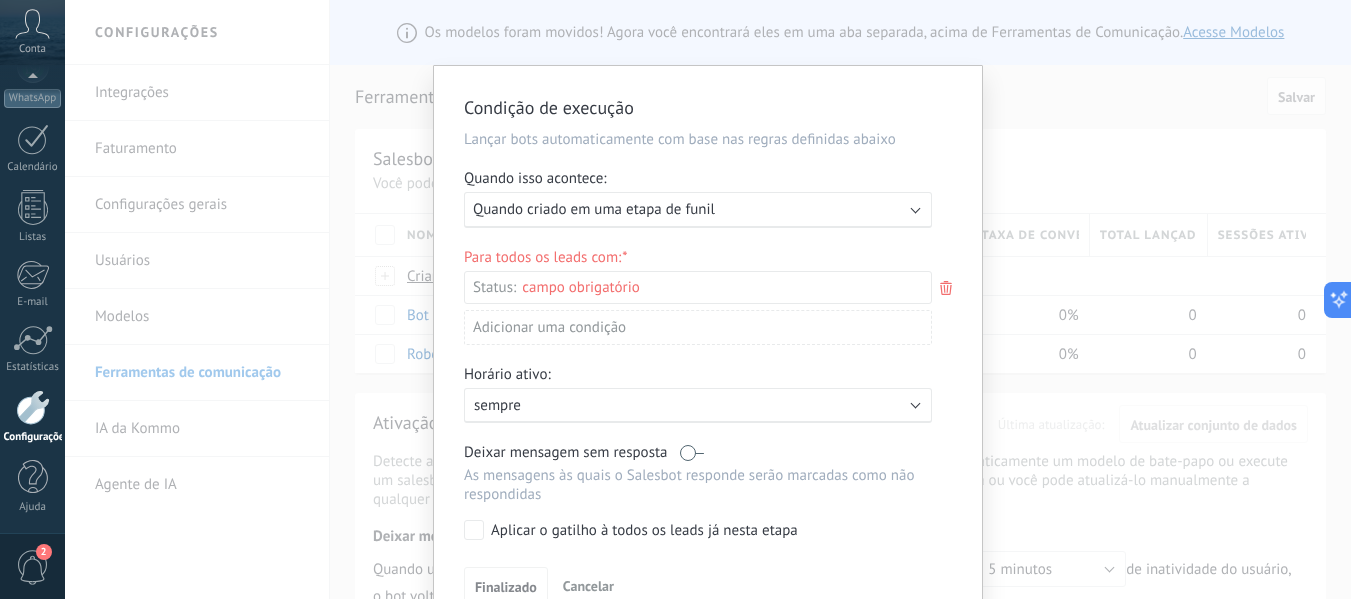 click on "Quando criado em uma etapa de funil" at bounding box center (594, 209) 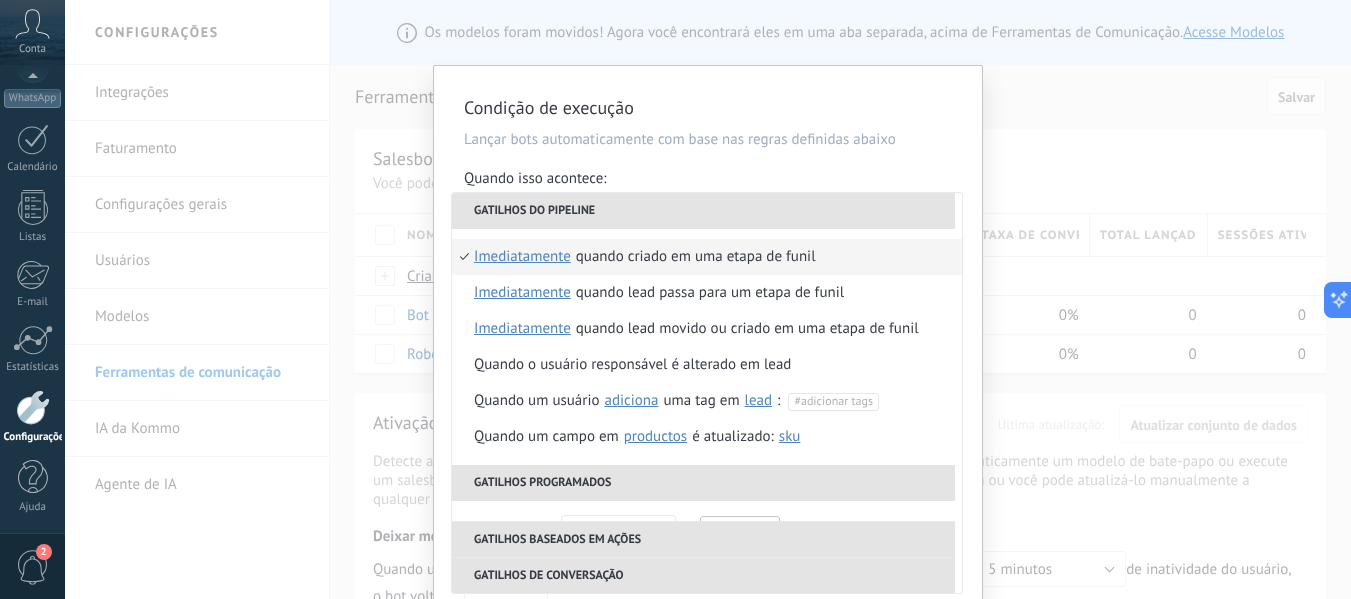 click on "Quando isso acontece:" at bounding box center [708, 180] 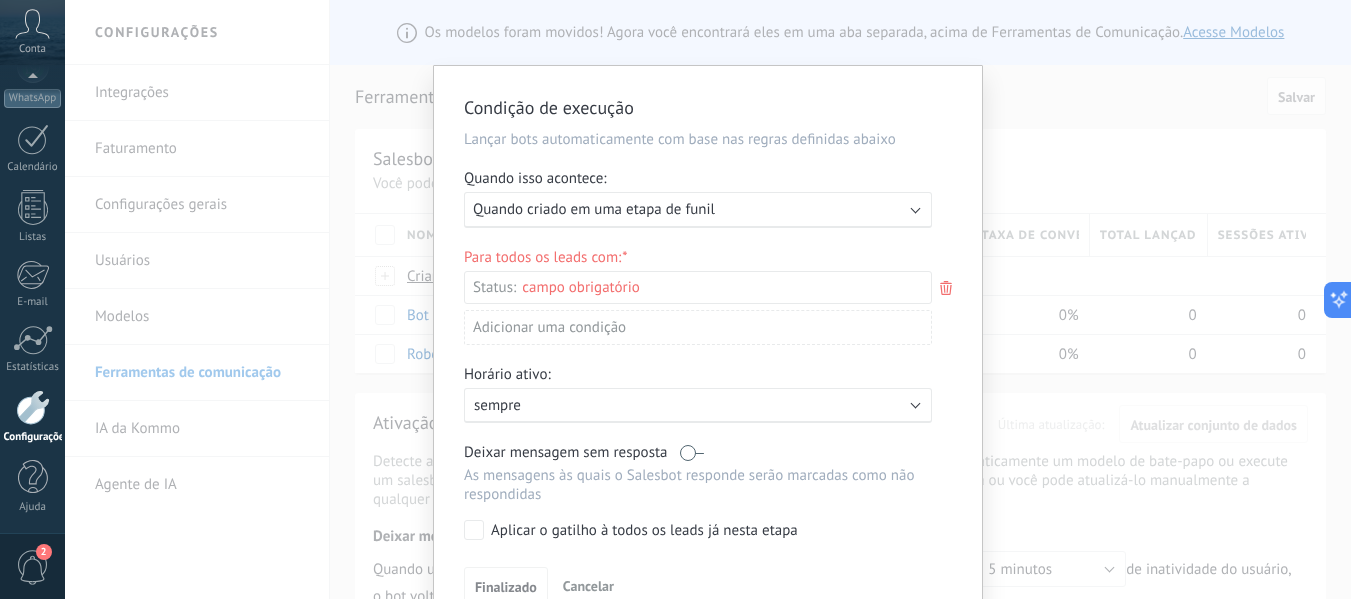 click on "Leads de entrada Contato inicial Discussões Tomada de decisão Discussão de contrato Fechado - [PERSON_NAME] - perdido" at bounding box center [0, 0] 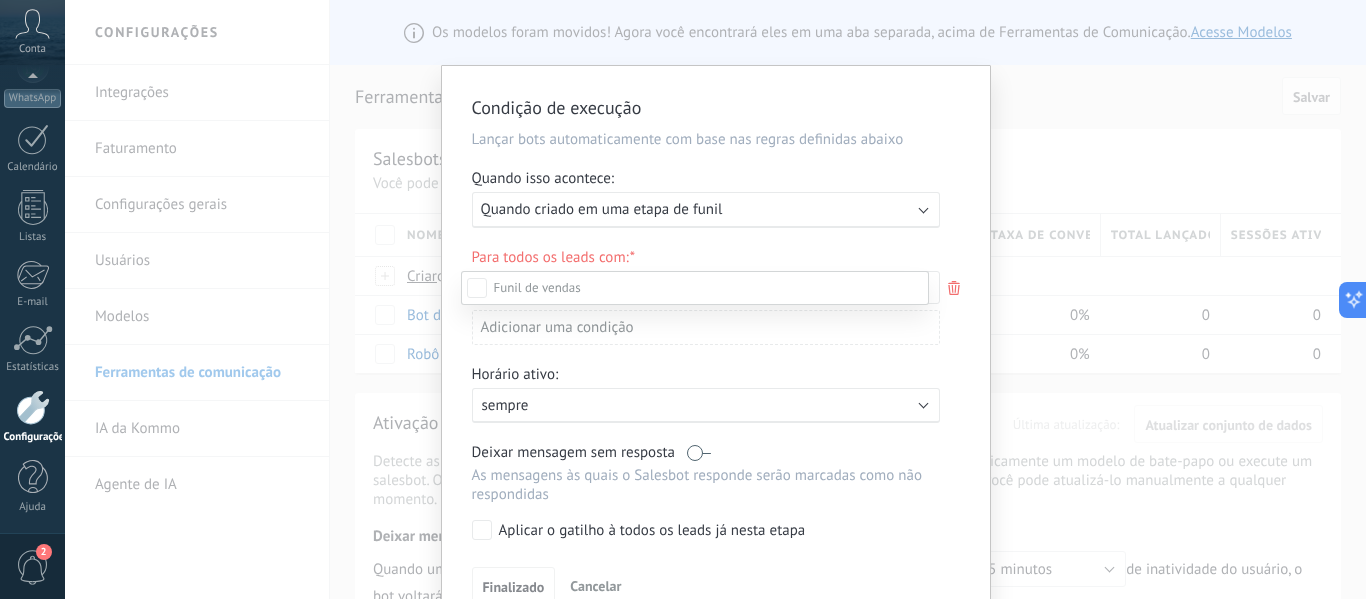 click on "Leads de entrada Contato inicial Discussões Tomada de decisão Discussão de contrato Fechado - [PERSON_NAME] - perdido" at bounding box center (695, 433) 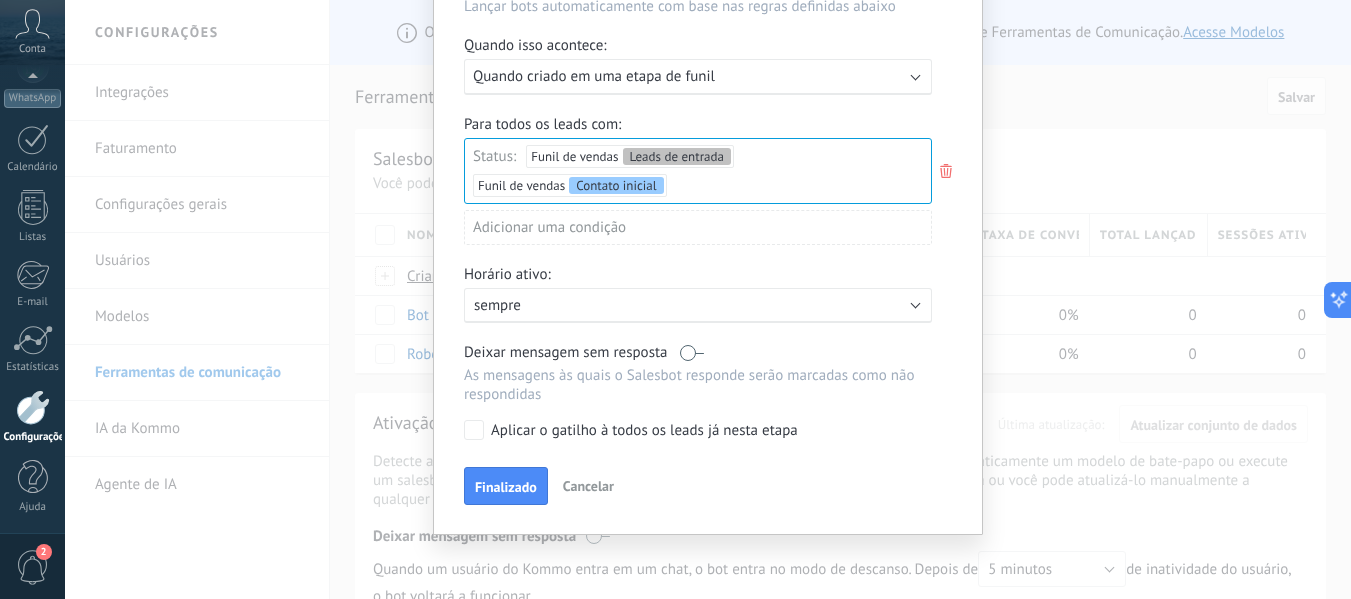 scroll, scrollTop: 134, scrollLeft: 0, axis: vertical 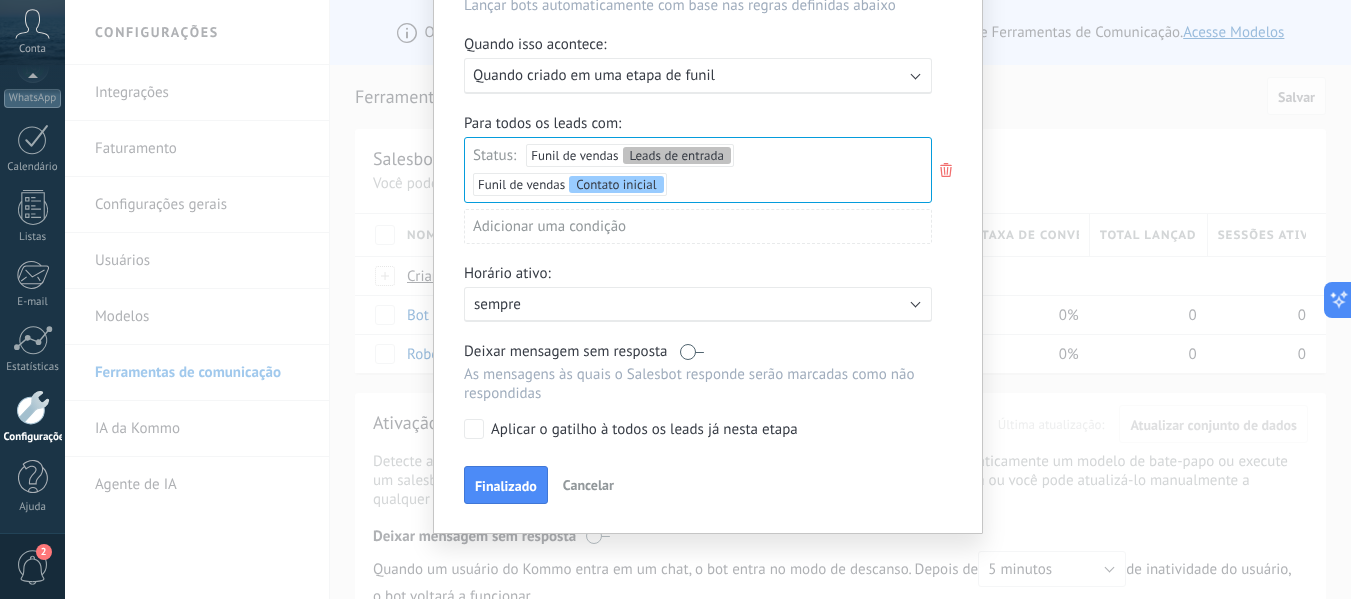 click on "Ativo:  sempre" at bounding box center [698, 304] 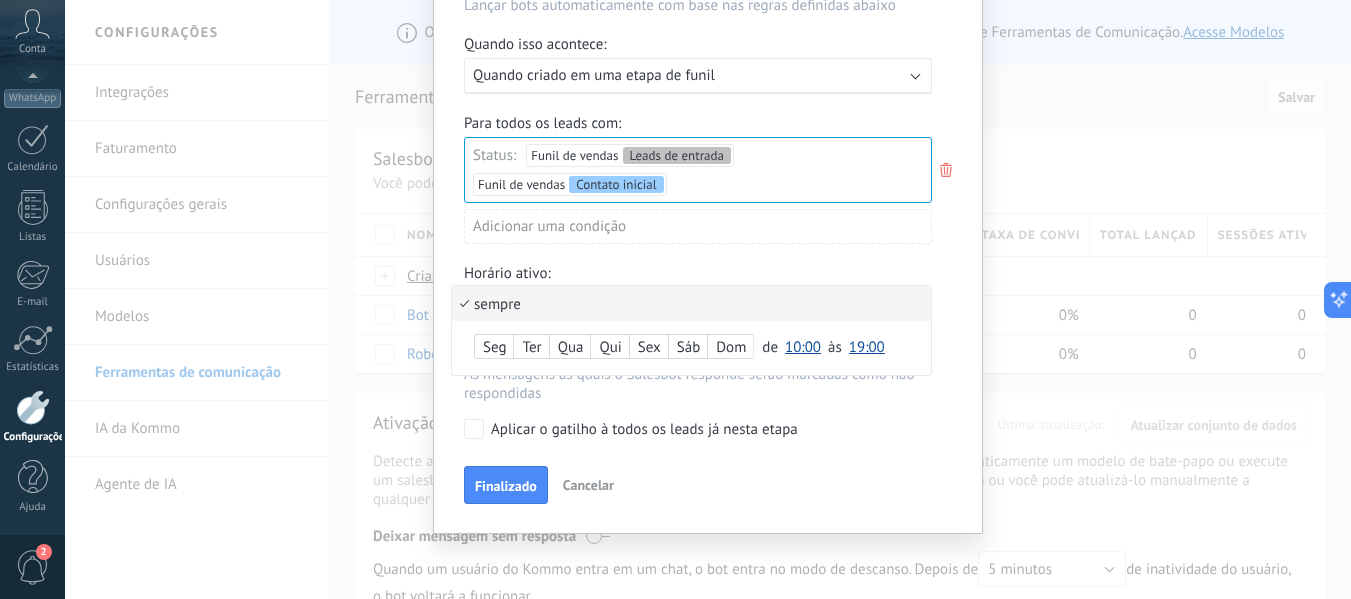 click at bounding box center (708, 232) 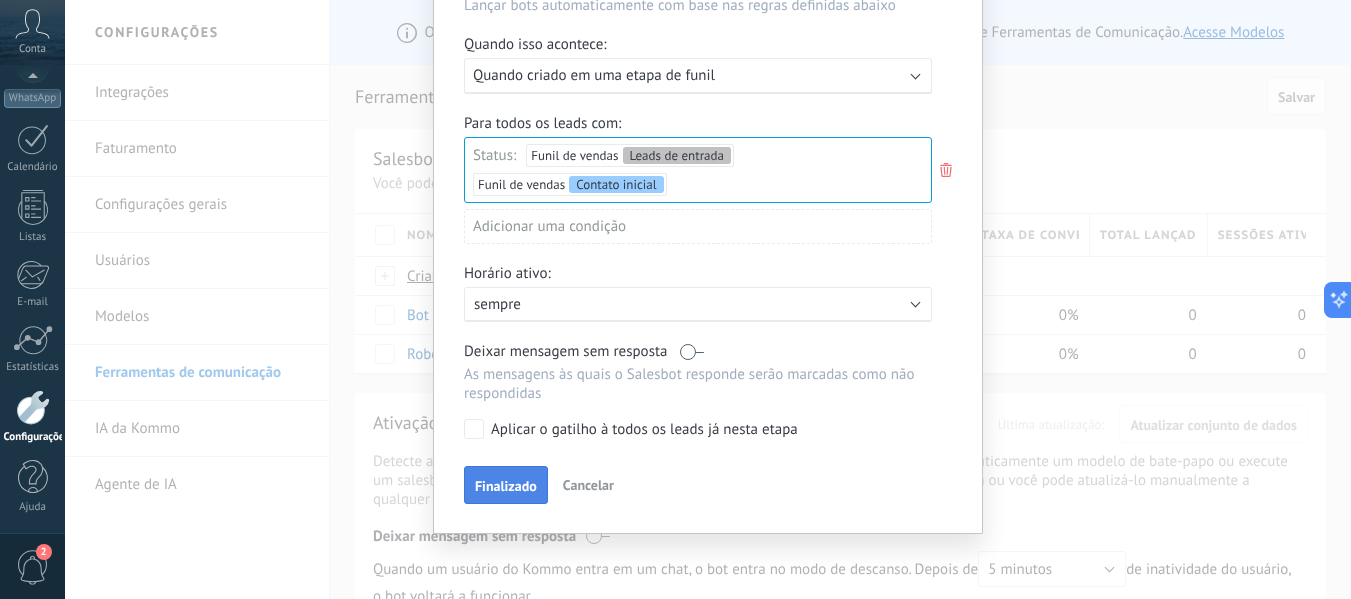 click on "Finalizado" at bounding box center (506, 485) 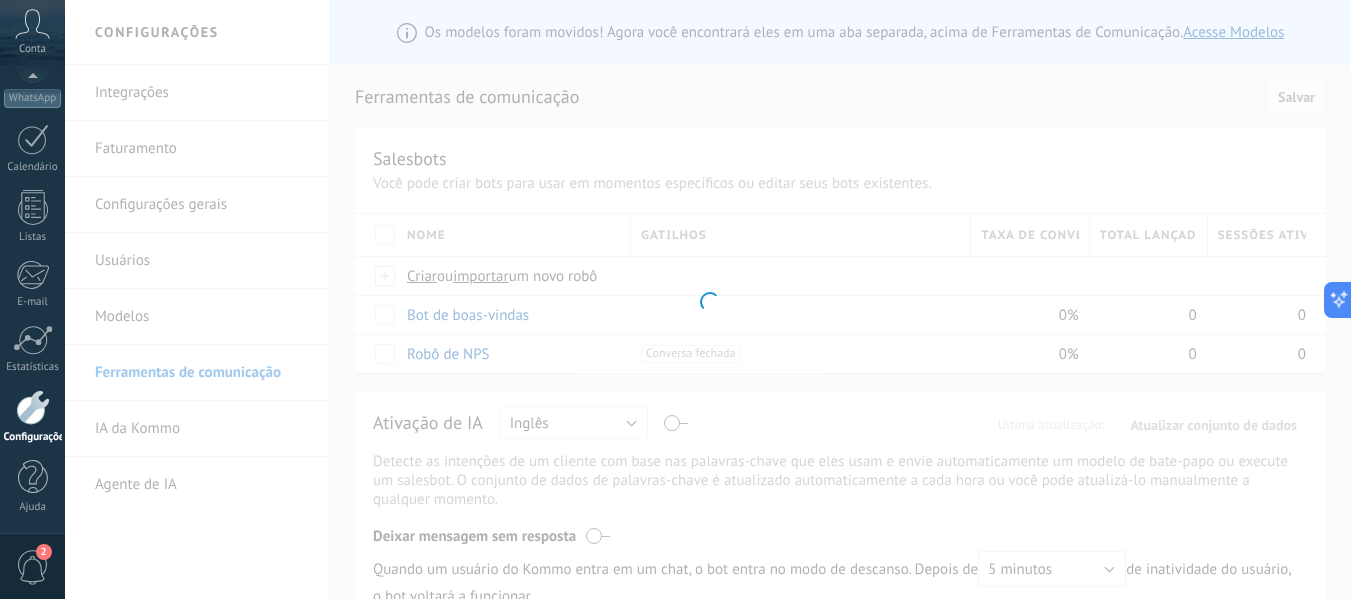 scroll, scrollTop: 0, scrollLeft: 0, axis: both 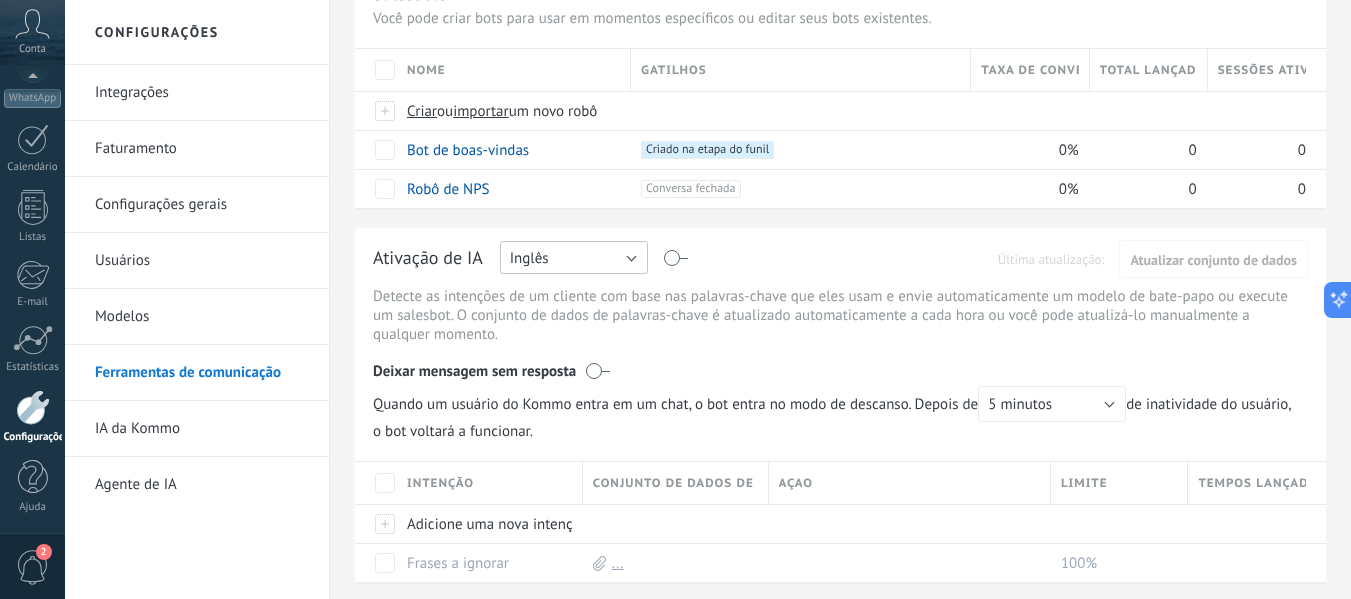 click on "Inglês" at bounding box center (574, 257) 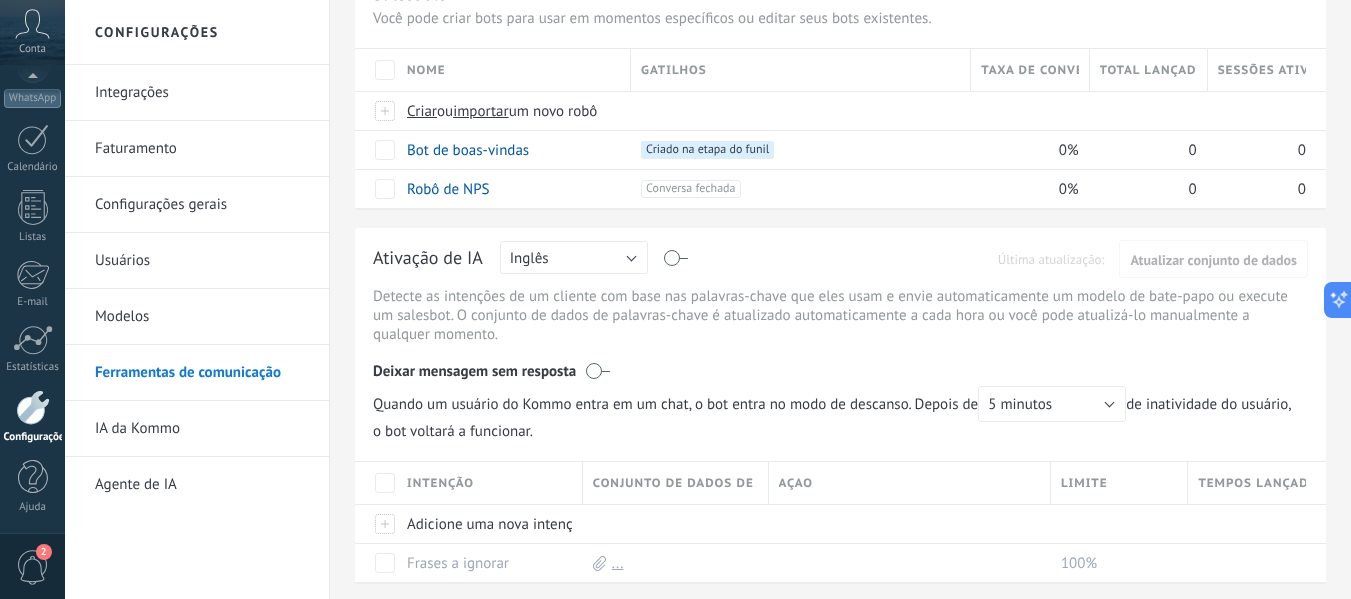 click on "Detecte as intenções de um cliente com base nas palavras-chave que eles usam e envie automaticamente um modelo de bate-papo ou execute um salesbot. O conjunto de dados de palavras-chave é atualizado automaticamente a cada hora ou você pode atualizá-lo manualmente a qualquer momento." at bounding box center (840, 315) 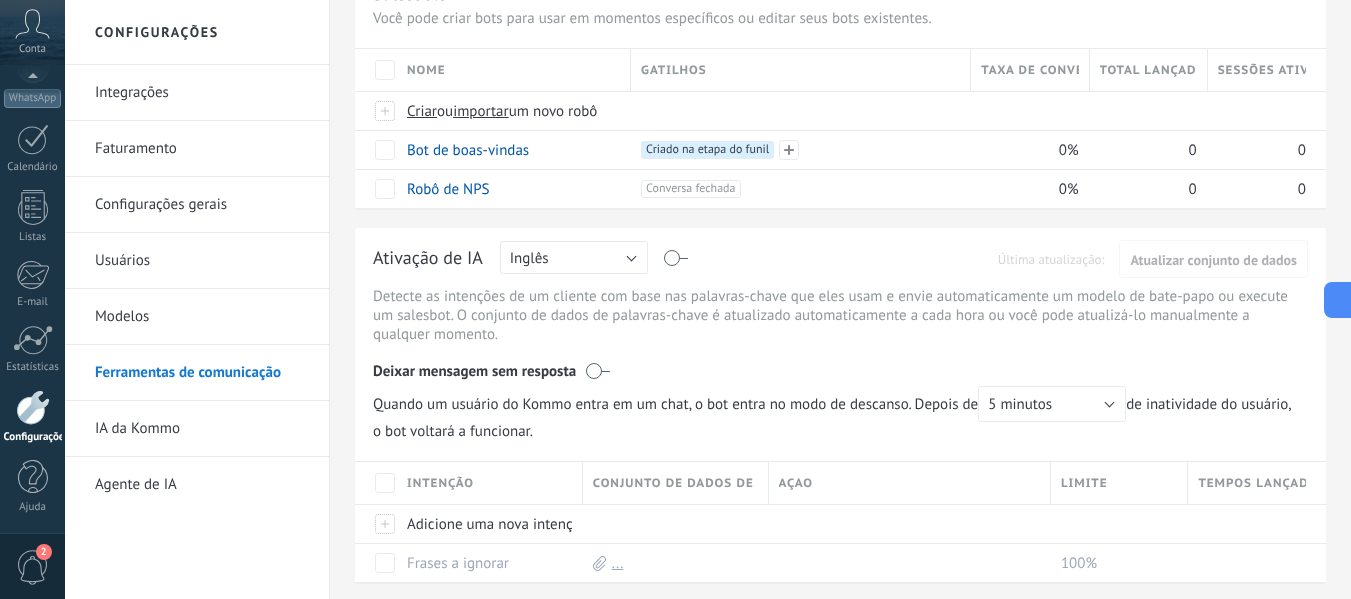 scroll, scrollTop: 0, scrollLeft: 0, axis: both 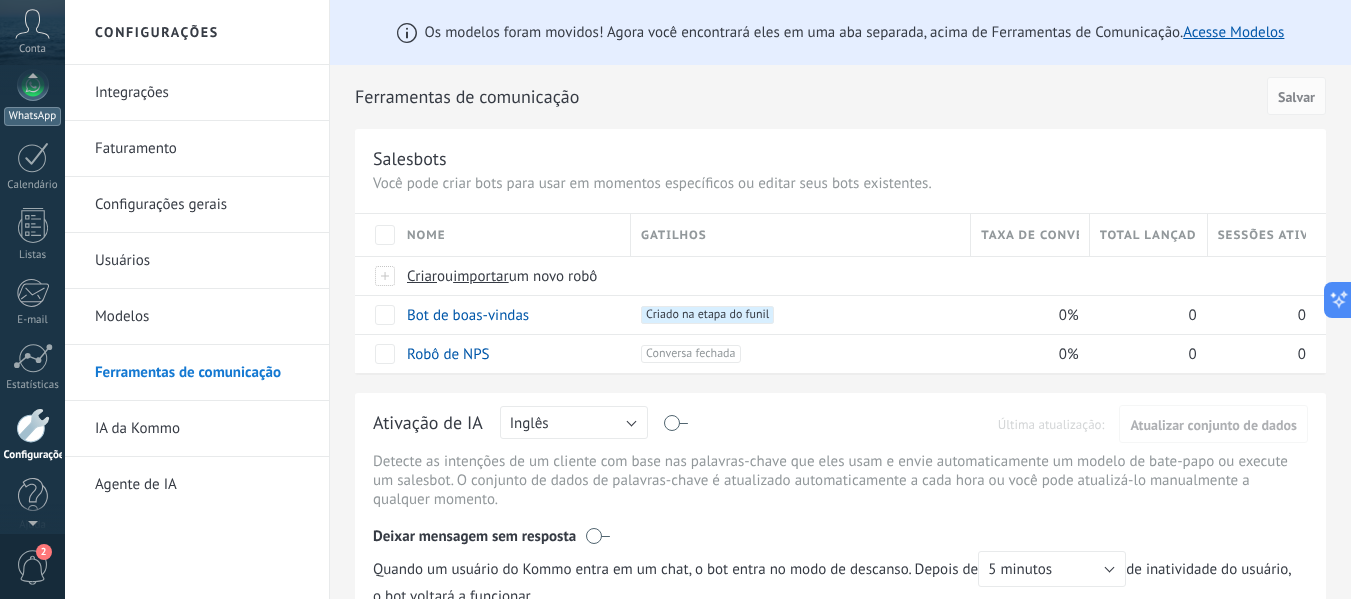click on "WhatsApp" at bounding box center [32, 97] 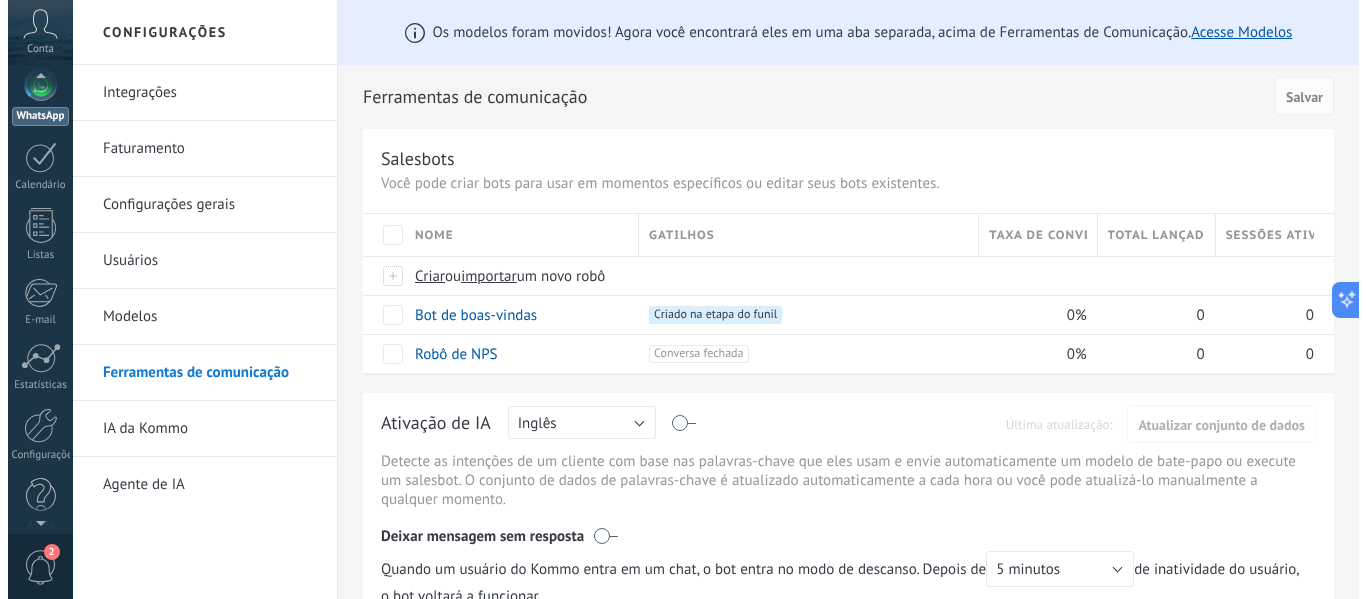 scroll, scrollTop: 0, scrollLeft: 0, axis: both 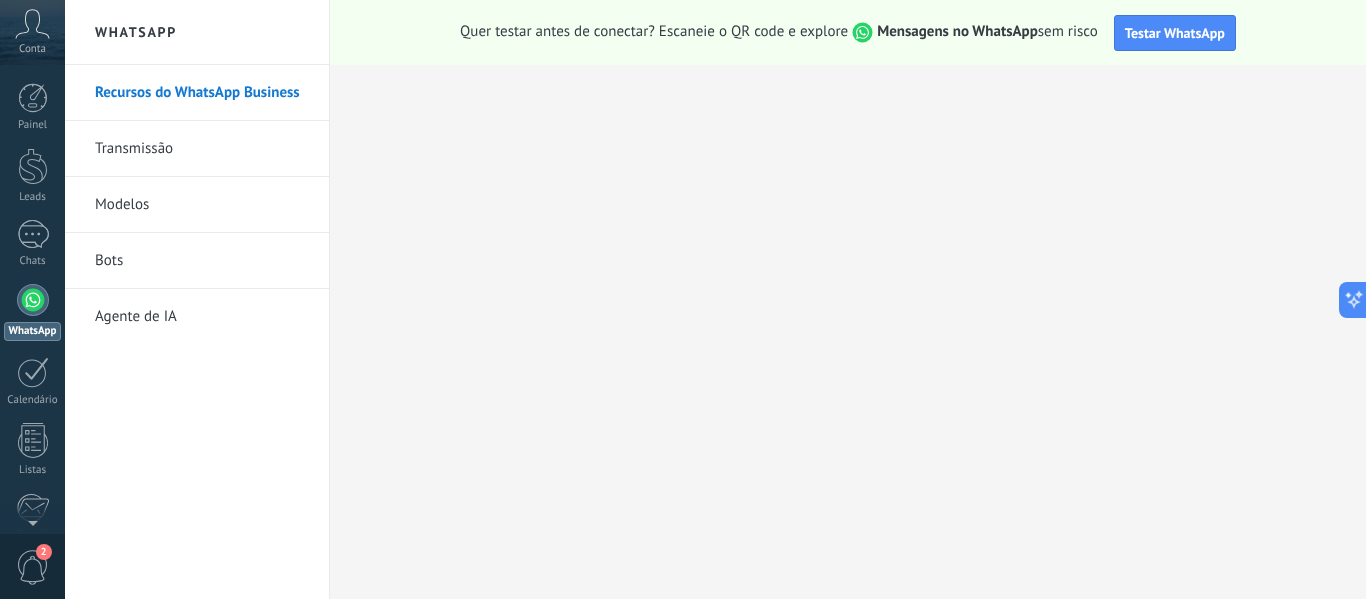 click on "Bots" at bounding box center [202, 261] 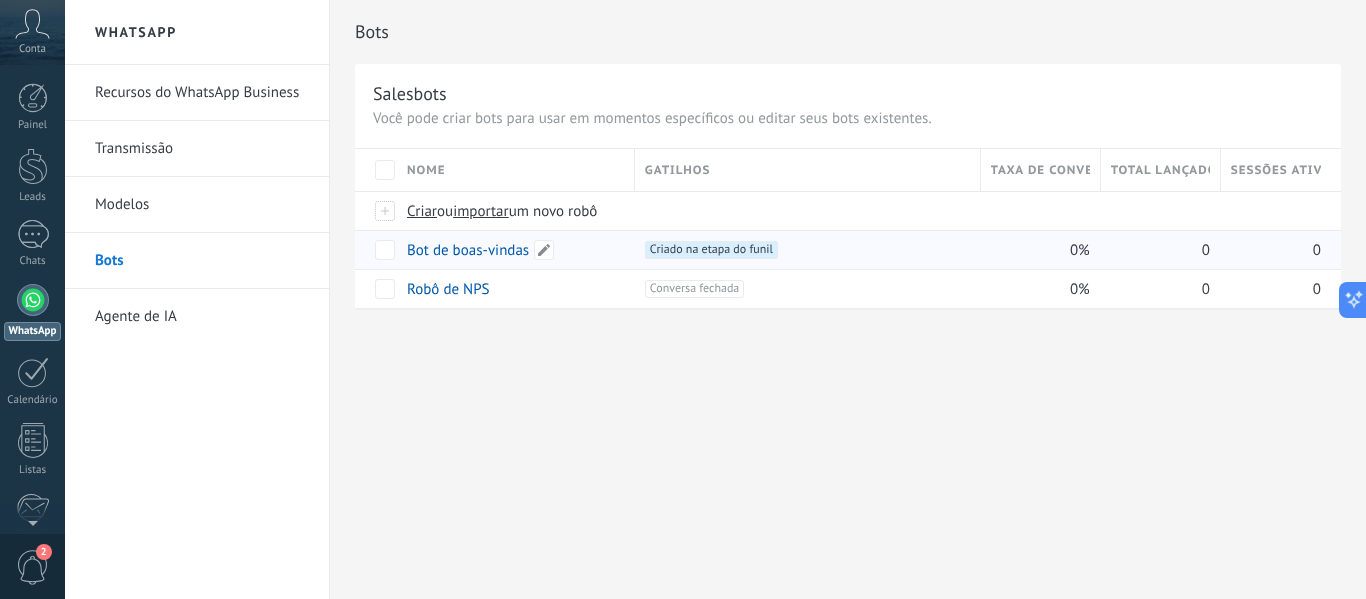 click on "Bot de boas-vindas" at bounding box center (468, 250) 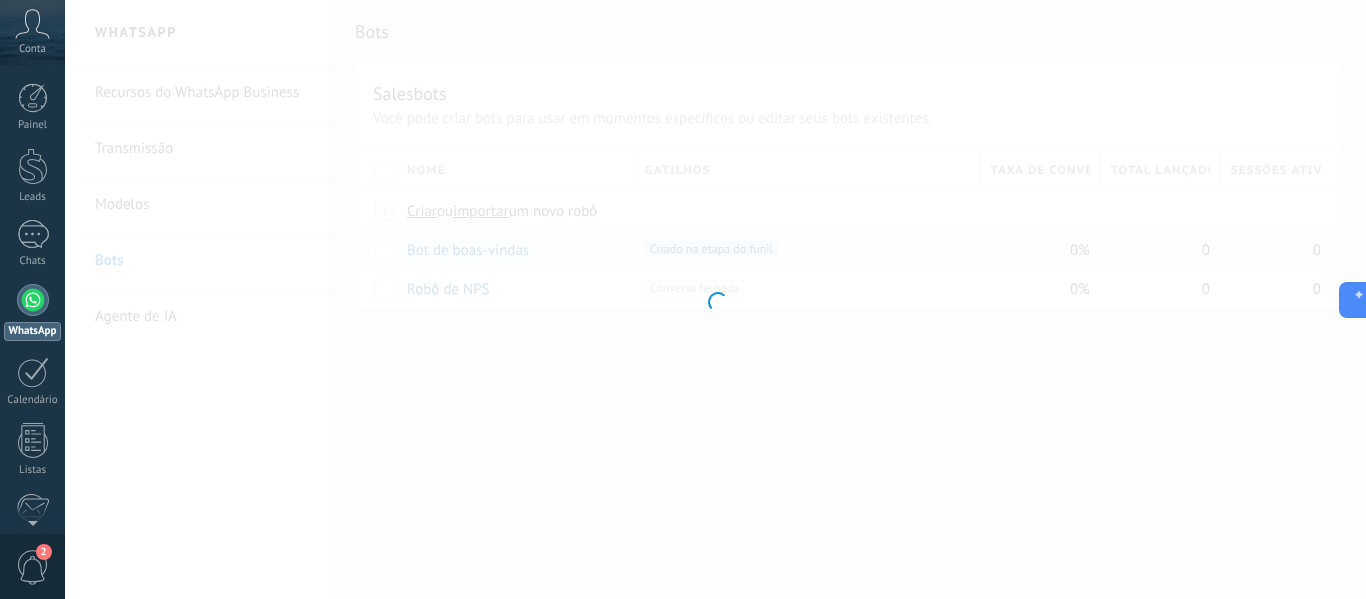 type on "**********" 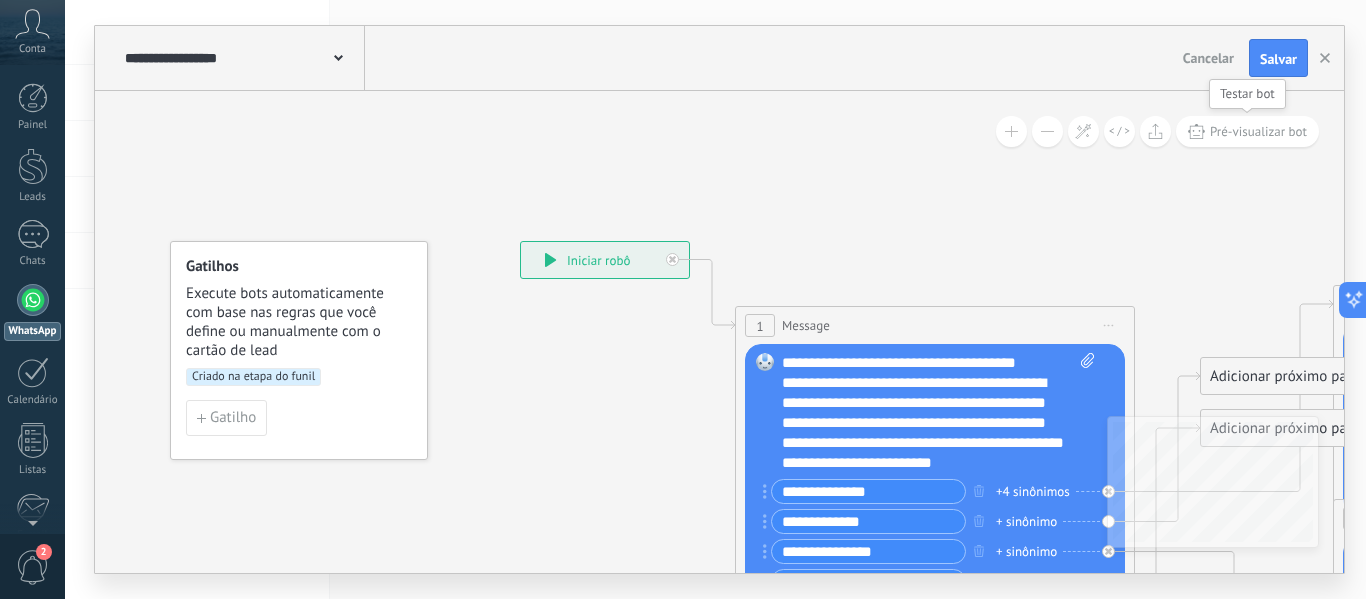 click on "Pré-visualizar bot" at bounding box center (1258, 131) 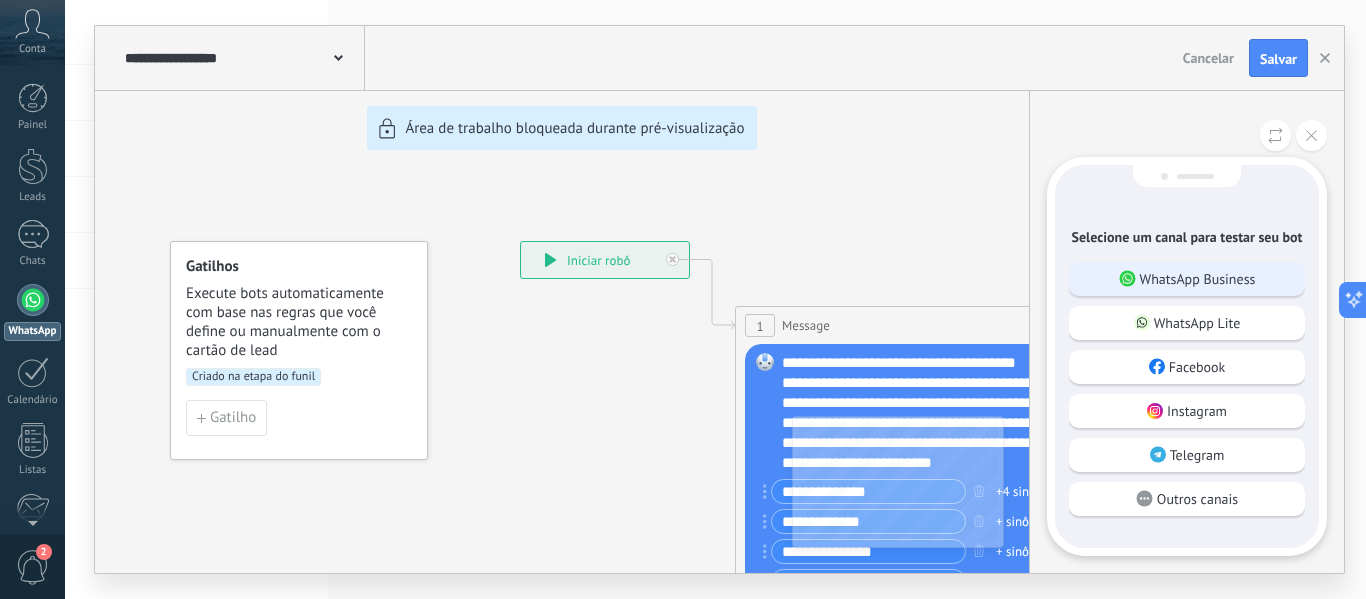 click on "WhatsApp Business" at bounding box center (1187, 279) 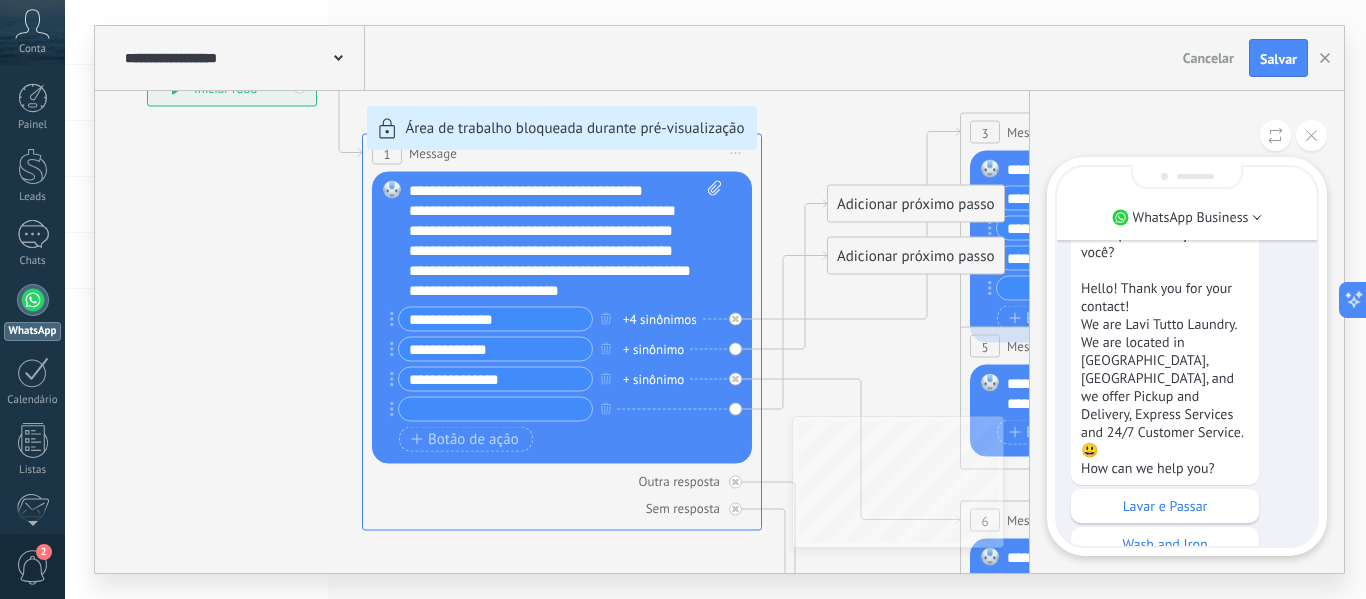 scroll, scrollTop: 0, scrollLeft: 0, axis: both 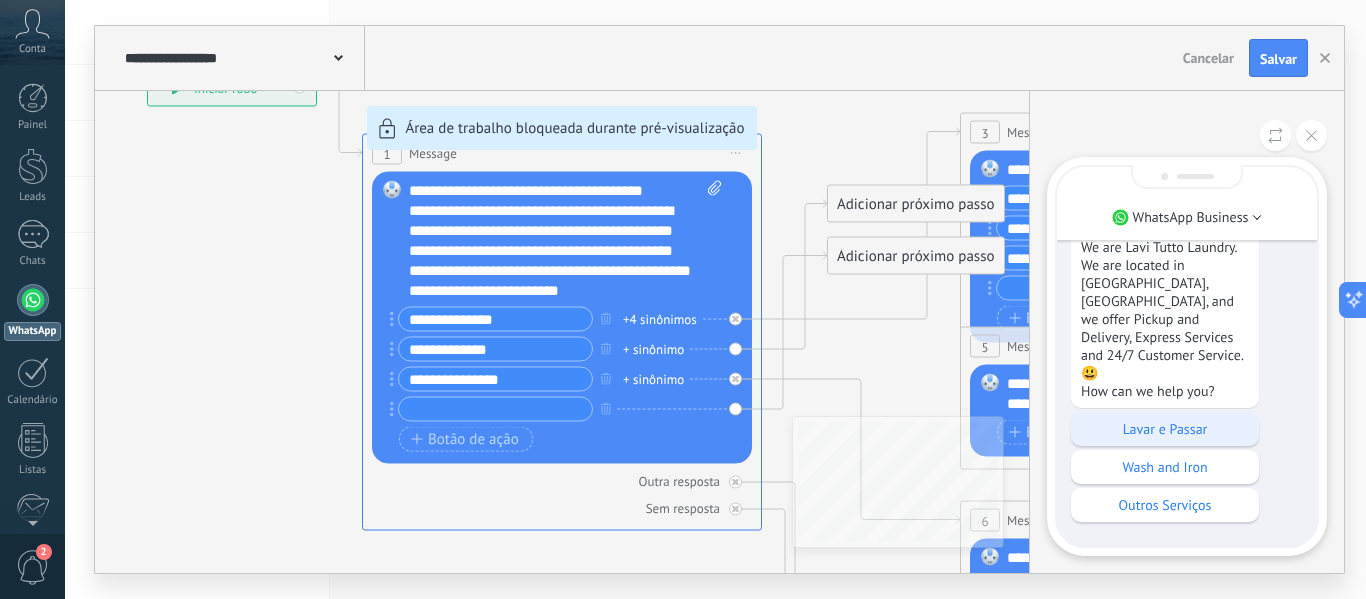 click on "Lavar e Passar" at bounding box center (1165, 429) 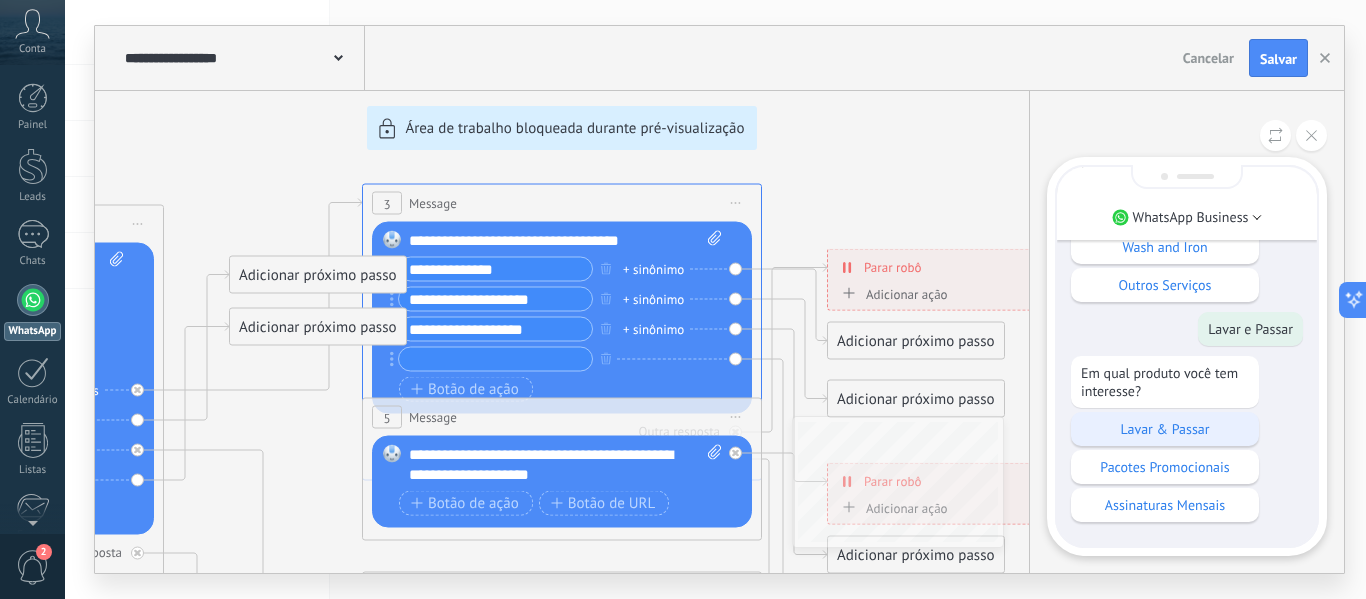 click on "Lavar & Passar" at bounding box center (1165, 429) 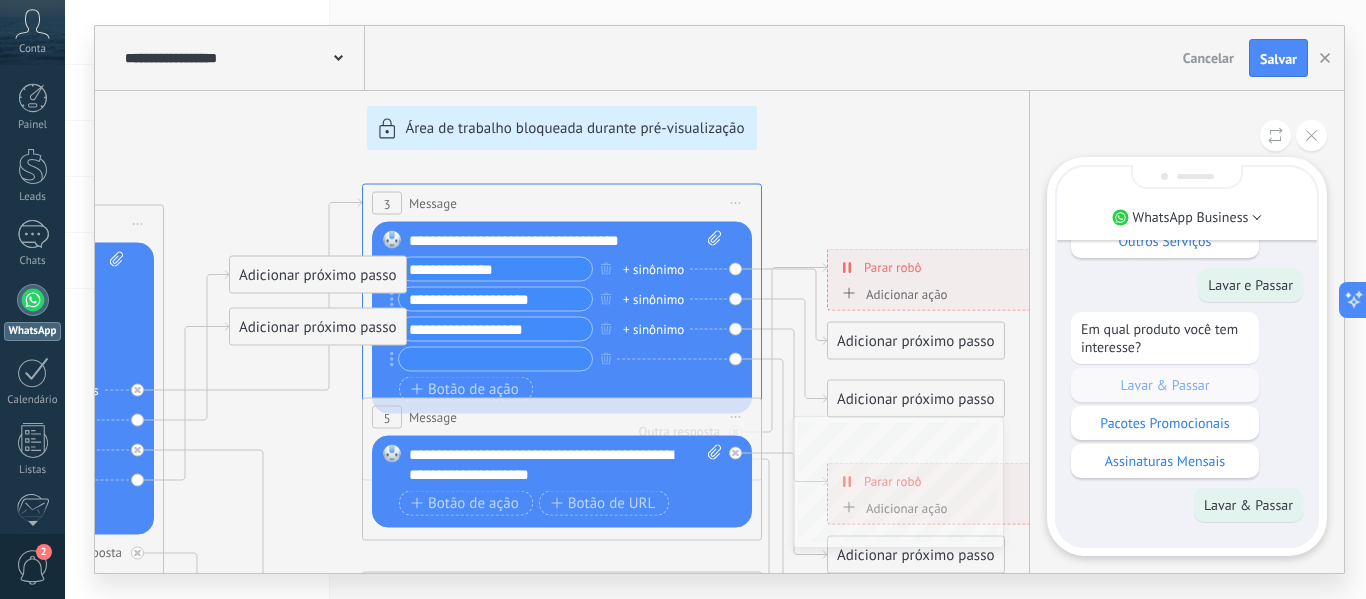 click on "**********" at bounding box center (719, 299) 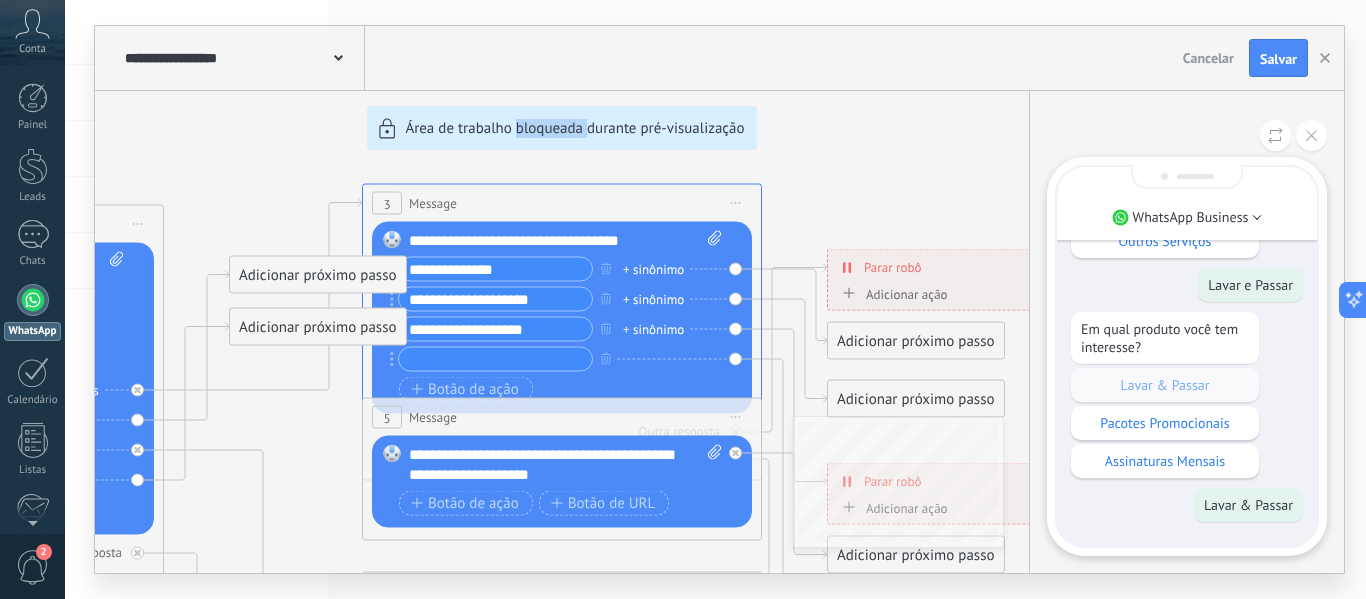 click on "**********" at bounding box center (719, 299) 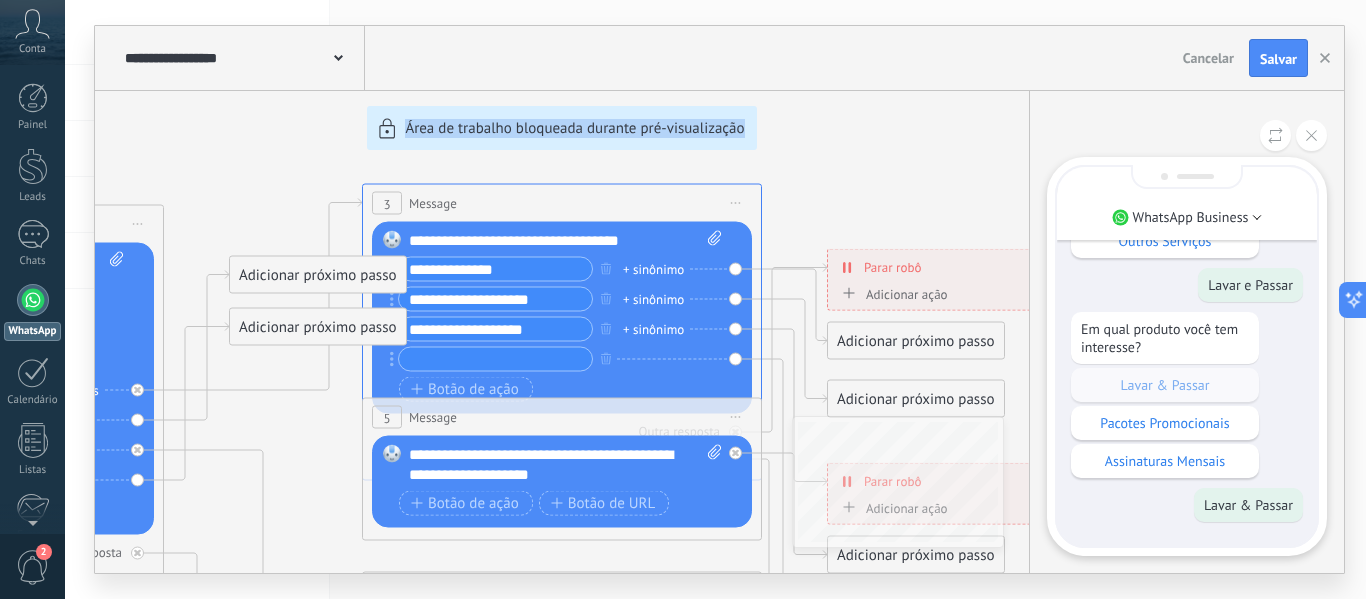 click on "**********" at bounding box center [719, 299] 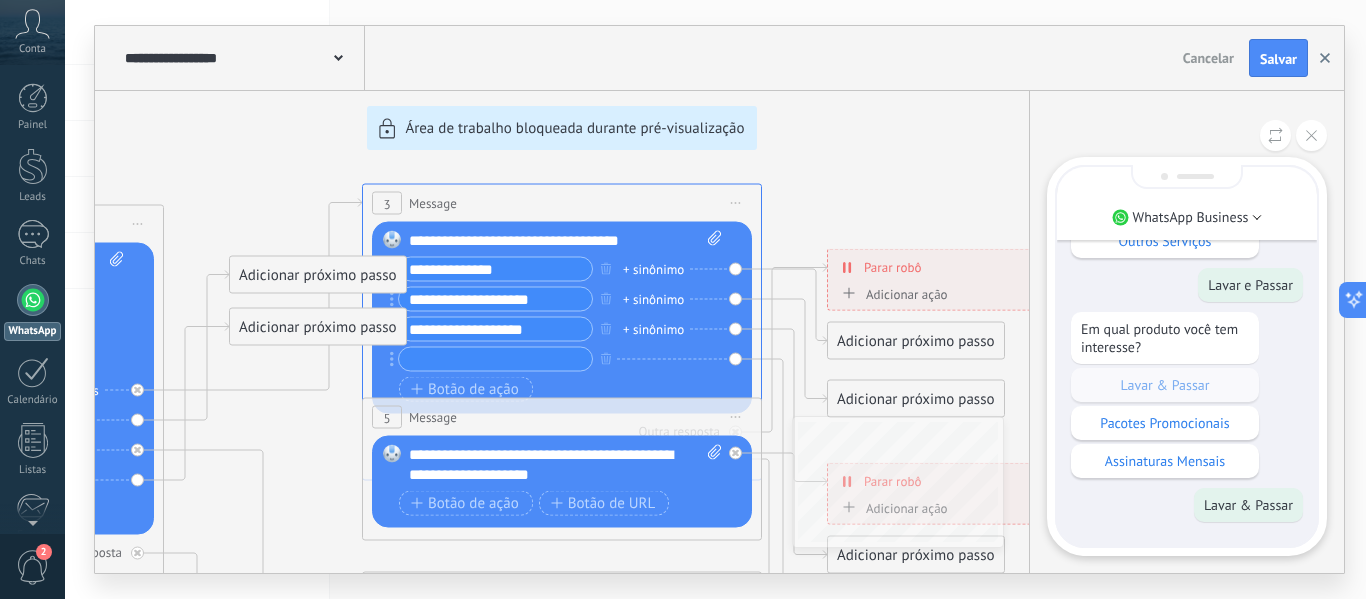 click at bounding box center (1325, 58) 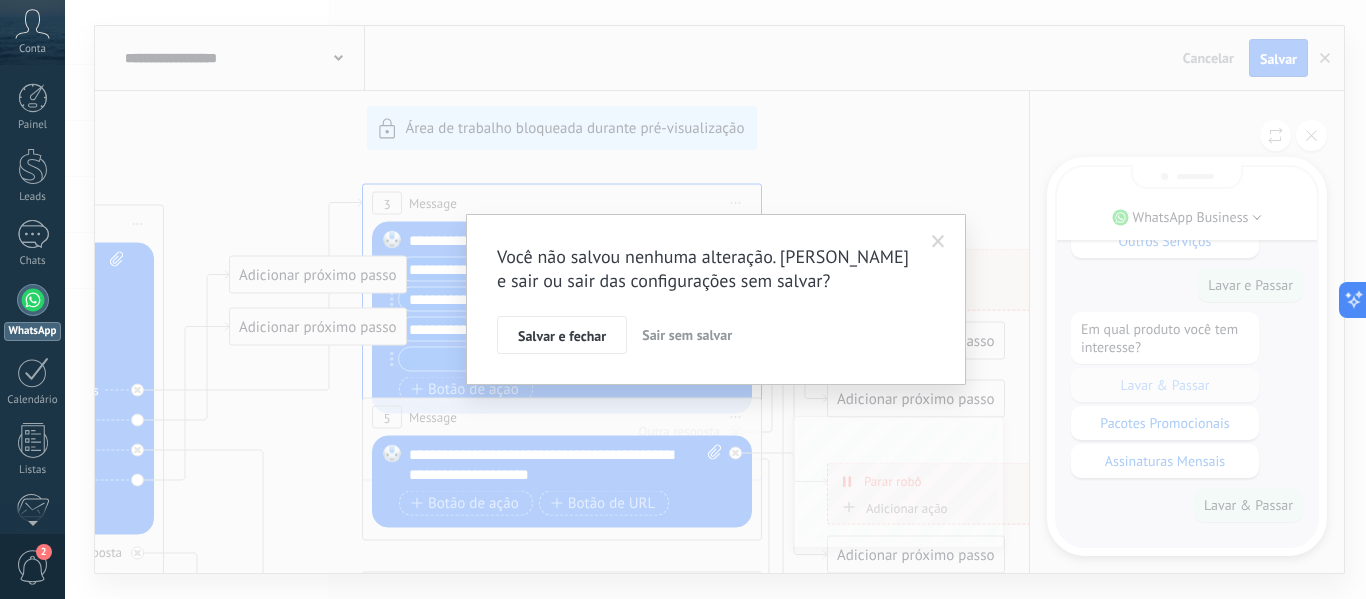 click at bounding box center (938, 242) 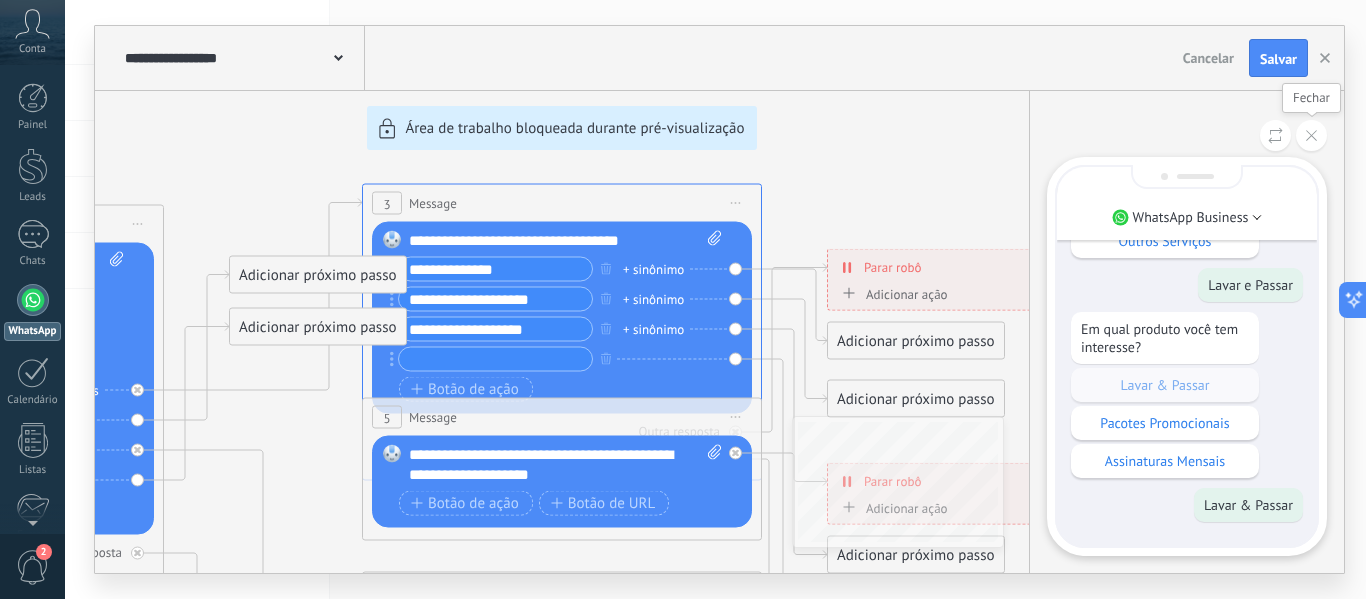 click 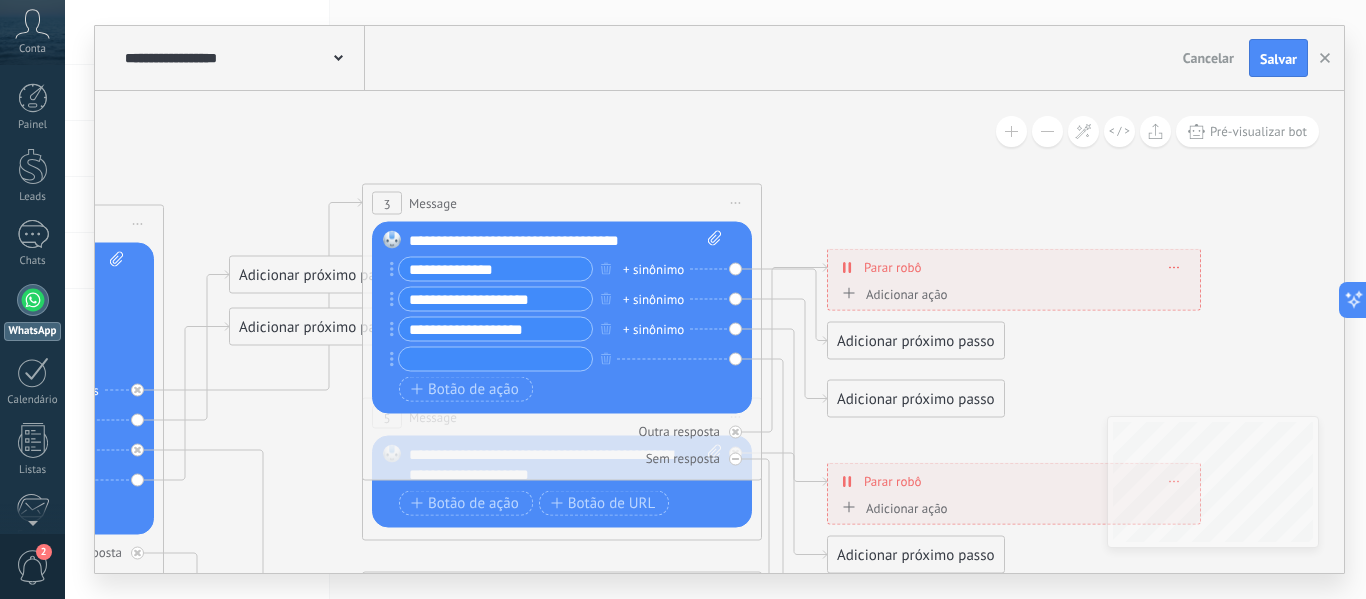 click on "**********" at bounding box center [565, 241] 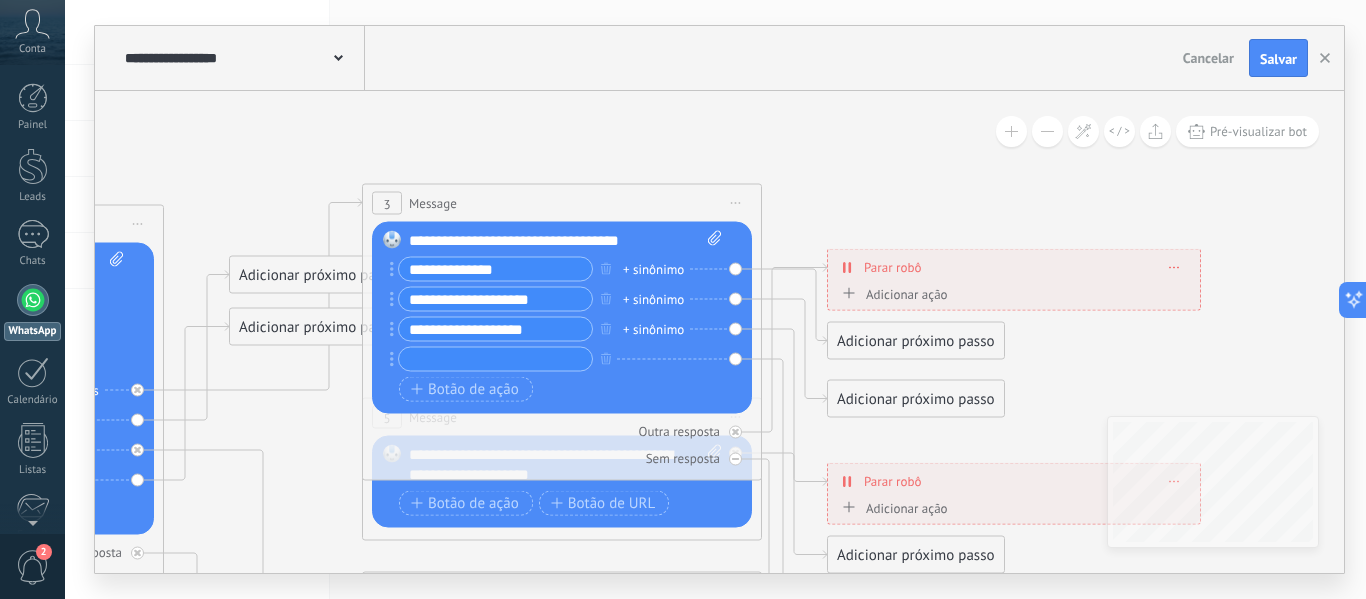 type 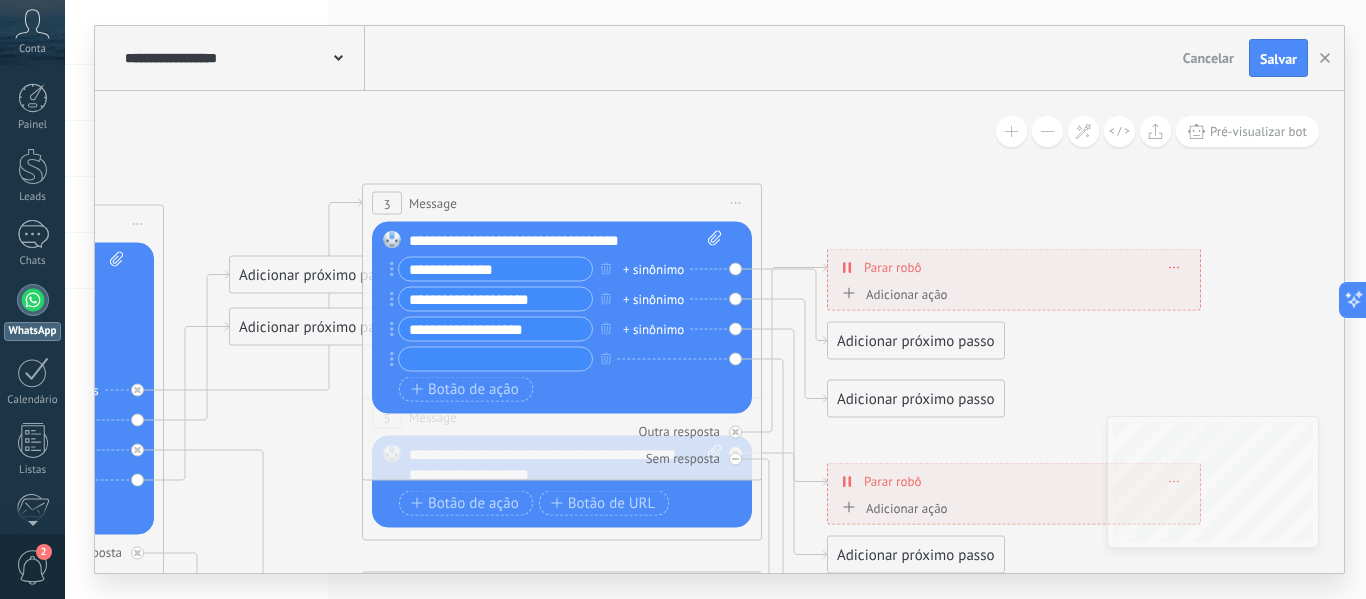 click 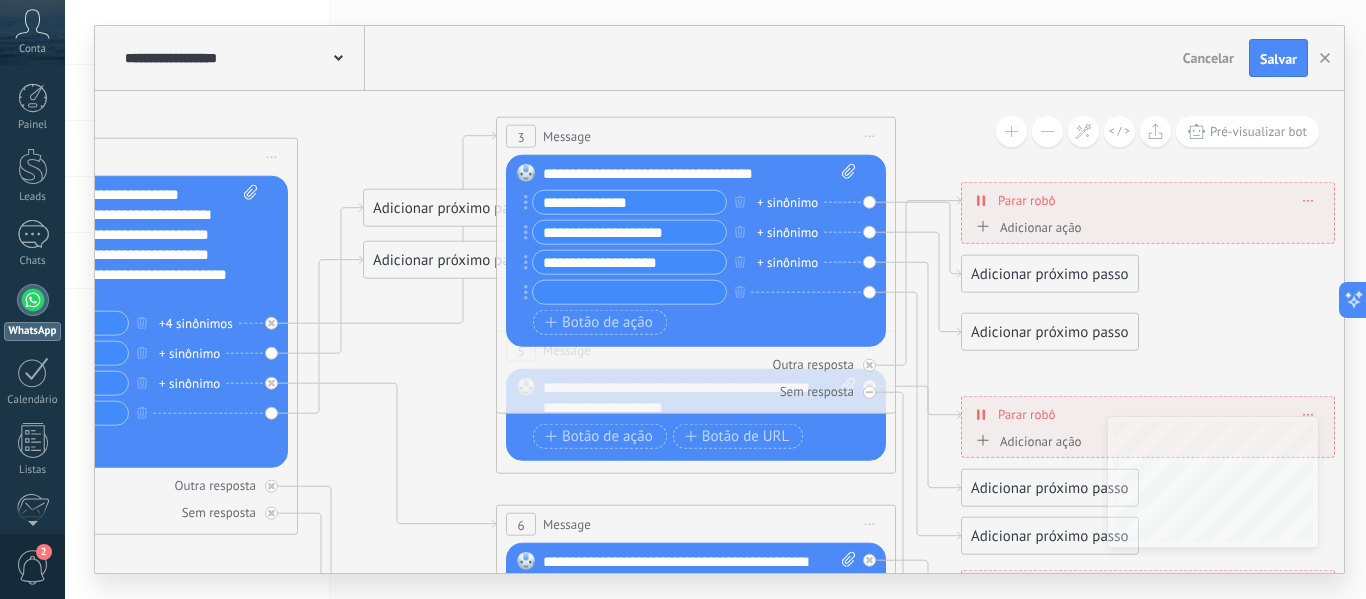 click on "Substituir
Remover
Converter para mensagem de voz
Arraste a imagem aqui para anexá-la.
Adicionar imagem
Upload
Arraste e solte
Arquivo não encontrado
Inserir mensagem do robô..." at bounding box center [98, 322] 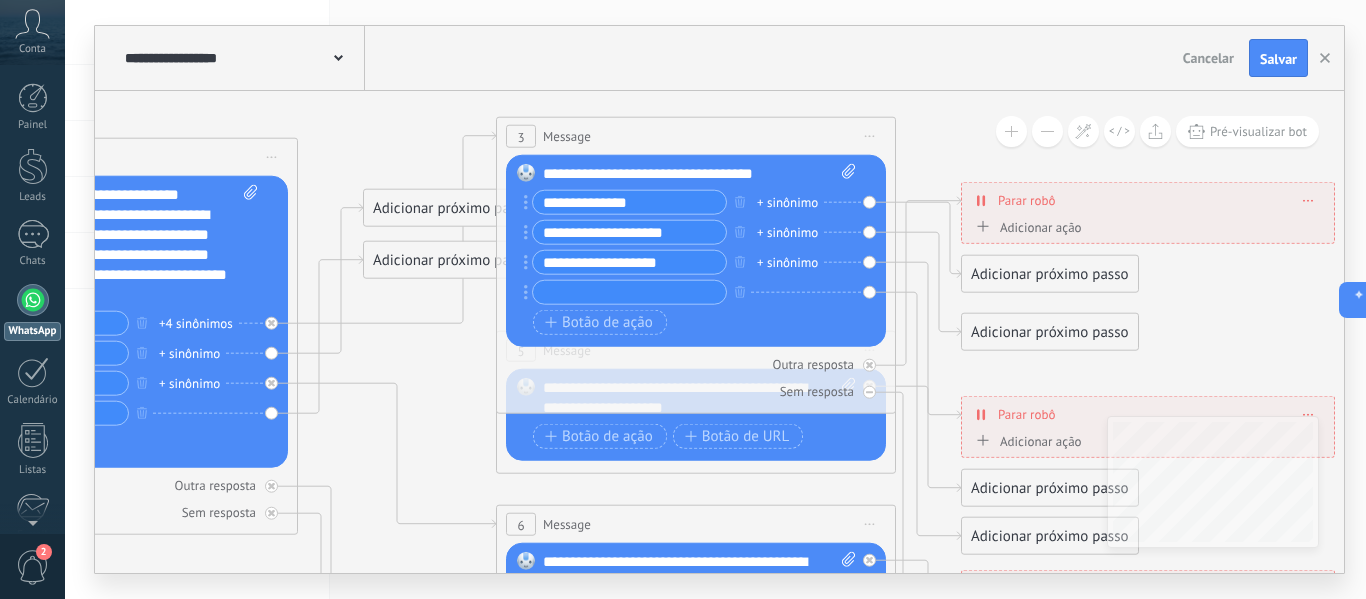 click on "Substituir
Remover
Converter para mensagem de voz
Arraste a imagem aqui para anexá-la.
Adicionar imagem
Upload
Arraste e solte
Arquivo não encontrado
Inserir mensagem do robô..." at bounding box center [98, 322] 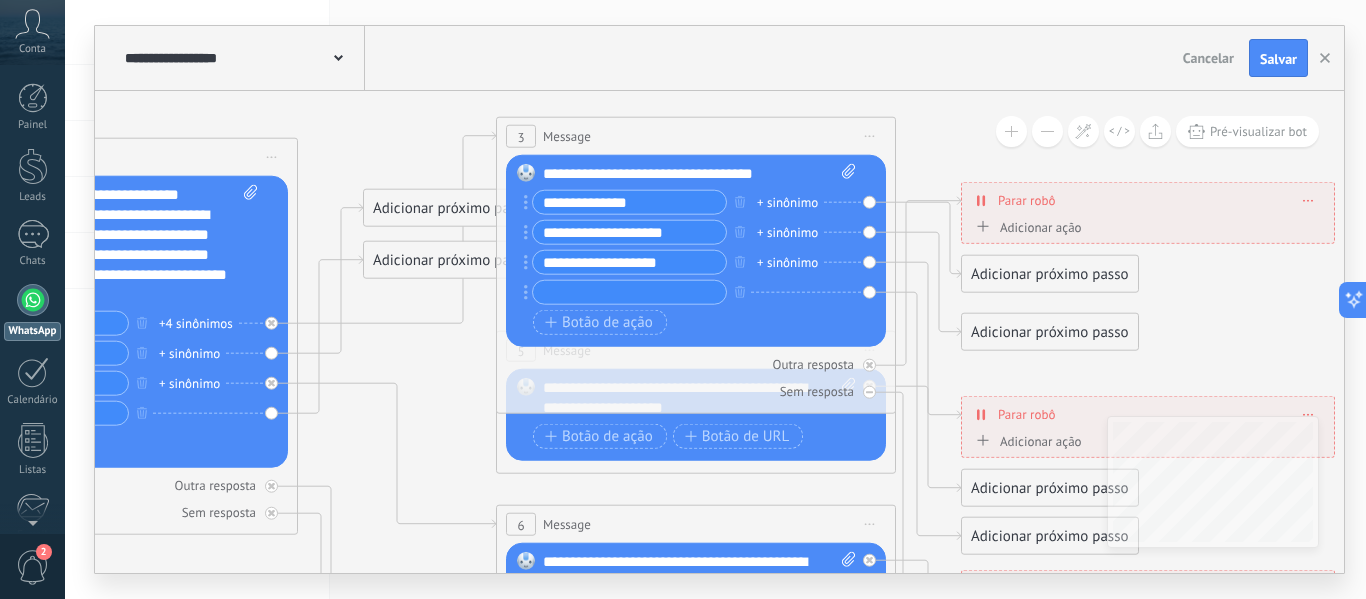 click on "Substituir
Remover
Converter para mensagem de voz
Arraste a imagem aqui para anexá-la.
Adicionar imagem
Upload
Arraste e solte
Arquivo não encontrado
Inserir mensagem do robô..." at bounding box center [98, 322] 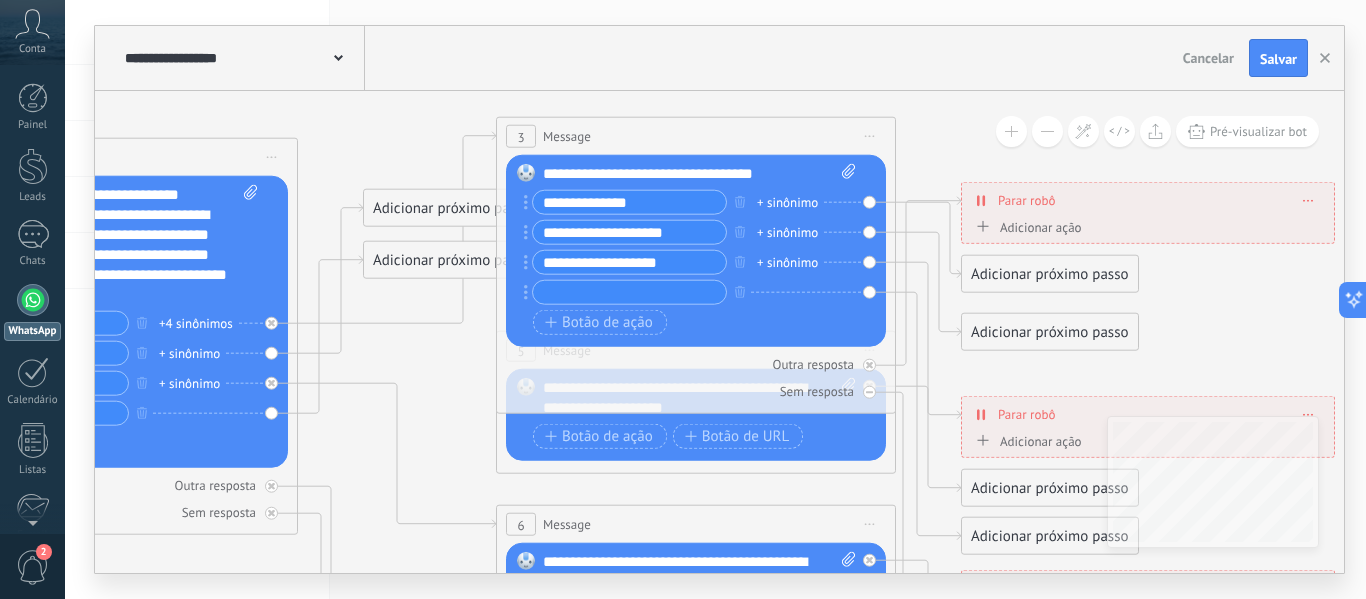 click on "Substituir
Remover
Converter para mensagem de voz
Arraste a imagem aqui para anexá-la.
Adicionar imagem
Upload
Arraste e solte
Arquivo não encontrado
Inserir mensagem do robô..." at bounding box center [98, 322] 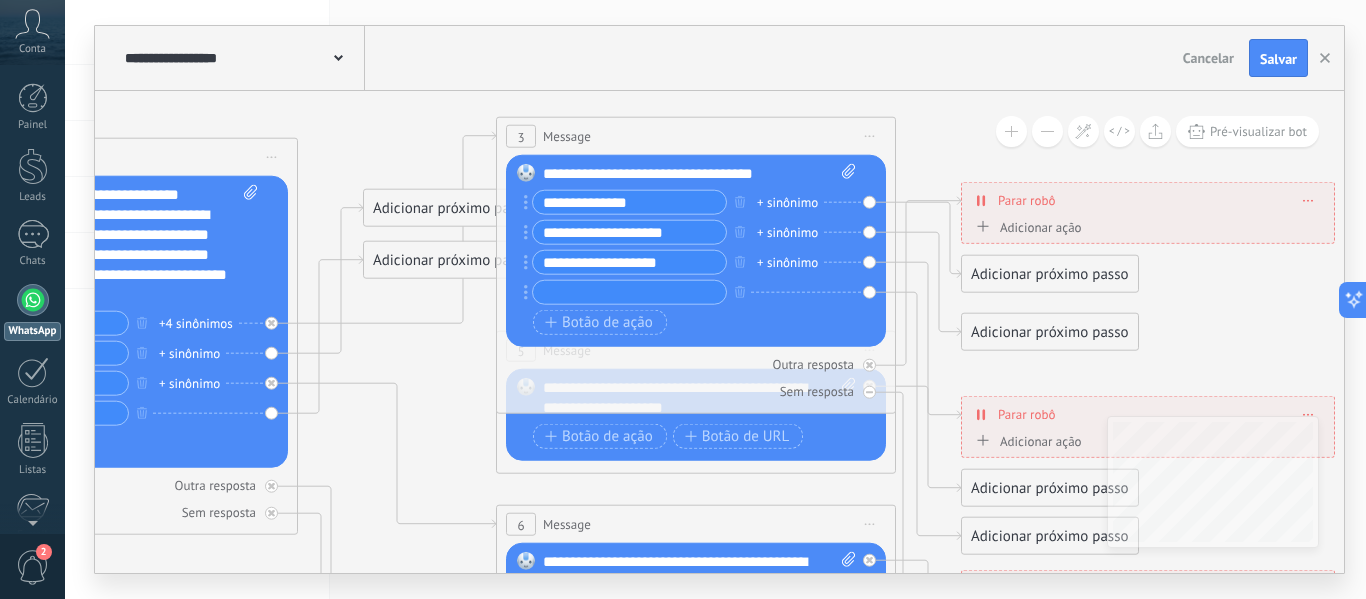click on "Substituir
Remover
Converter para mensagem de voz
Arraste a imagem aqui para anexá-la.
Adicionar imagem
Upload
Arraste e solte
Arquivo não encontrado
Inserir mensagem do robô..." at bounding box center [98, 322] 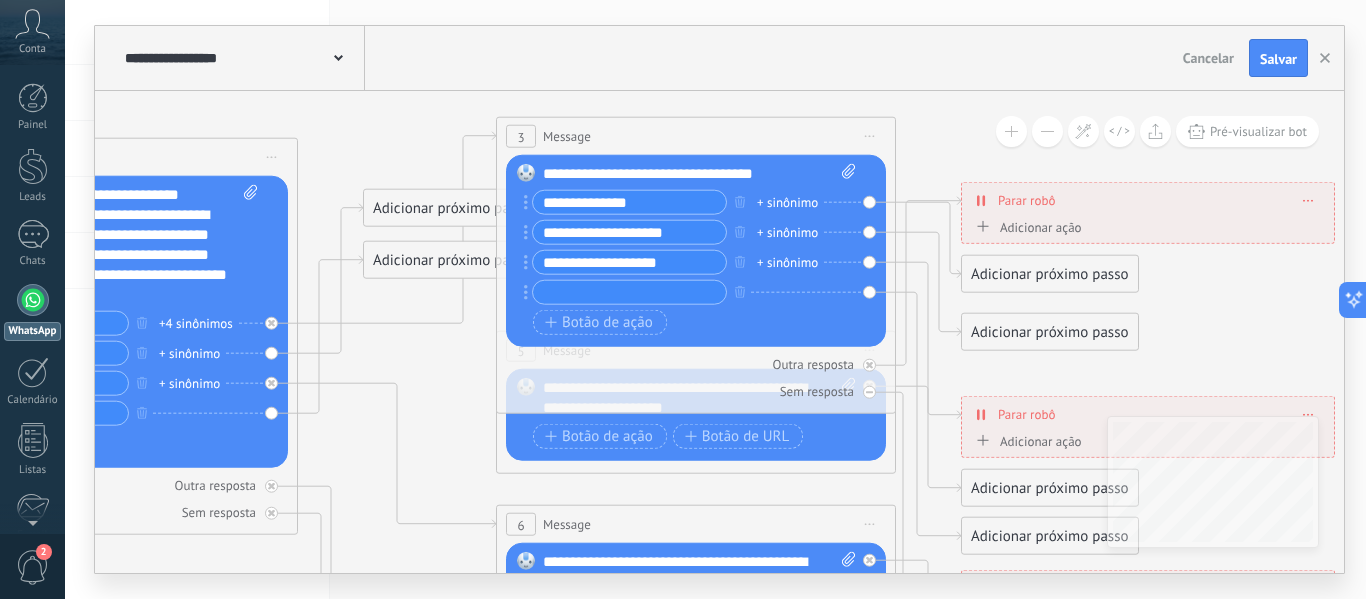 click on "Substituir
Remover
Converter para mensagem de voz
Arraste a imagem aqui para anexá-la.
Adicionar imagem
Upload
Arraste e solte
Arquivo não encontrado
Inserir mensagem do robô..." at bounding box center [98, 322] 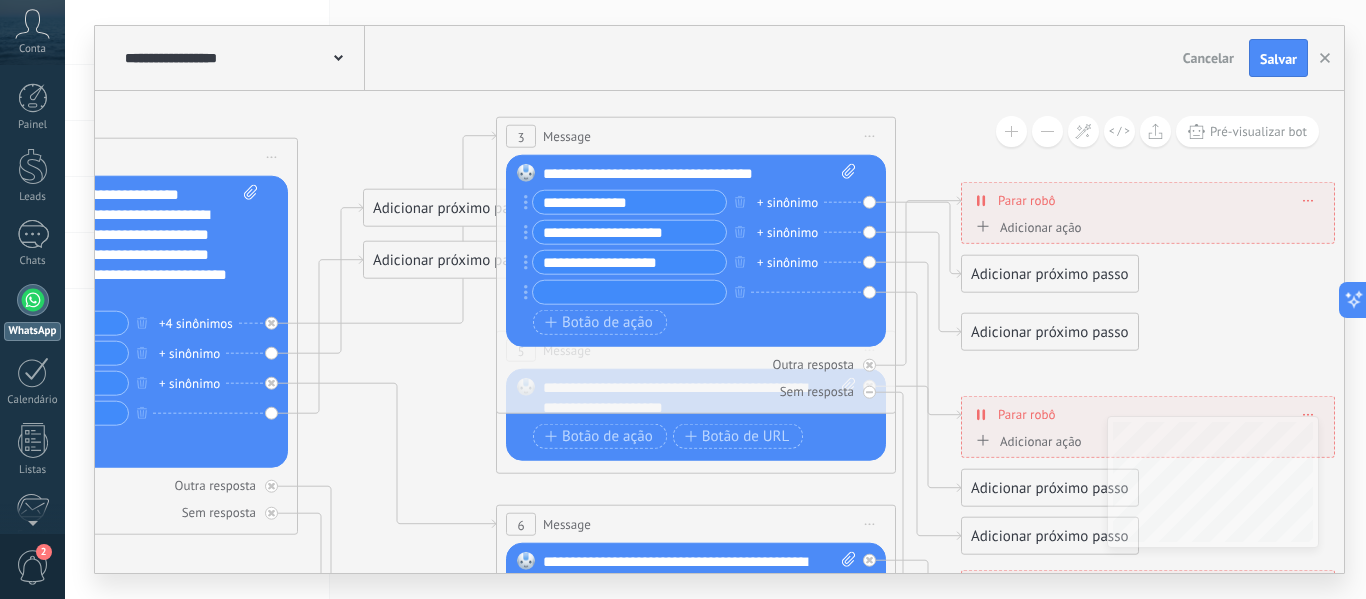 click on "Substituir
Remover
Converter para mensagem de voz
Arraste a imagem aqui para anexá-la.
Adicionar imagem
Upload
Arraste e solte
Arquivo não encontrado
Inserir mensagem do robô..." at bounding box center [98, 322] 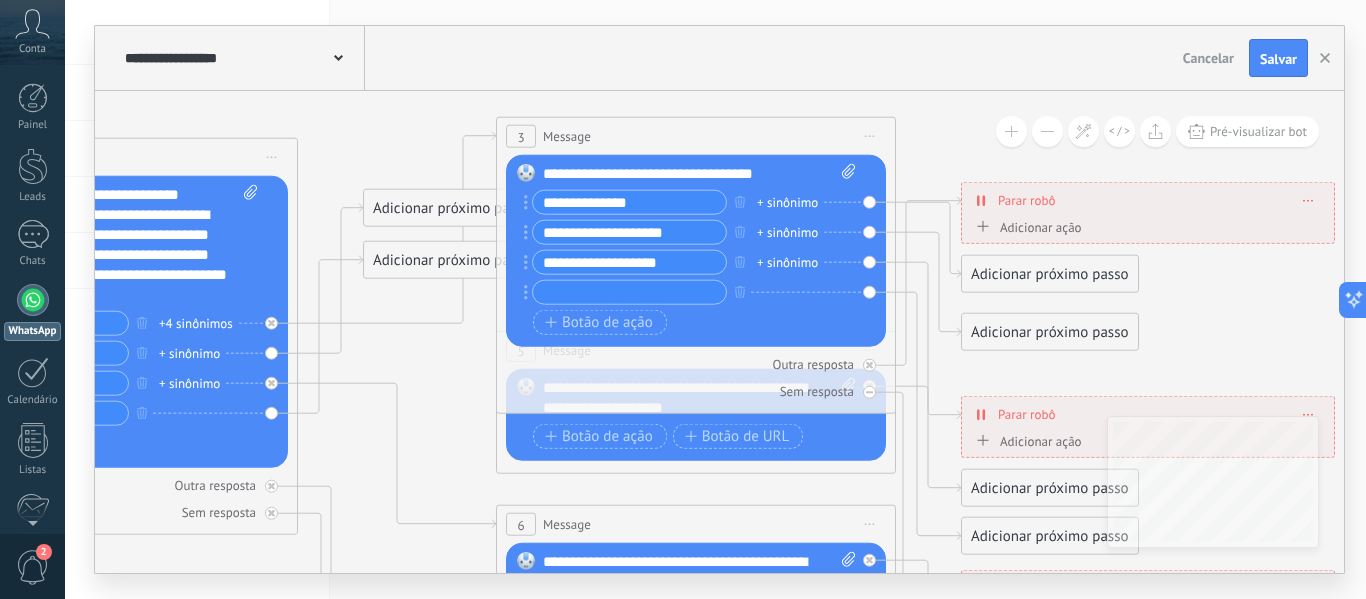 click on "Substituir
Remover
Converter para mensagem de voz
Arraste a imagem aqui para anexá-la.
Adicionar imagem
Upload
Arraste e solte
Arquivo não encontrado
Inserir mensagem do robô..." at bounding box center (98, 322) 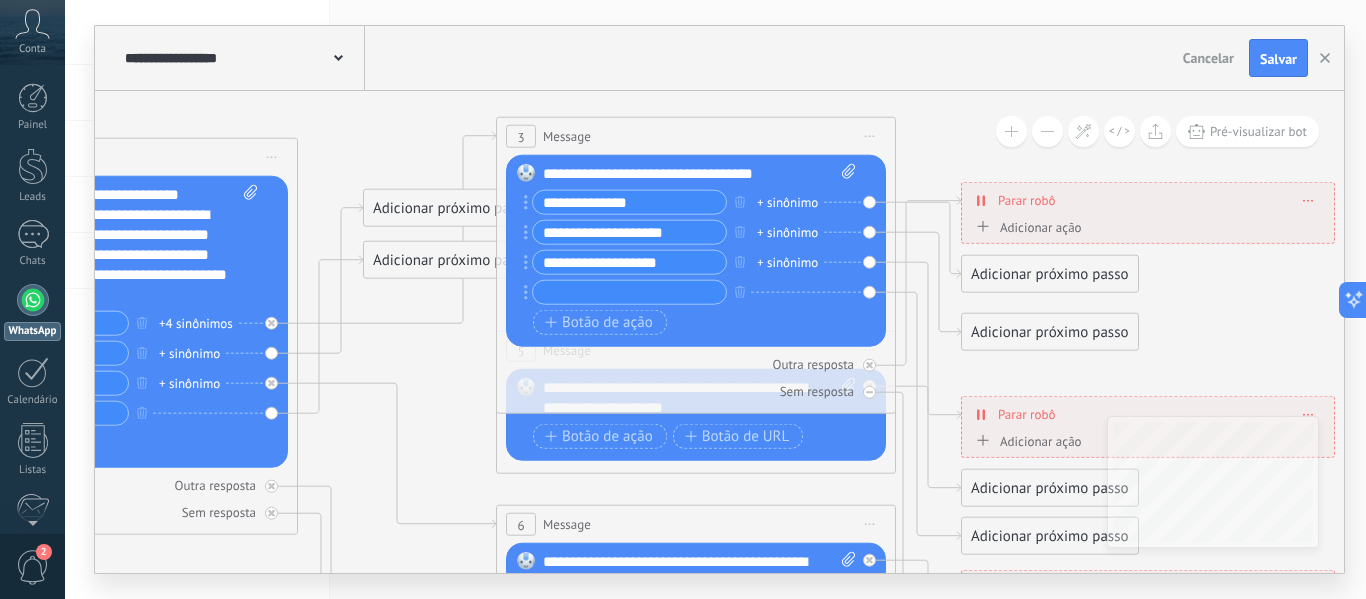 click on "Adicionar próximo passo" at bounding box center (452, 208) 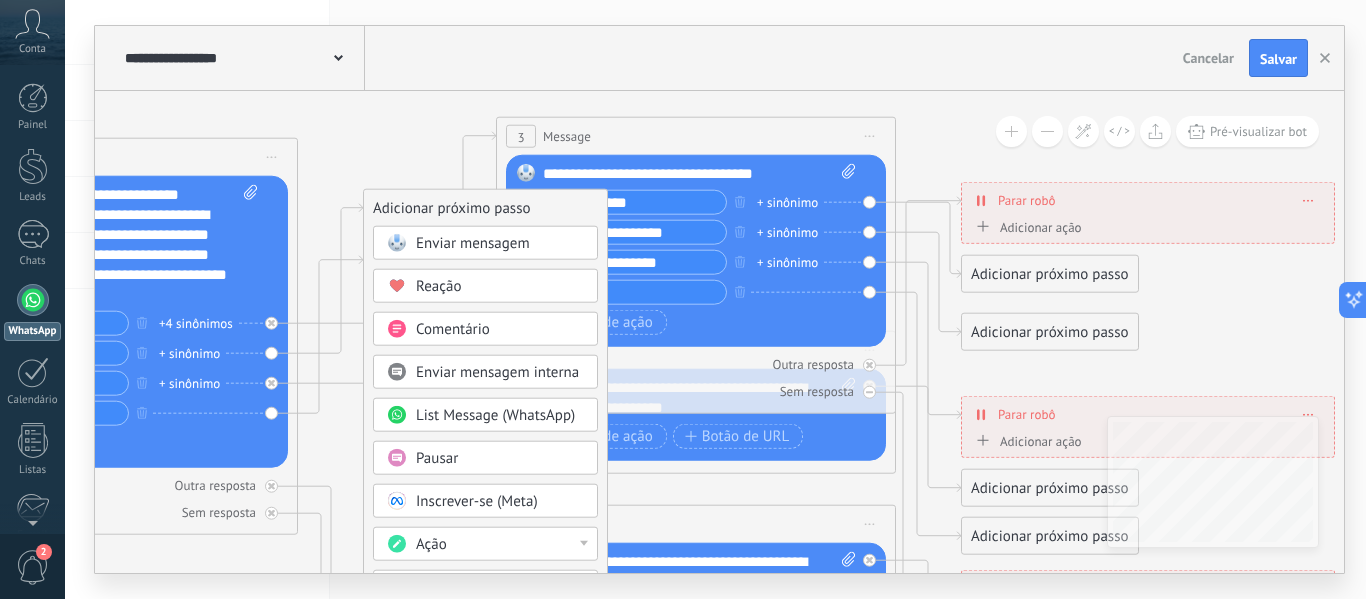 click 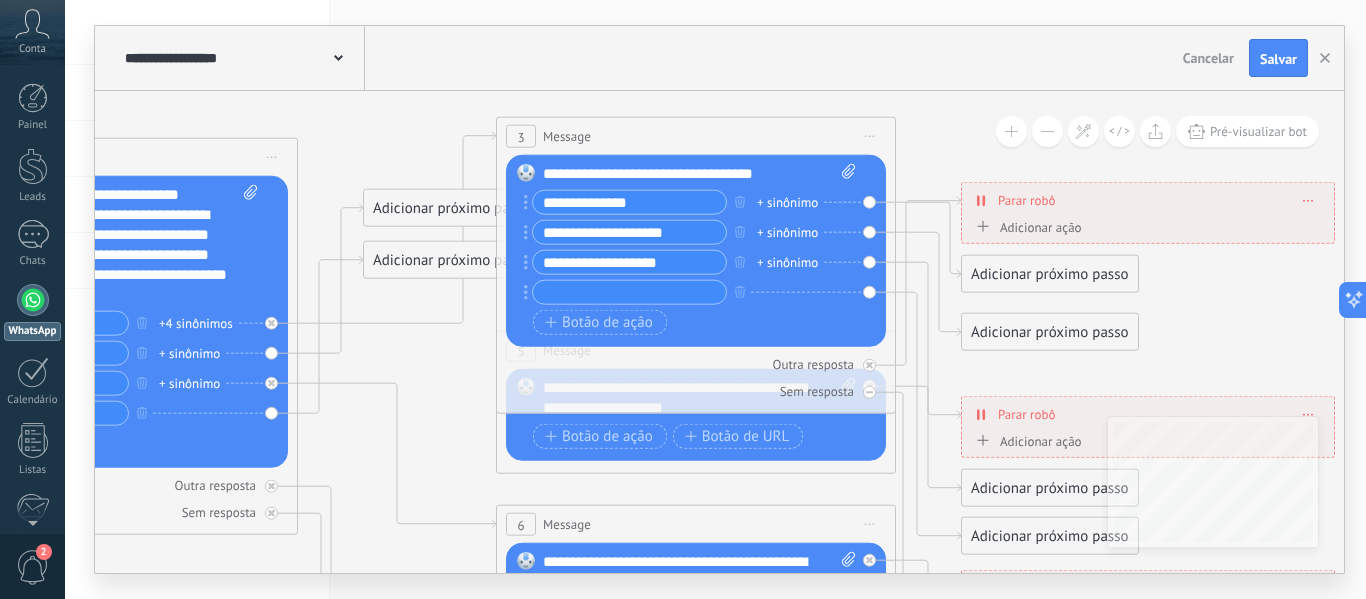 click on "Iniciar pré-visualização aqui
[GEOGRAPHIC_DATA]
Duplicar
Excluir" at bounding box center (870, 136) 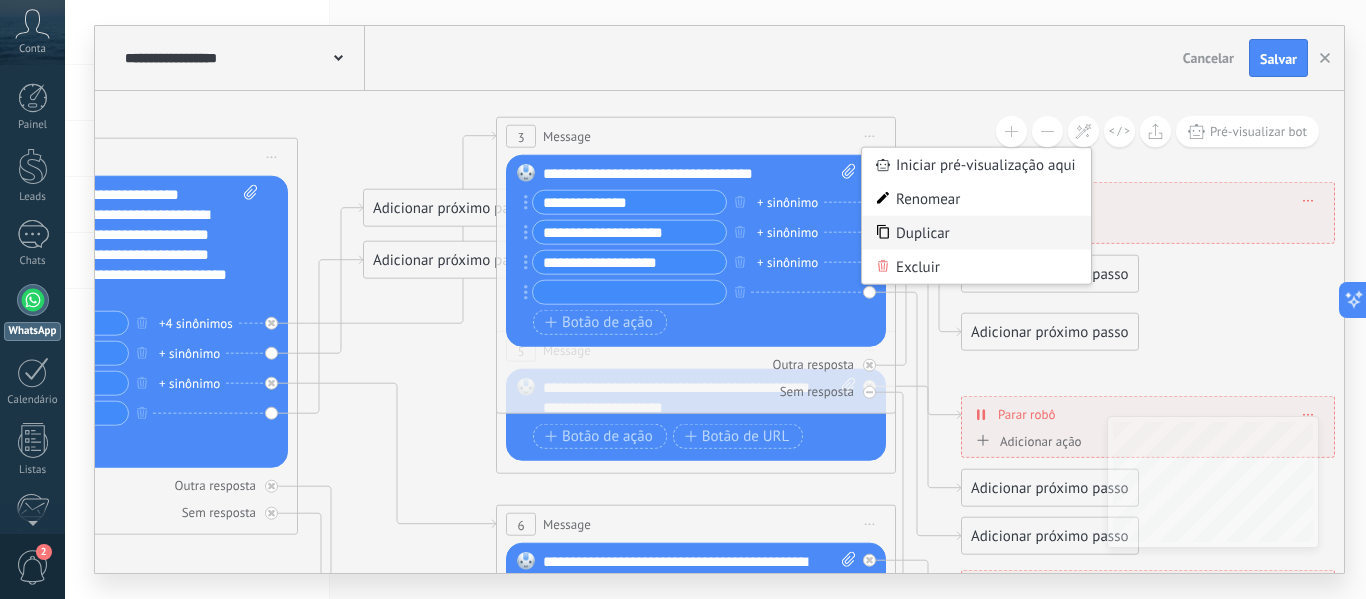 click on "Duplicar" at bounding box center (976, 233) 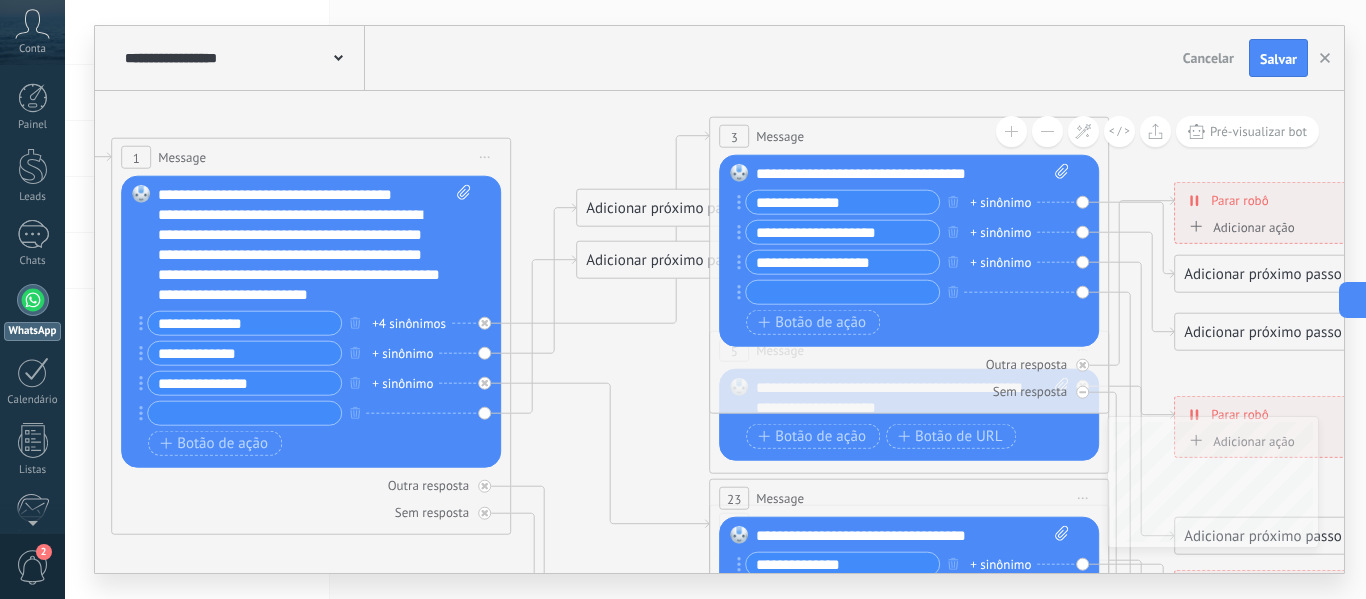 click on "Substituir
Remover
Converter para mensagem de voz
Arraste a imagem aqui para anexá-la.
Adicionar imagem
Upload
Arraste e solte
Arquivo não encontrado
Inserir mensagem do robô..." at bounding box center (311, 322) 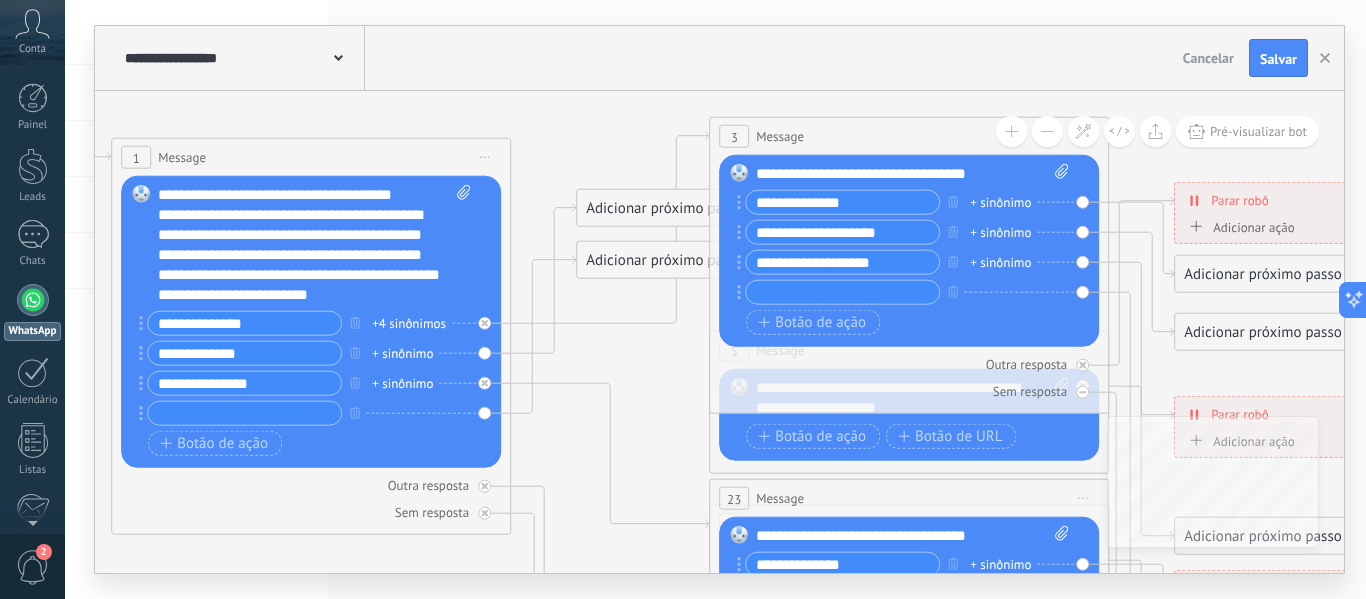 click 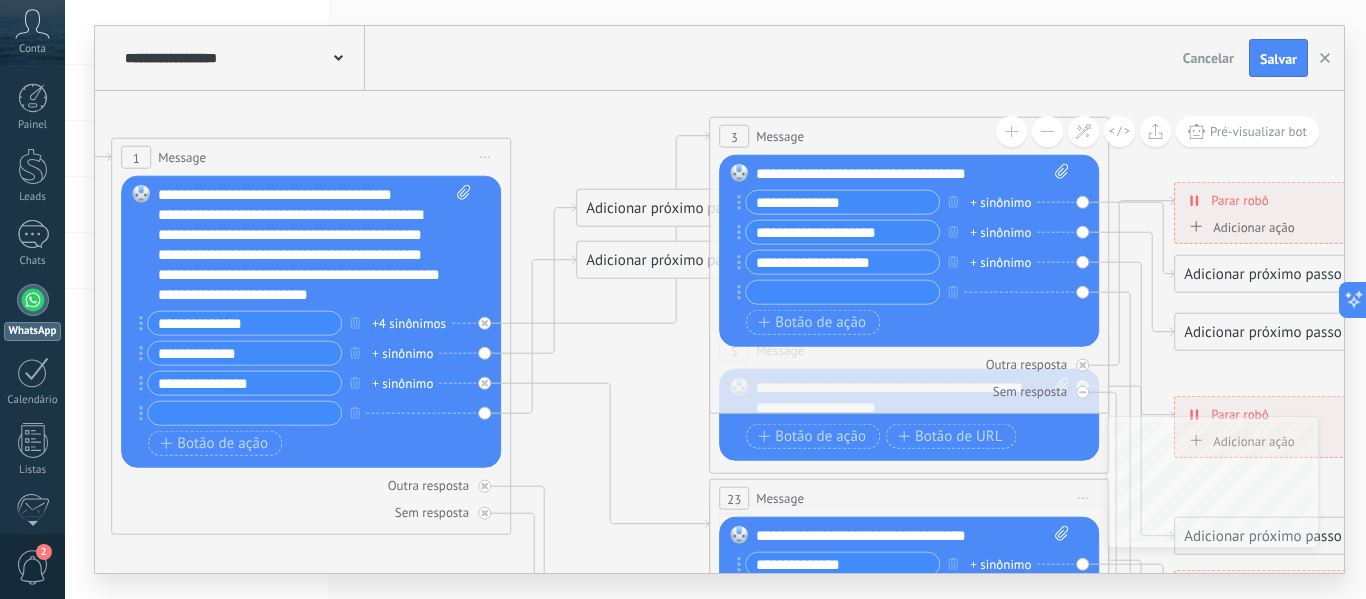 click 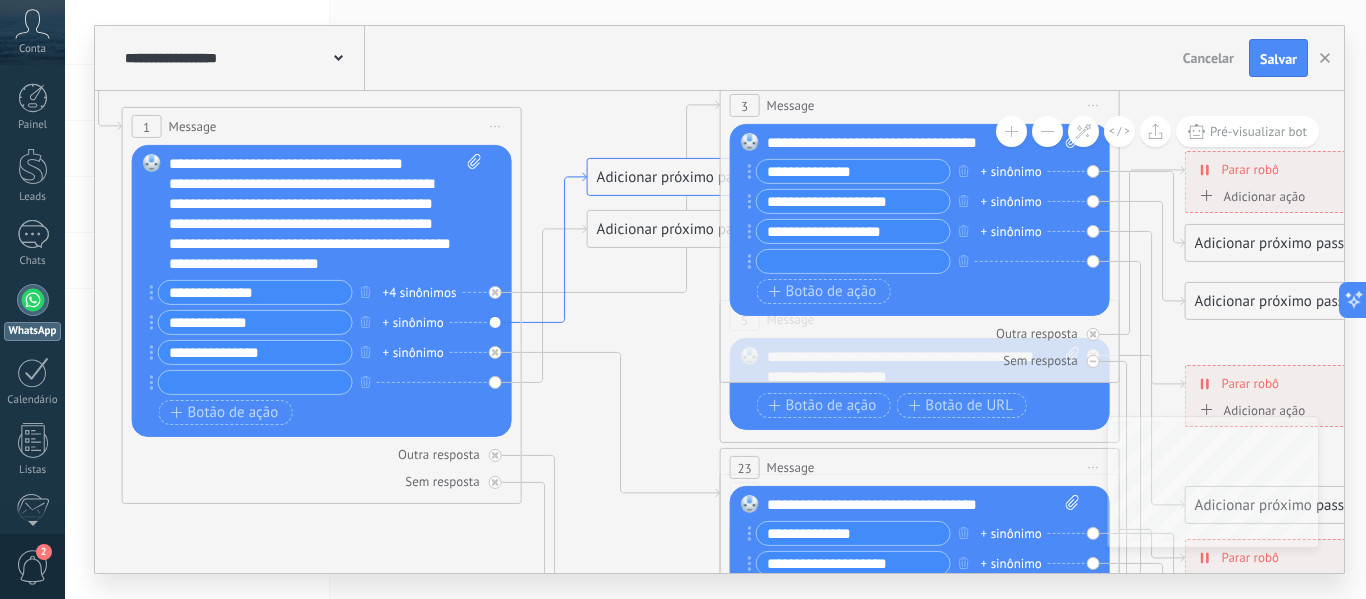 drag, startPoint x: 494, startPoint y: 308, endPoint x: 560, endPoint y: 324, distance: 67.911705 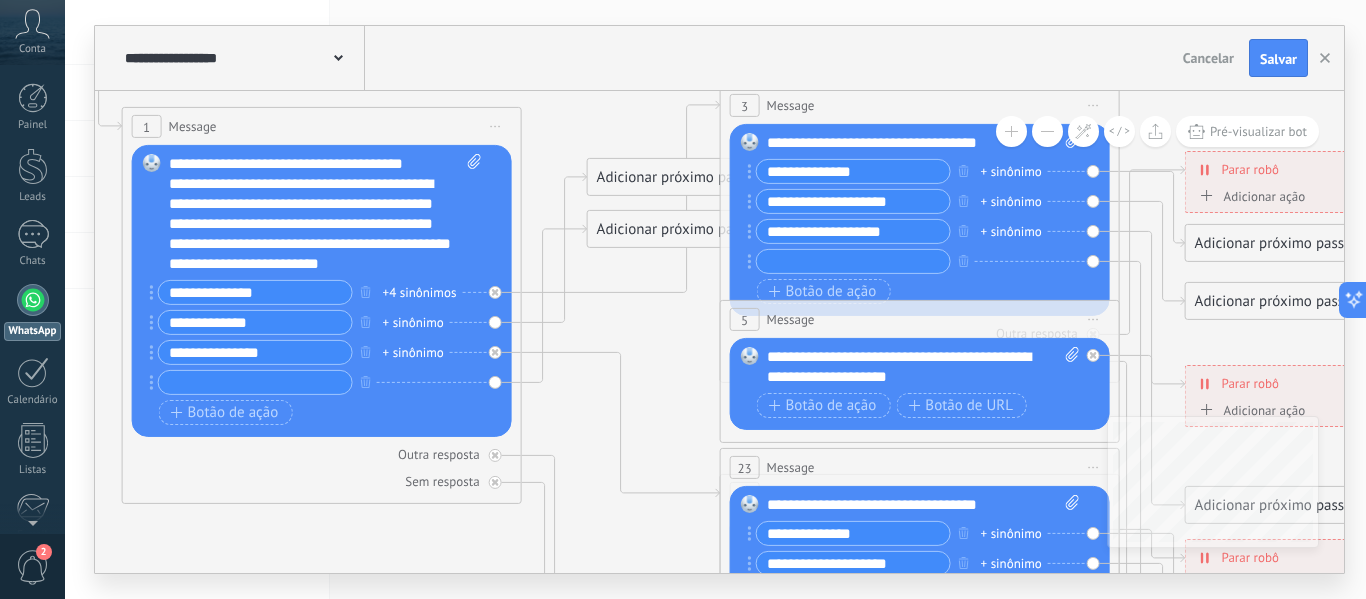 click on "5
Message
*******
(para):
Todos os contatos - canais selecionados
Todos os contatos - canais selecionados
Todos os contatos - canal primário
Contato principal - canais selecionados
Contato principal - canal primário
Todos os contatos - canais selecionados
Todos os contatos - canais selecionados
Todos os contatos - canal primário
Contato principal - canais selecionados" at bounding box center [920, 371] 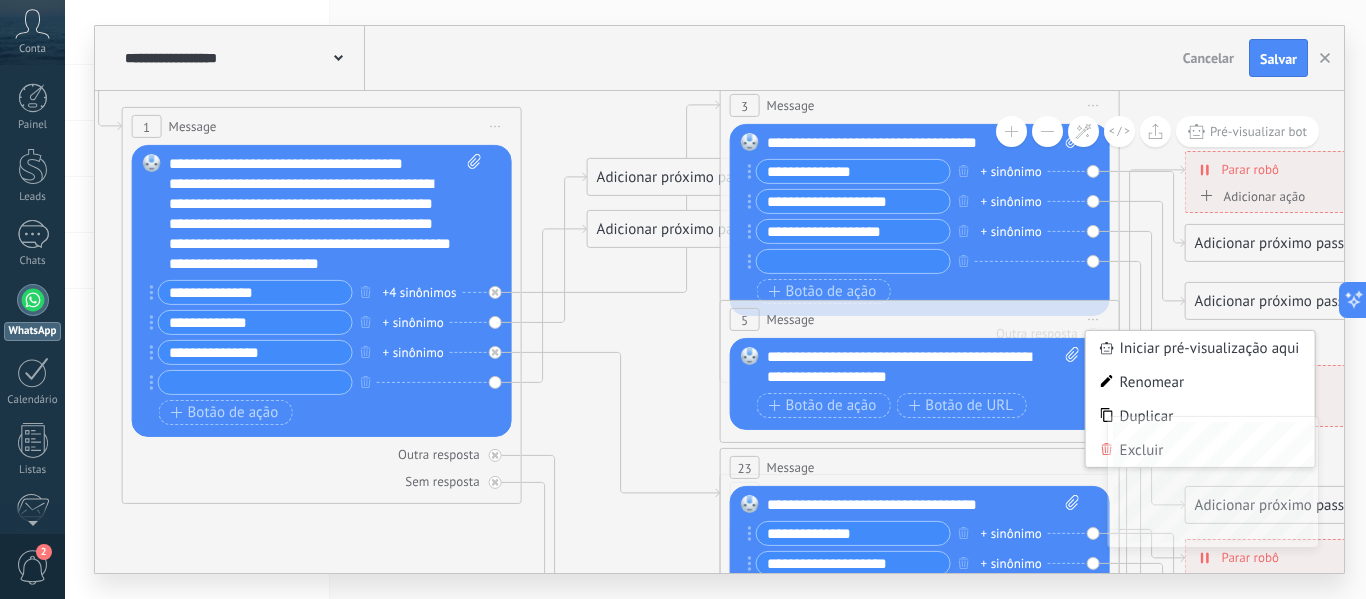 click on "Adicionar próximo passo" at bounding box center [676, 177] 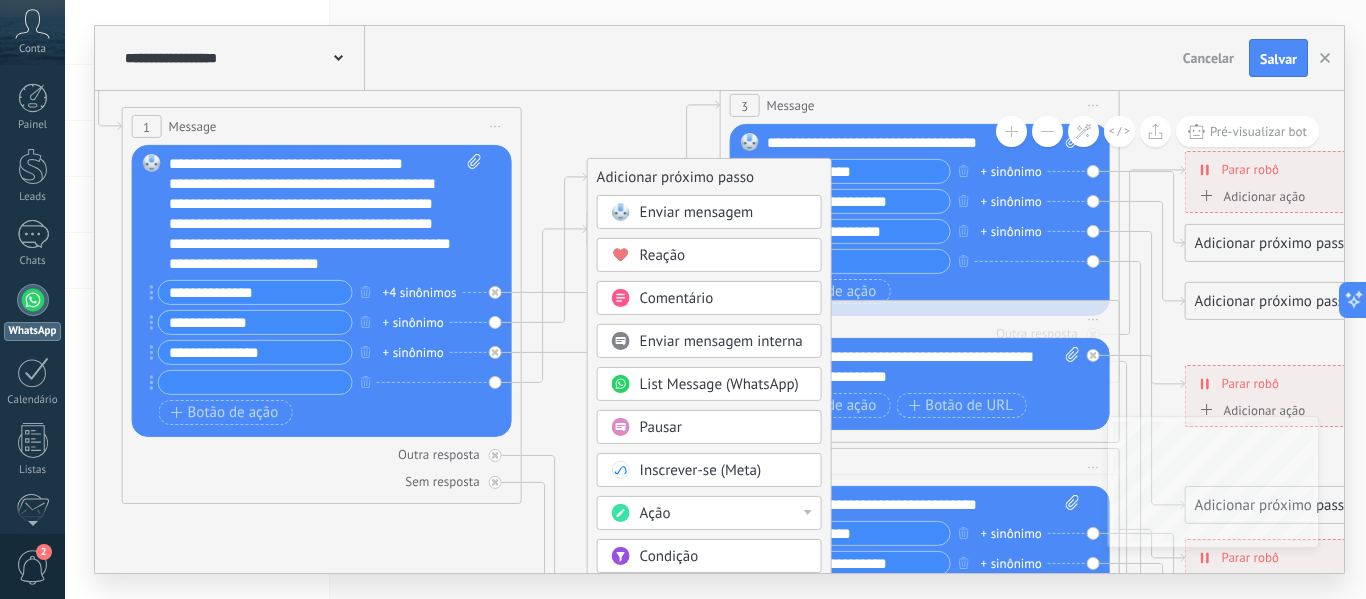click on "Ação" at bounding box center (709, 513) 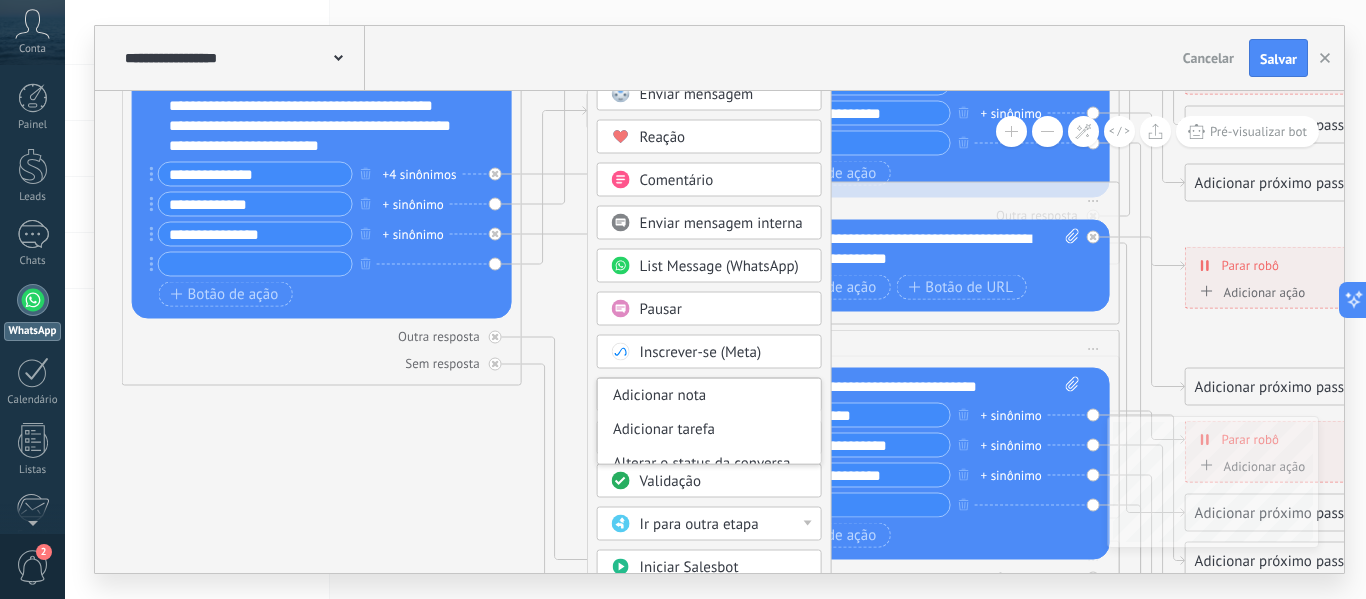 click at bounding box center (808, 523) 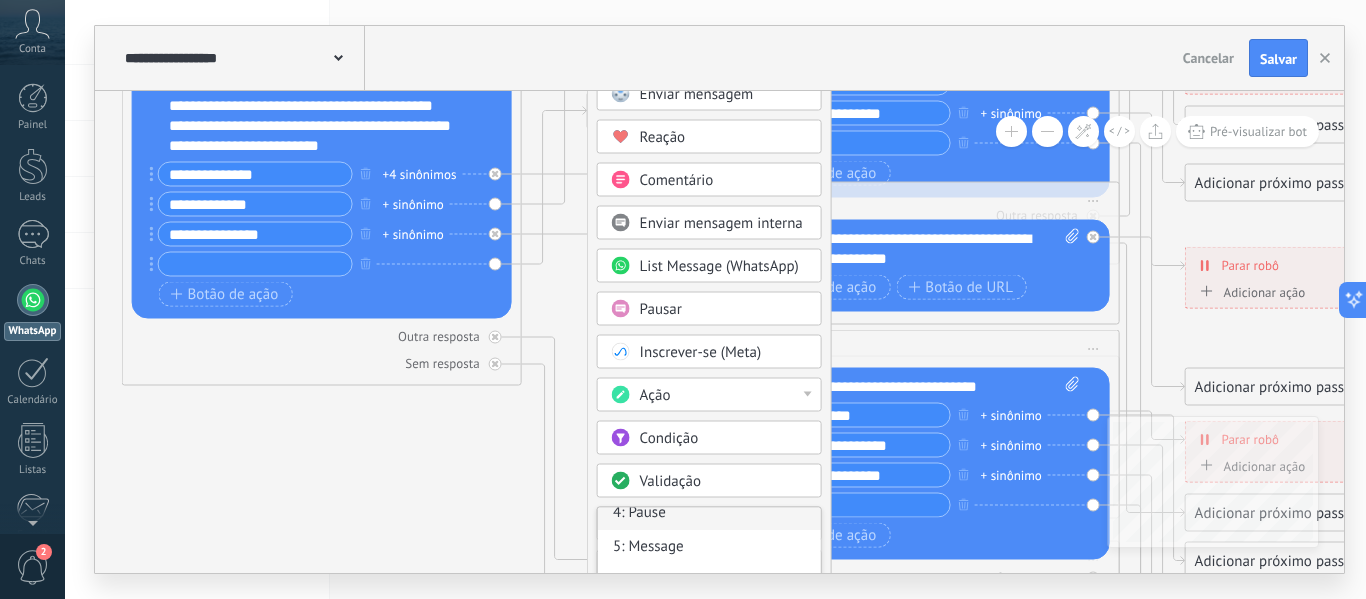 scroll, scrollTop: 47, scrollLeft: 0, axis: vertical 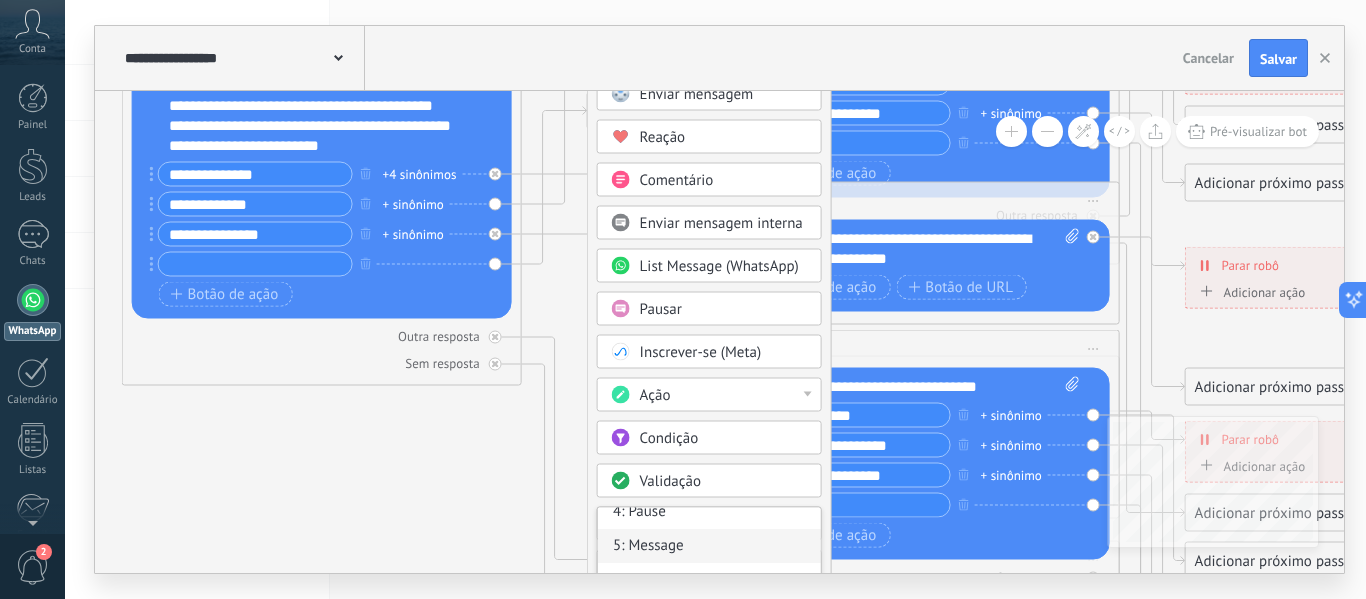 click on "5: Message" at bounding box center (709, 546) 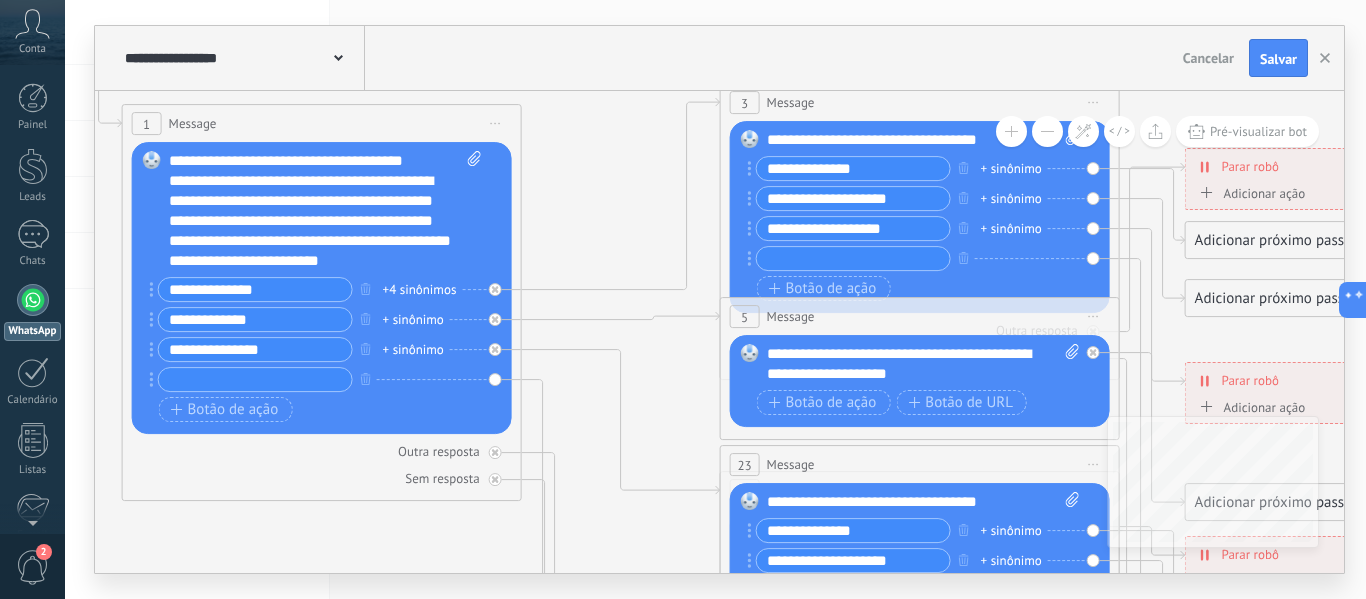 click 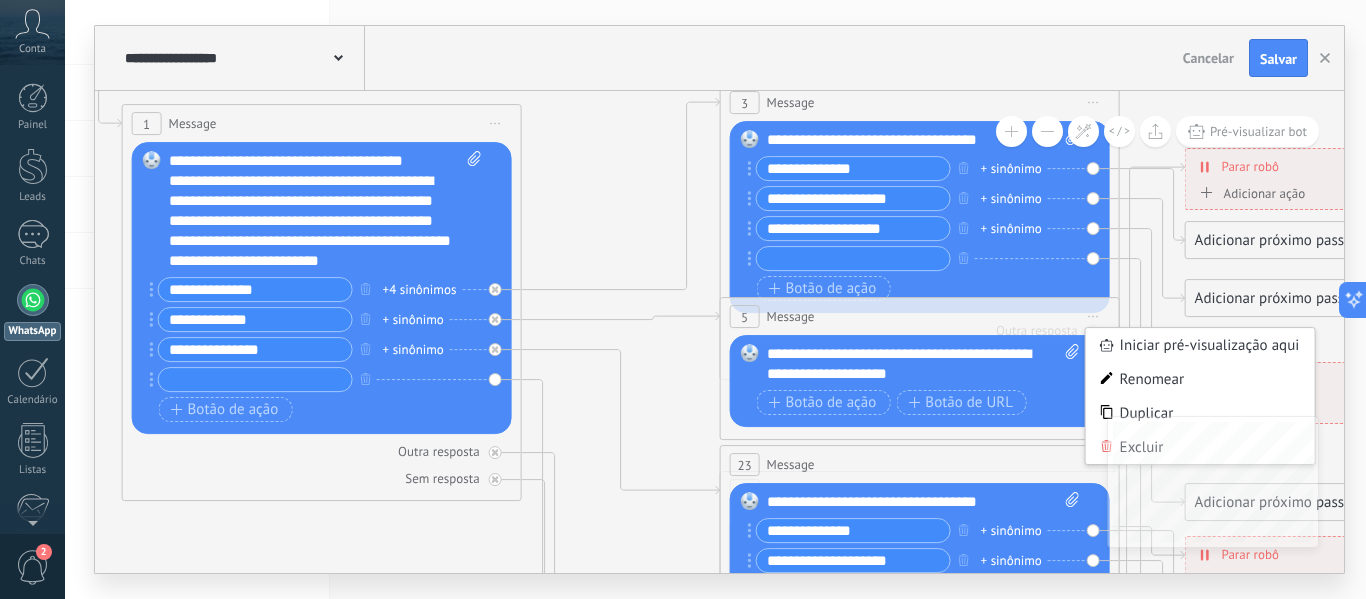 click 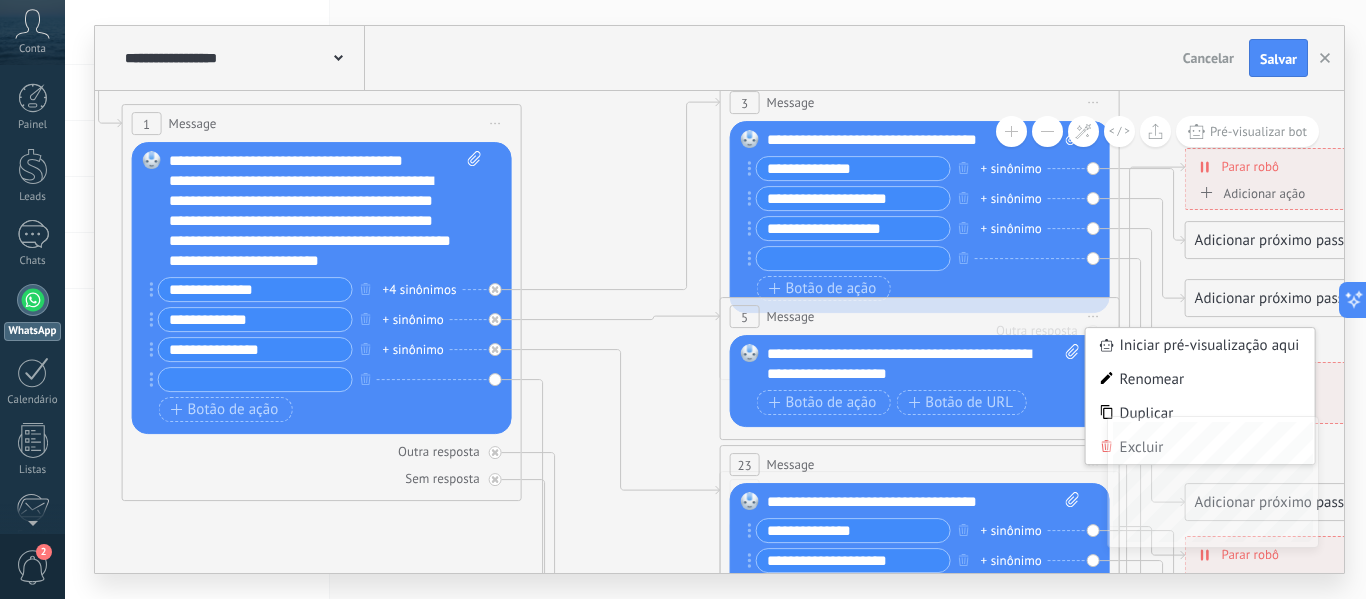 click on "5
Message
*******
(para):
Todos os contatos - canais selecionados
Todos os contatos - canais selecionados
Todos os contatos - canal primário
Contato principal - canais selecionados
Contato principal - canal primário
Todos os contatos - canais selecionados
Todos os contatos - canais selecionados
Todos os contatos - canal primário
Contato principal - canais selecionados" at bounding box center (920, 316) 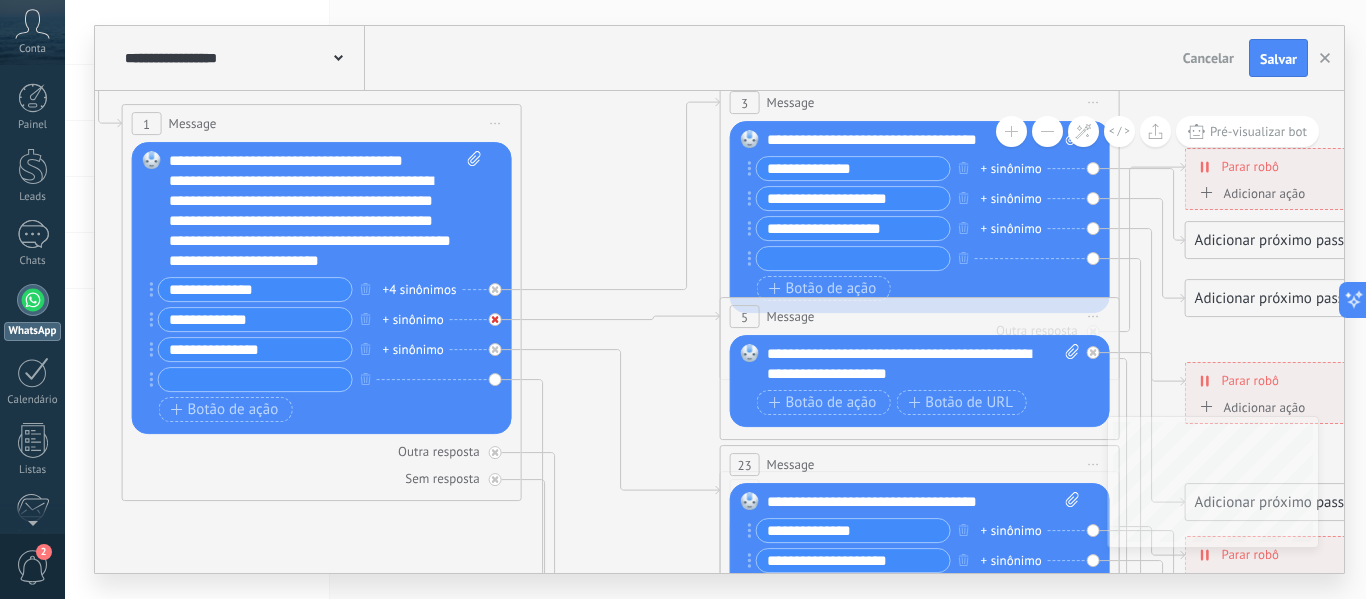 click 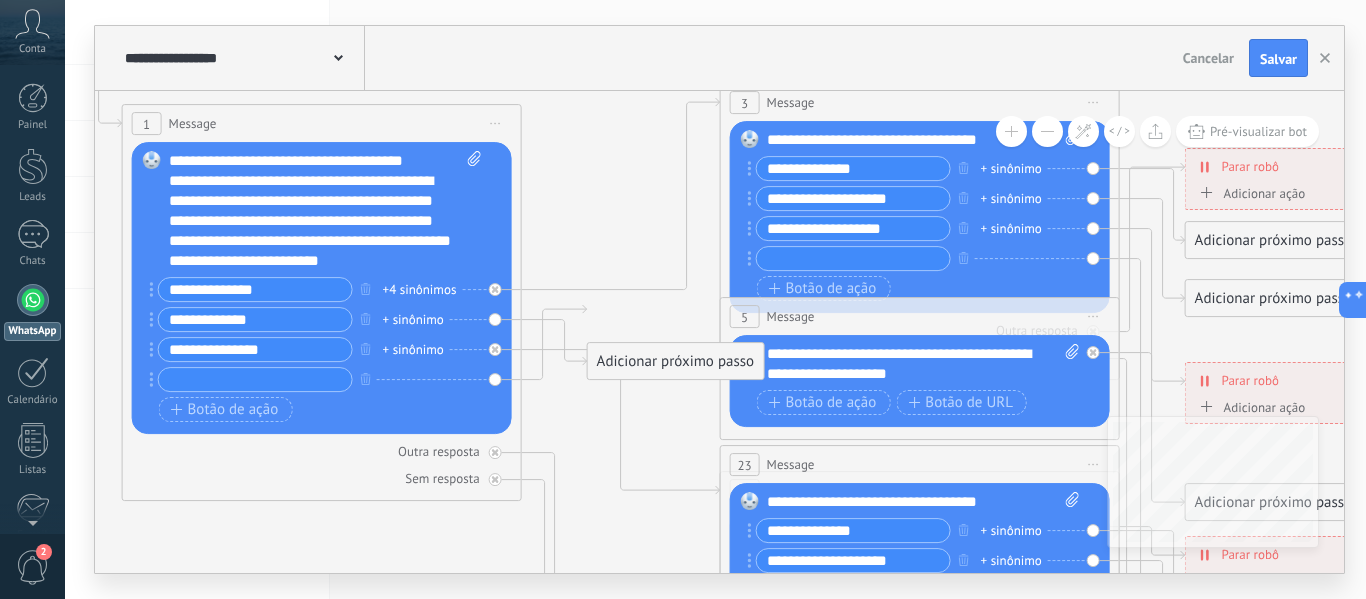 click on "Adicionar próximo passo" at bounding box center (676, 361) 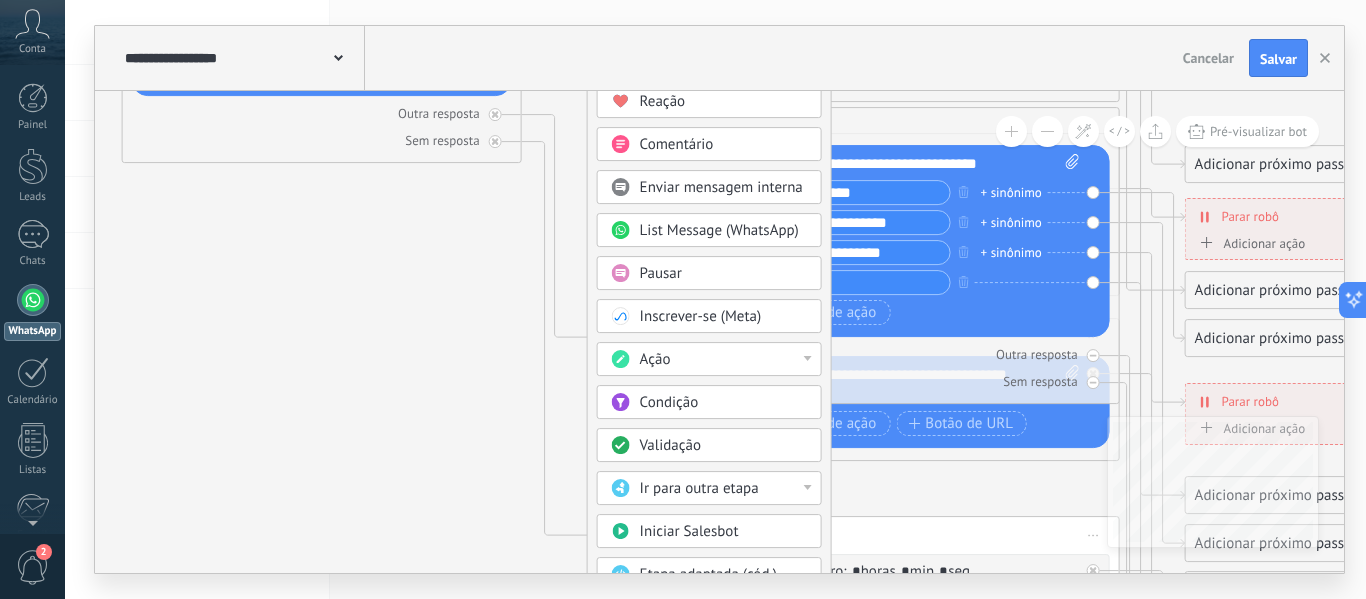 click on "Ir para outra etapa" at bounding box center [724, 489] 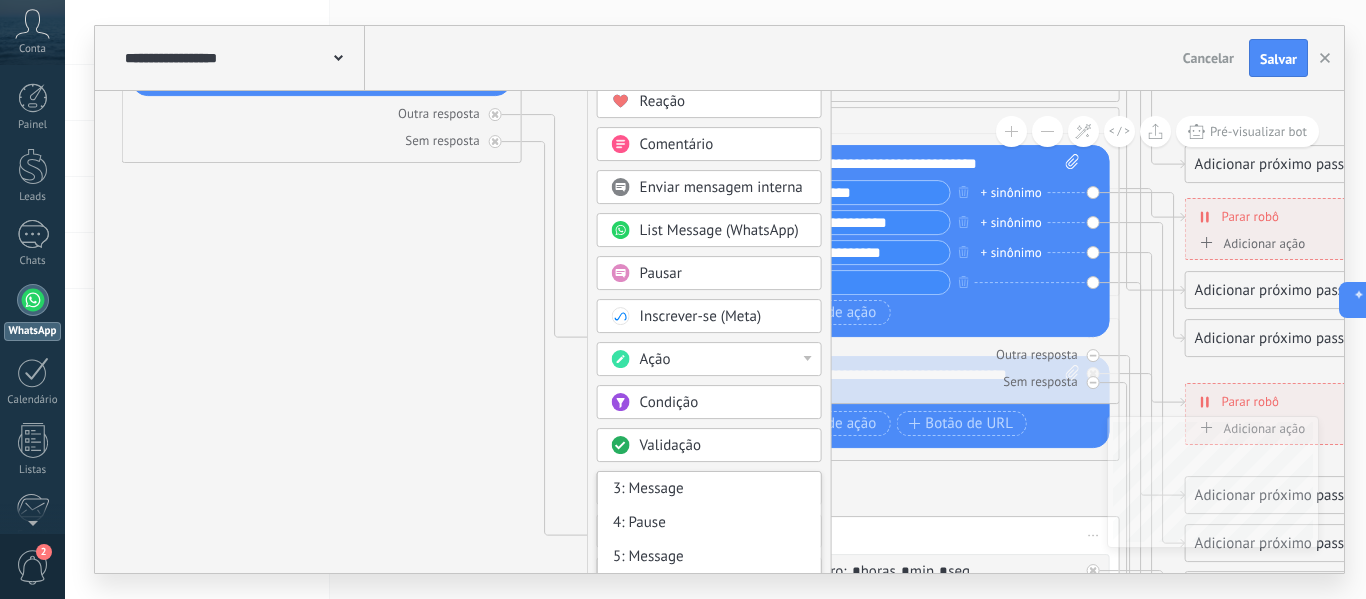 scroll, scrollTop: 128, scrollLeft: 0, axis: vertical 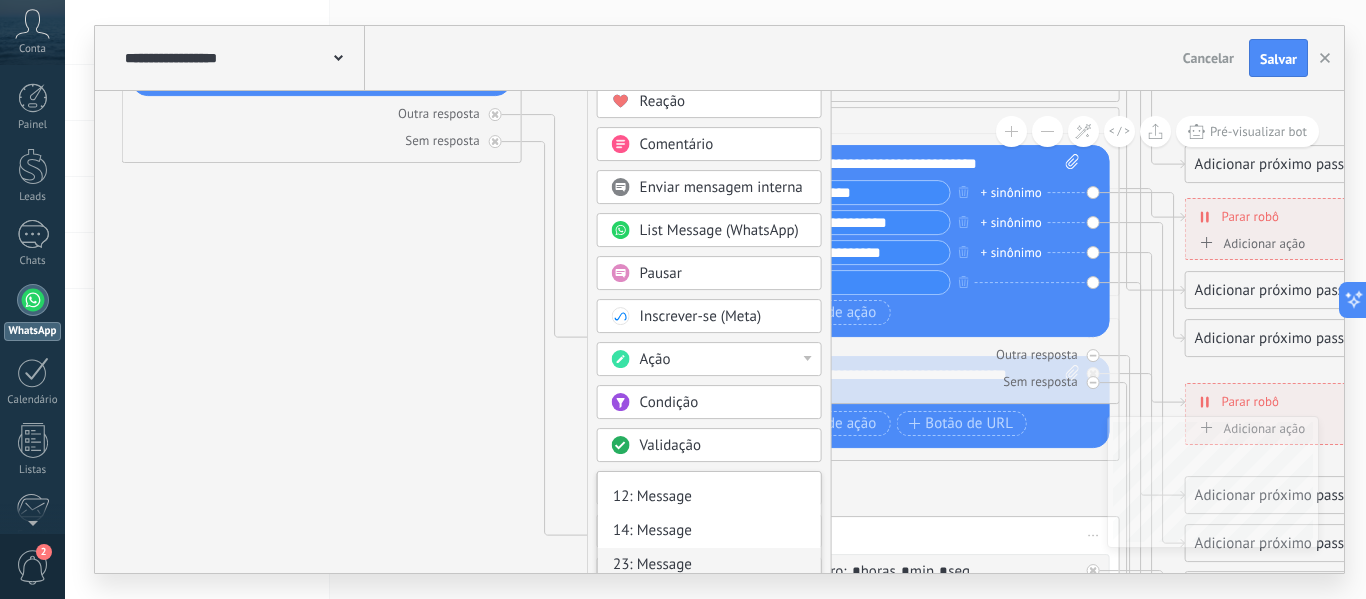 click on "23: Message" at bounding box center [709, 565] 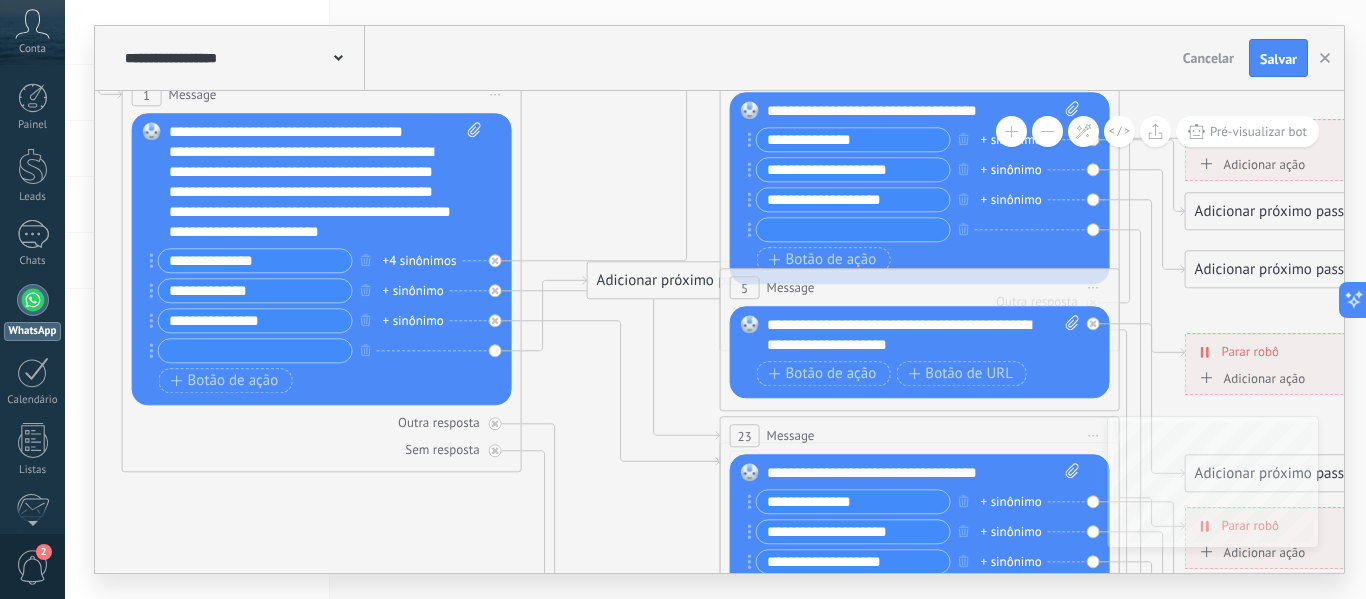 click on "**********" at bounding box center [255, 320] 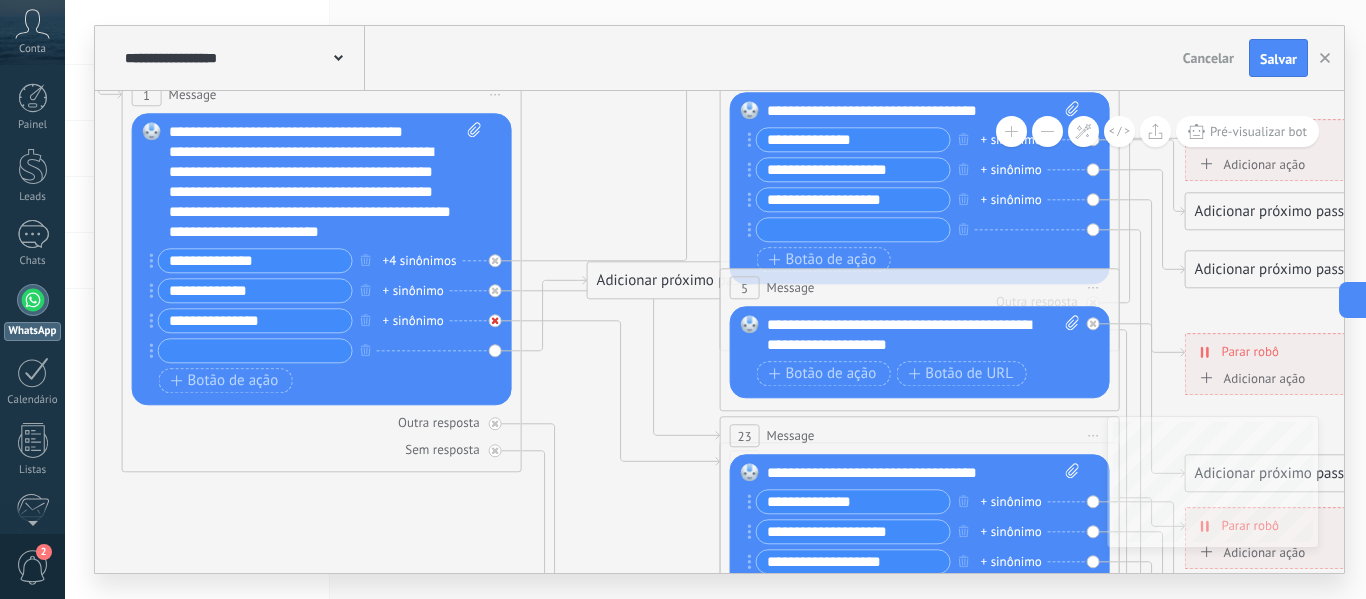click 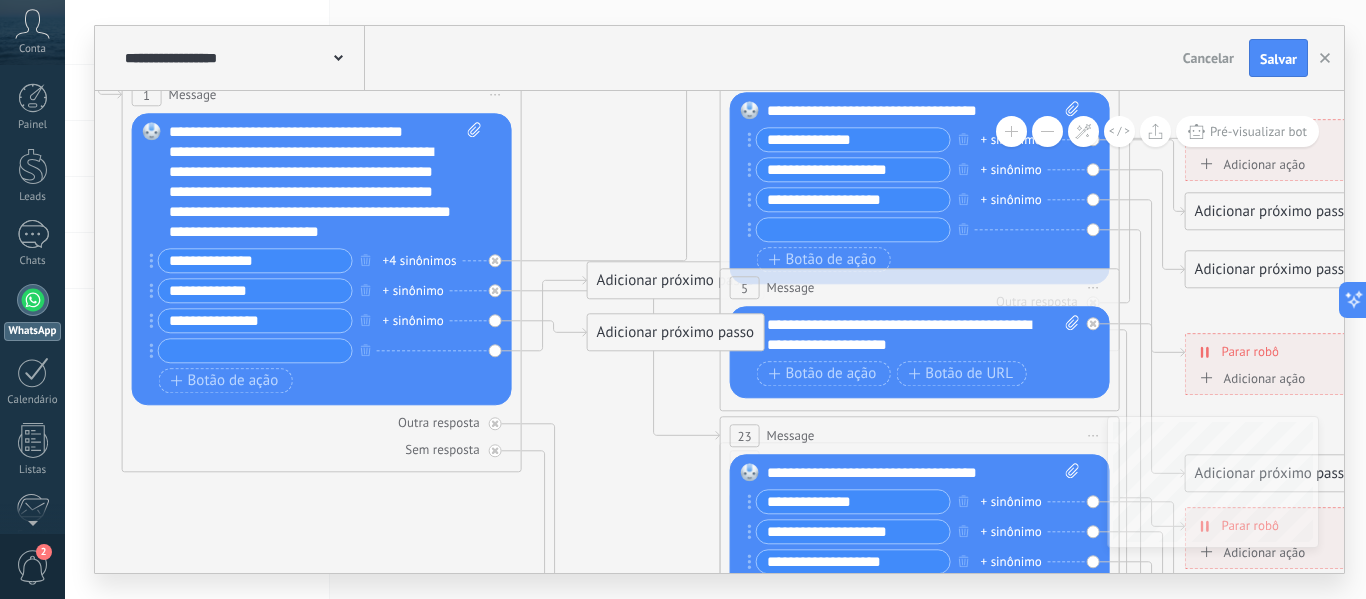 click on "Adicionar próximo passo" at bounding box center [676, 332] 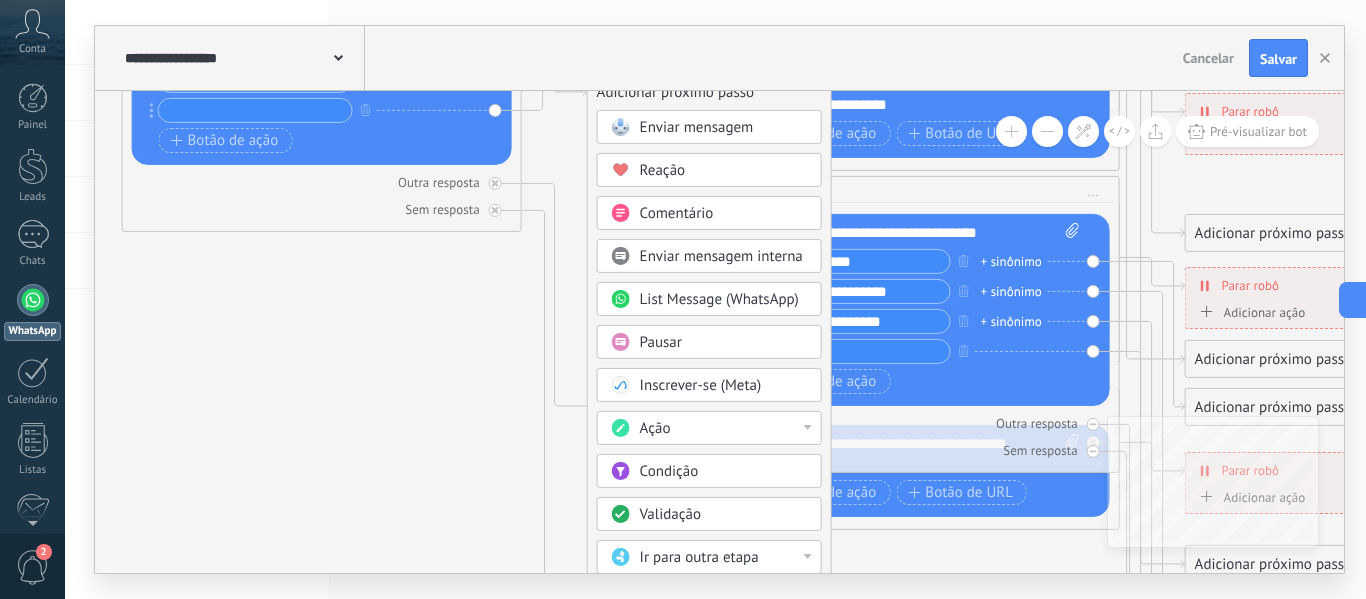 click on "Ação" at bounding box center (724, 429) 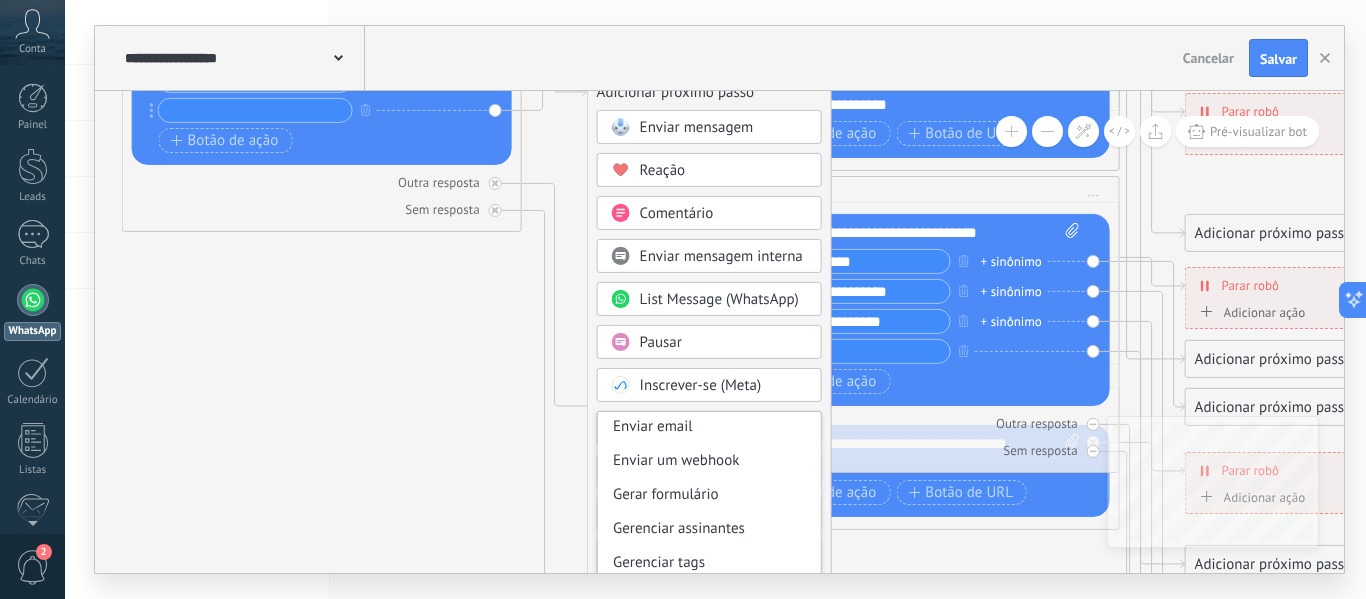 scroll, scrollTop: 204, scrollLeft: 0, axis: vertical 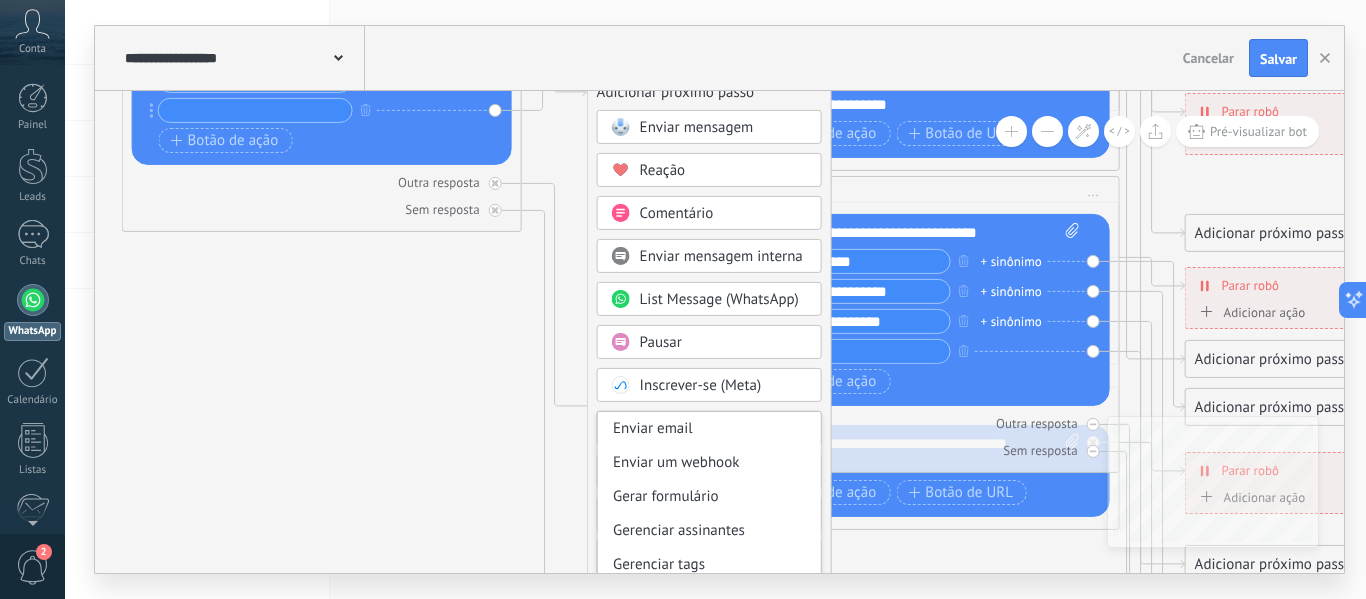 click on "Inscrever-se (Meta)" at bounding box center (724, 386) 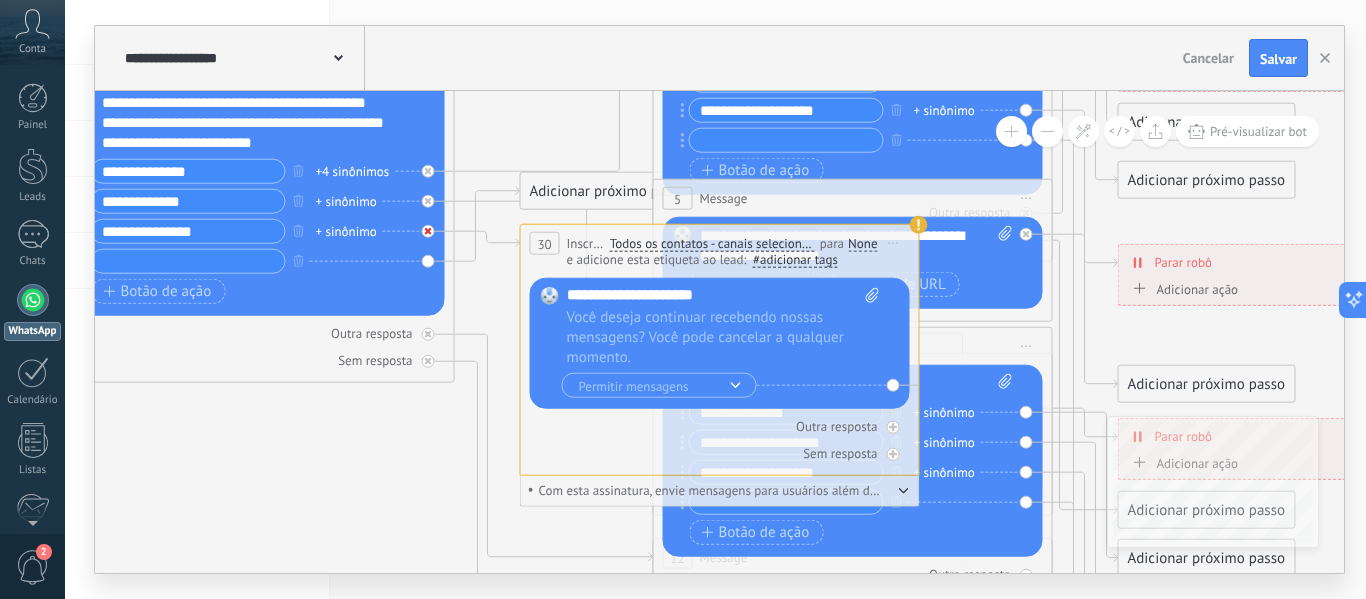 click 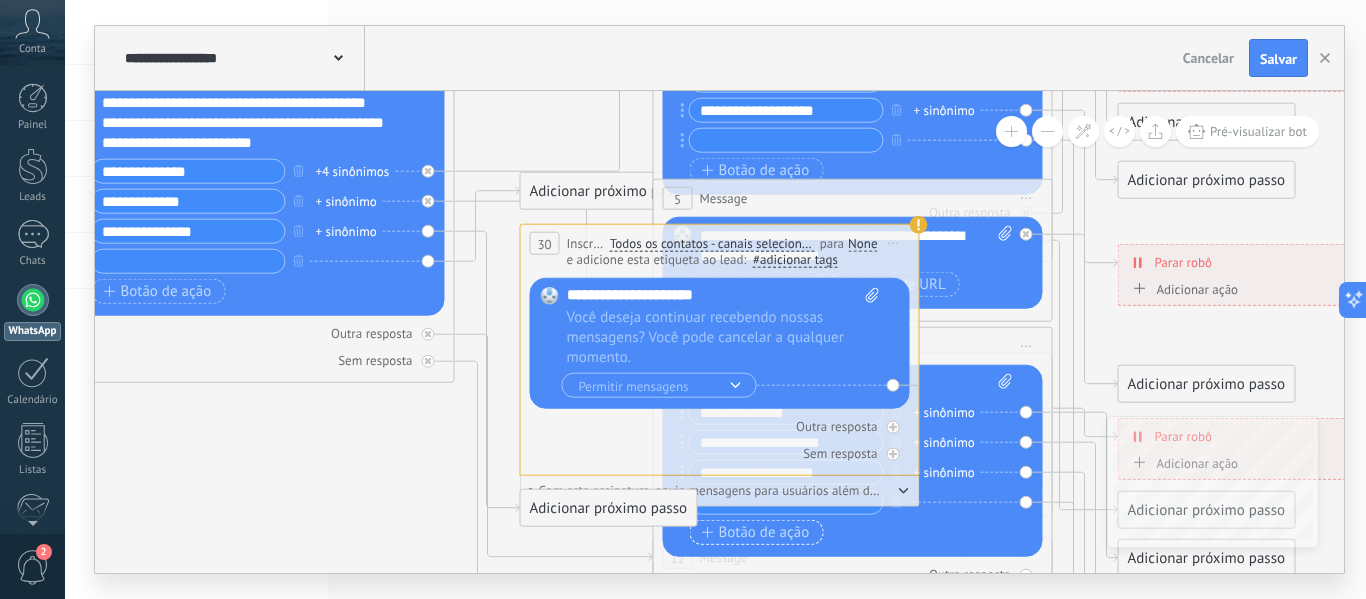 scroll, scrollTop: 0, scrollLeft: 0, axis: both 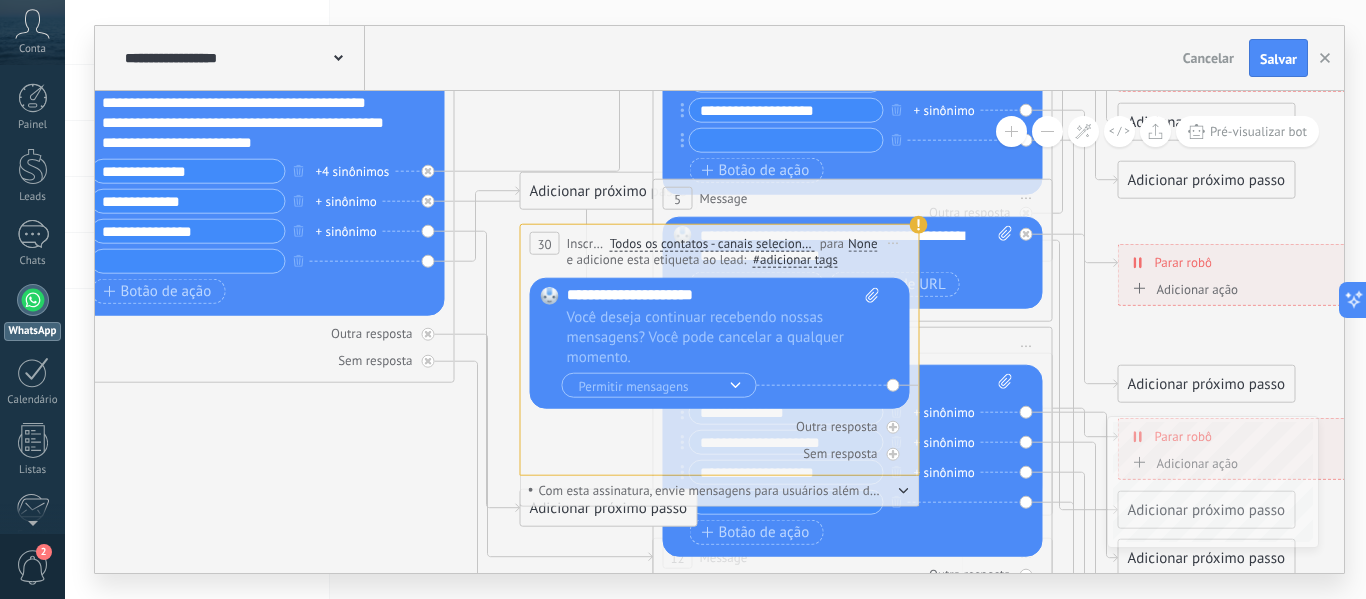 click 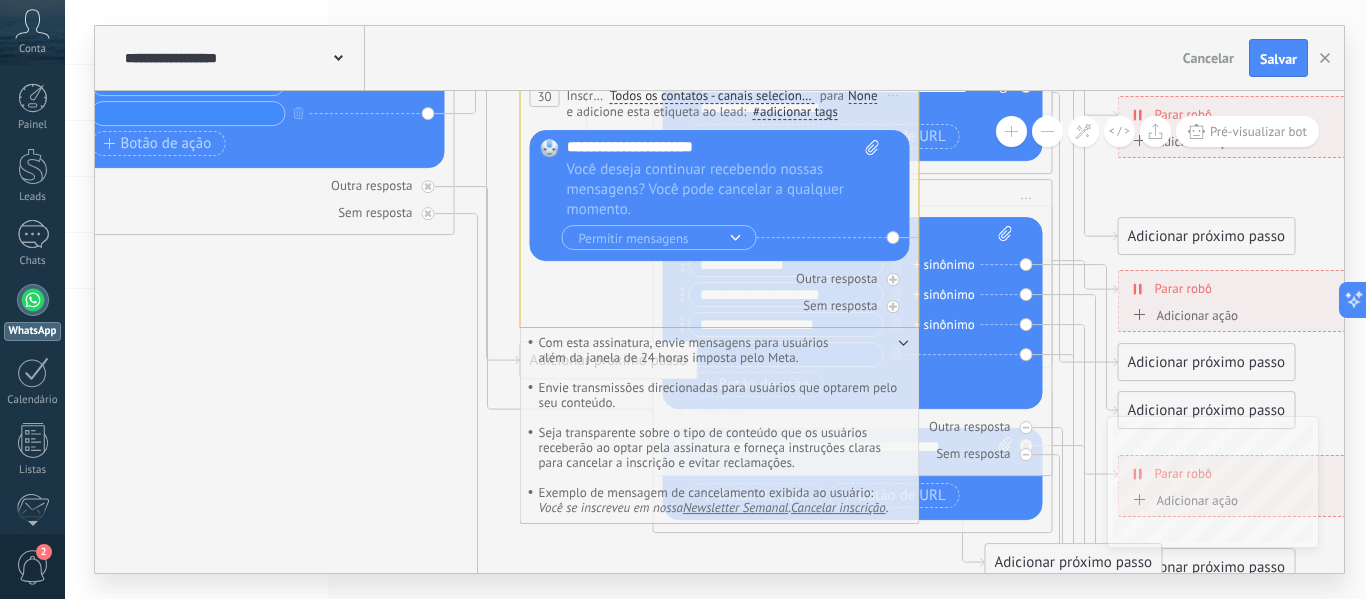 drag, startPoint x: 781, startPoint y: 262, endPoint x: 729, endPoint y: 210, distance: 73.53911 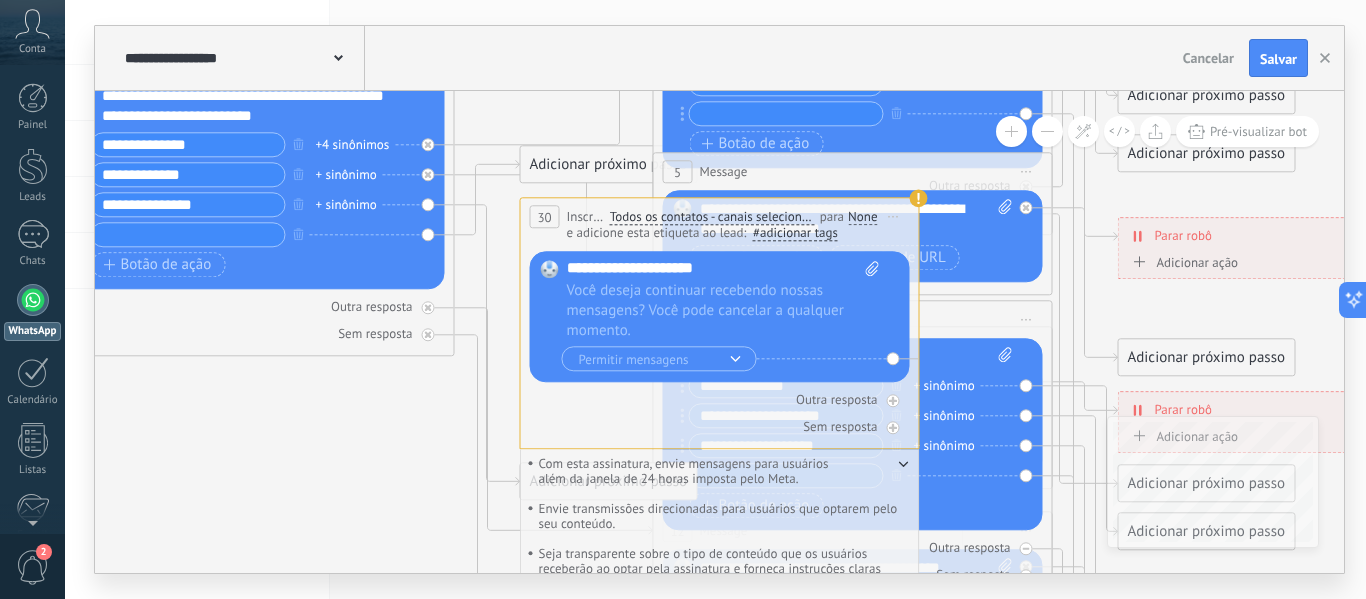 click on "30" at bounding box center (544, 217) 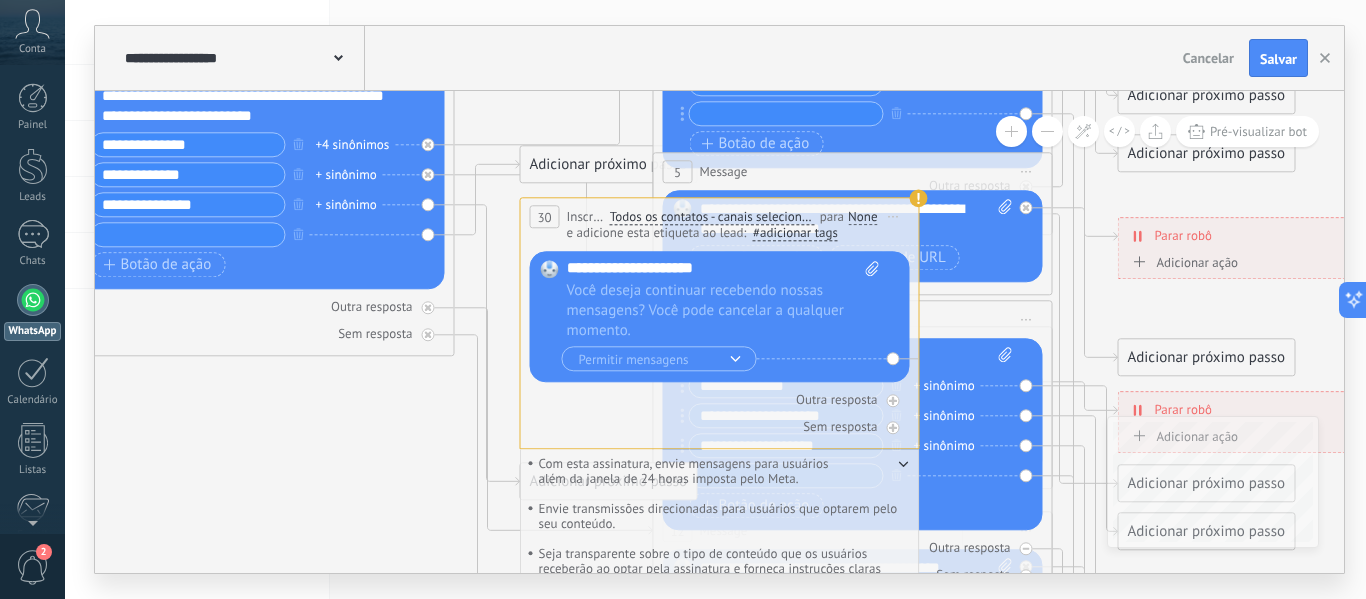 click on "Substituir
Remover
Converter para mensagem de voz
Arraste a imagem aqui para anexá-la.
Adicionar imagem
Upload
Arraste e solte
Arquivo não encontrado
Inserir mensagem do robô..." at bounding box center (255, 143) 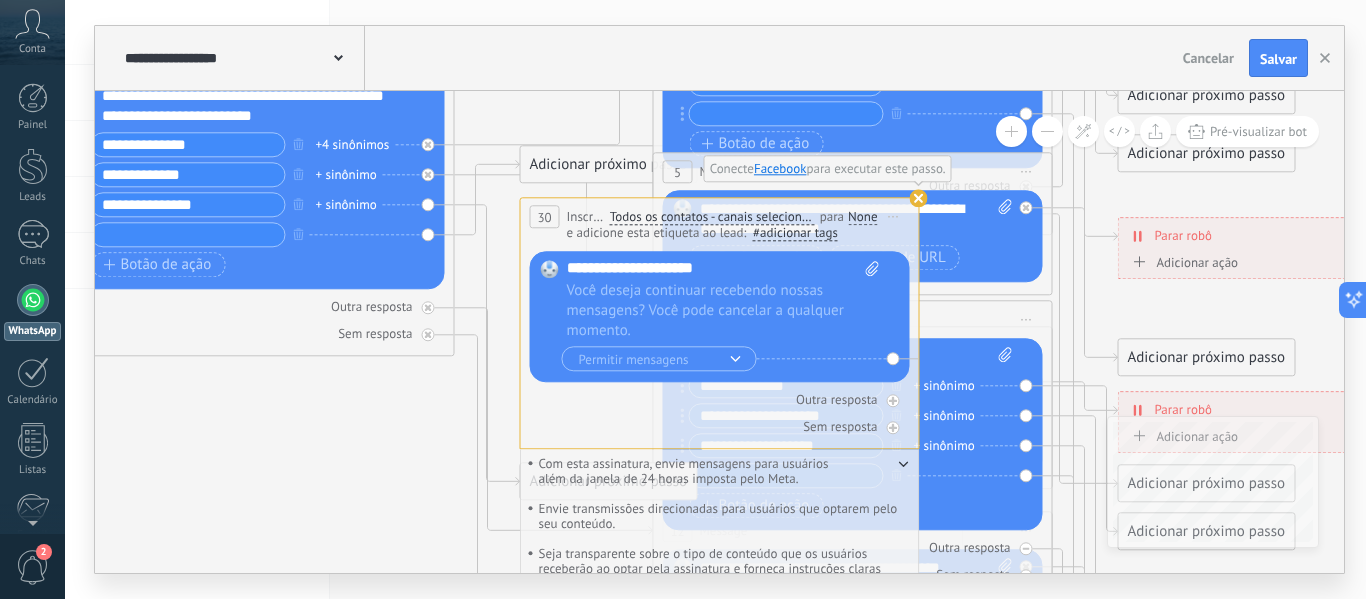 click 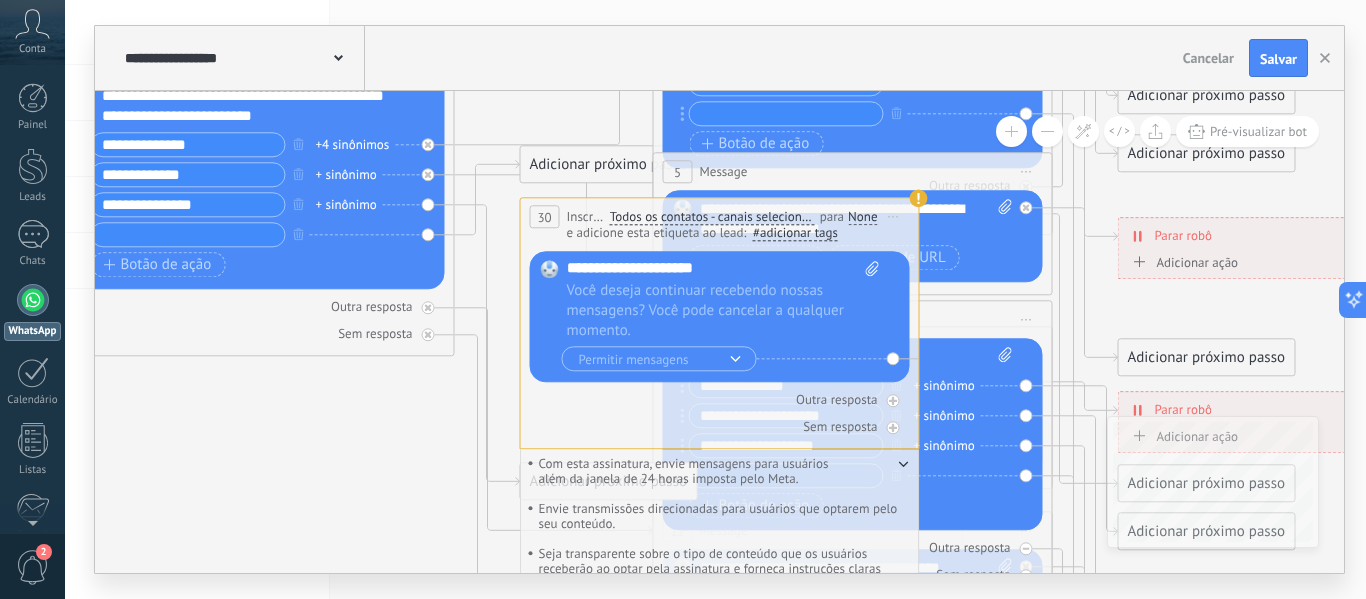 click 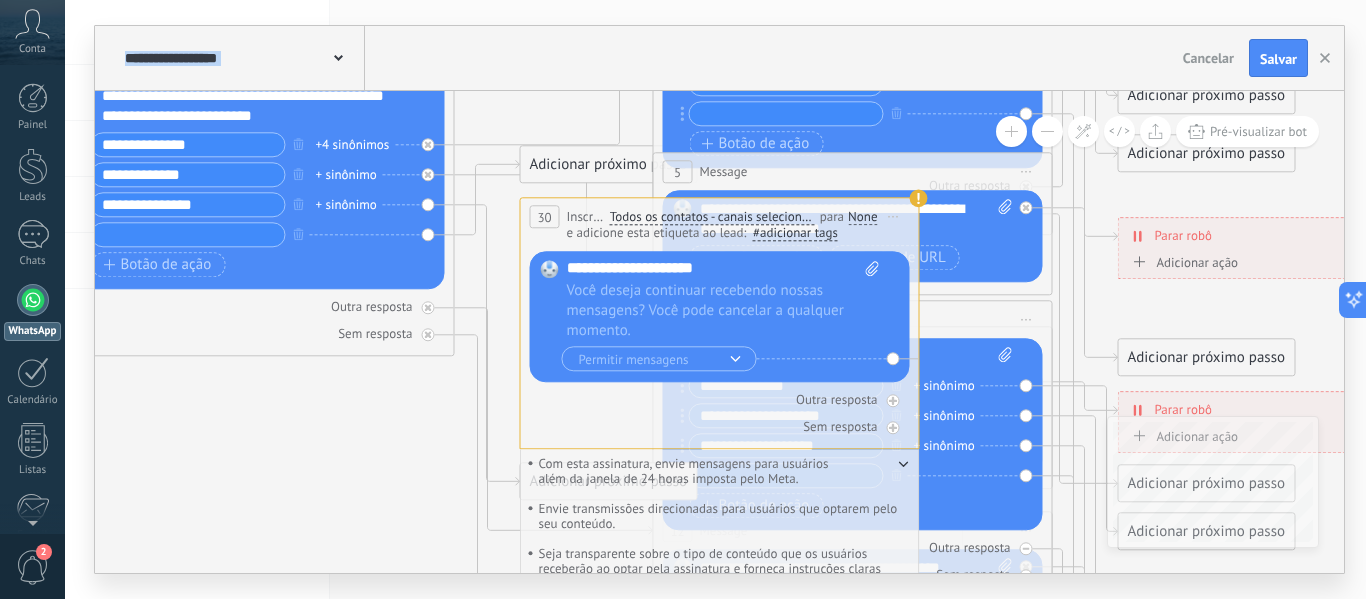 click 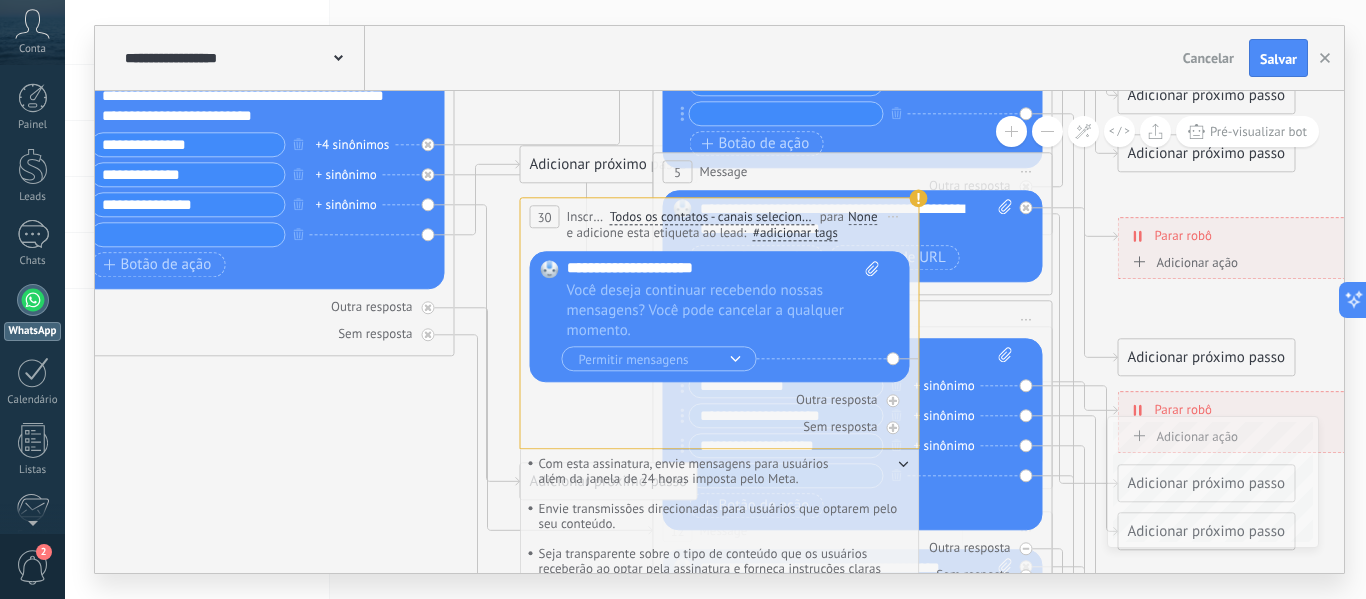 click 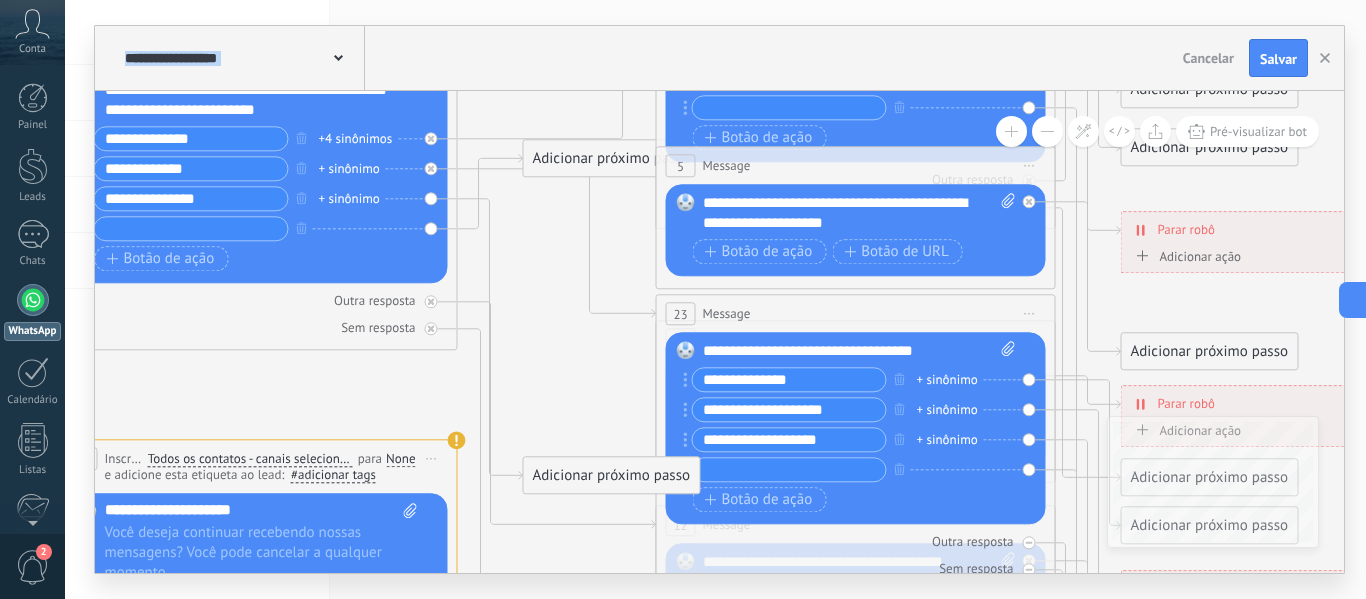 drag, startPoint x: 754, startPoint y: 198, endPoint x: 283, endPoint y: 442, distance: 530.4498 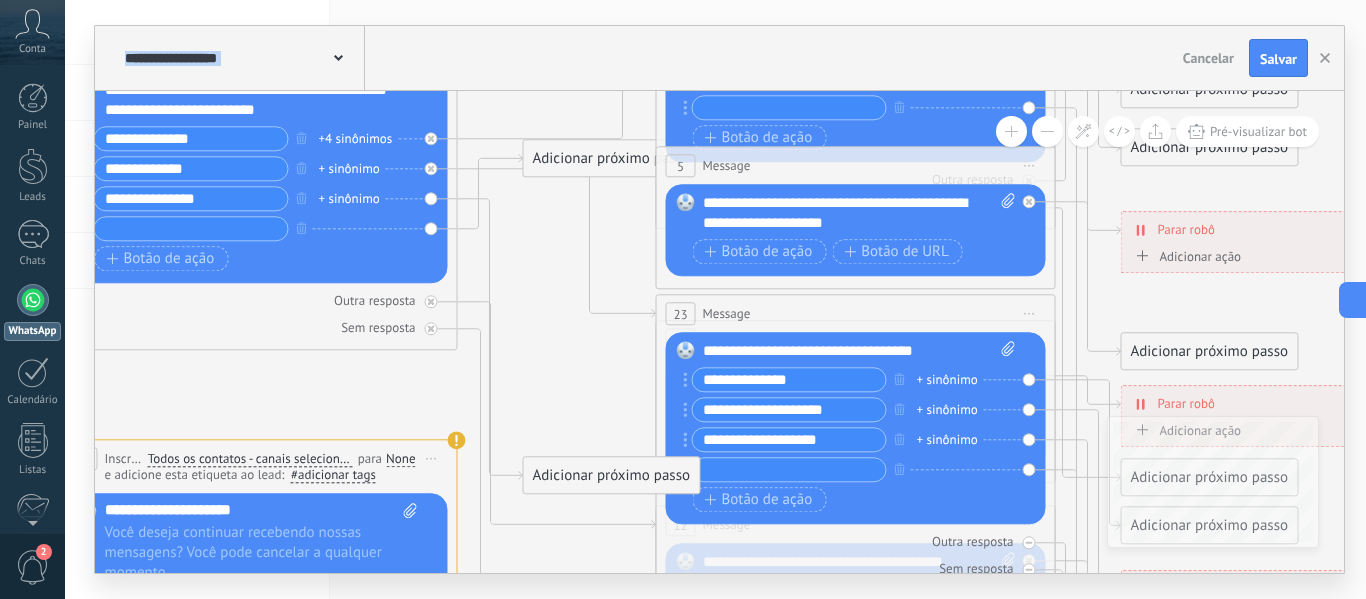 click on "**********" at bounding box center (258, 458) 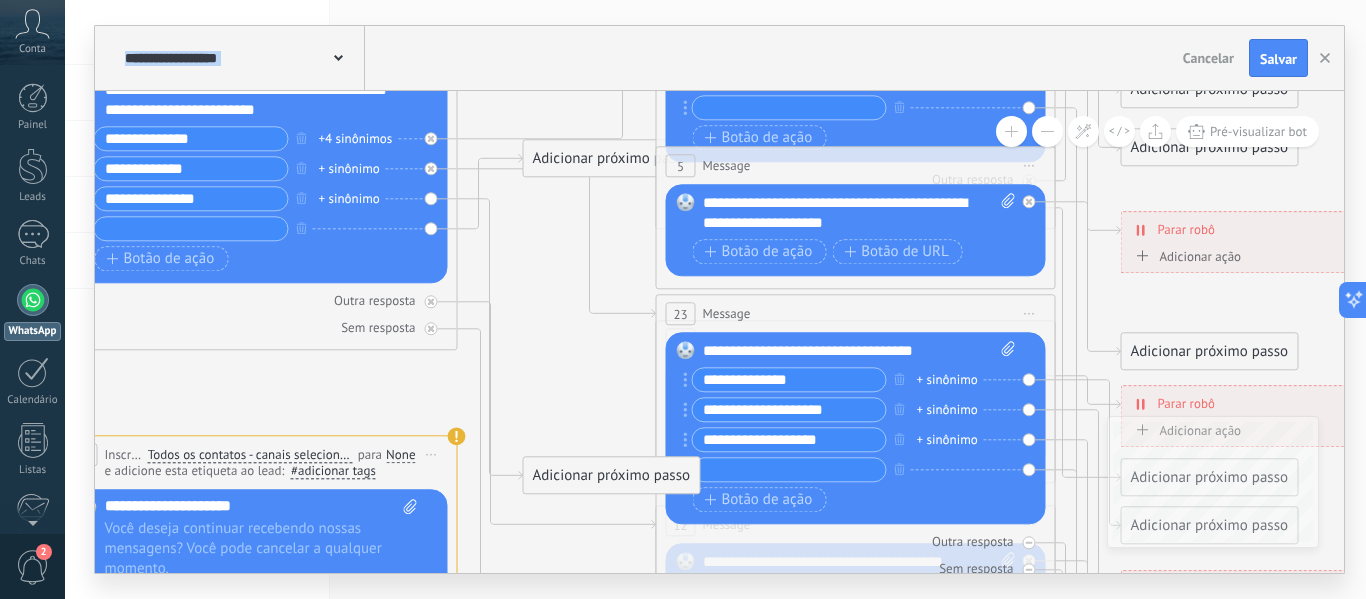 click 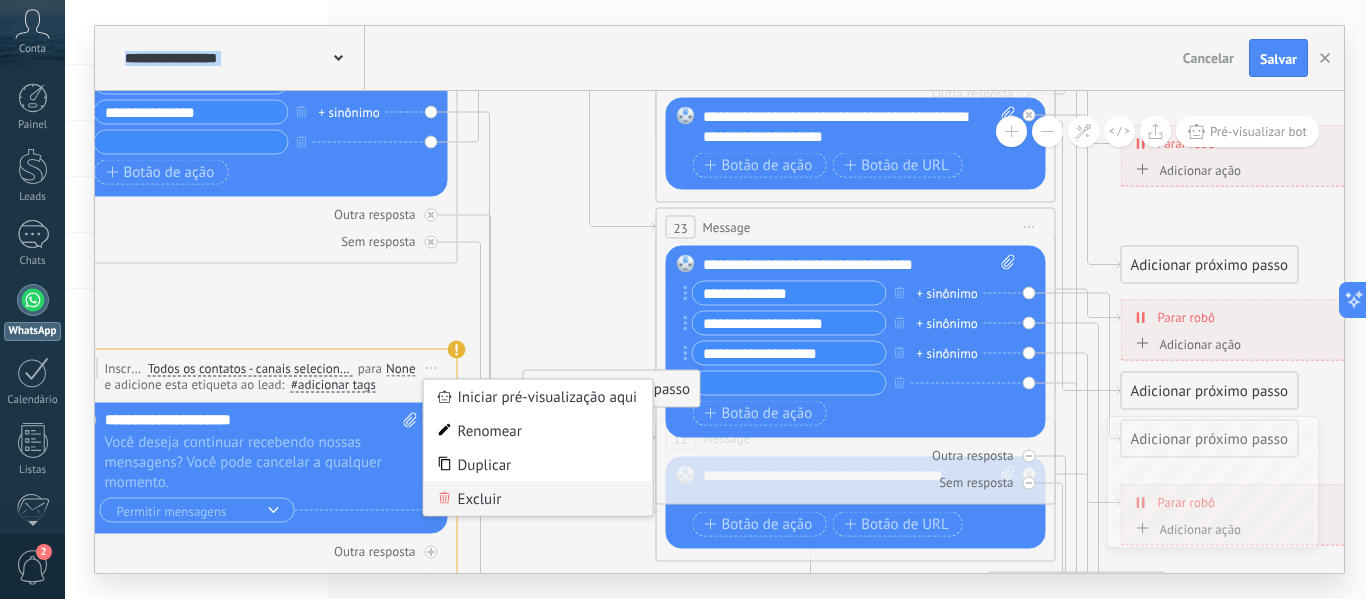 click on "Excluir" at bounding box center (538, 499) 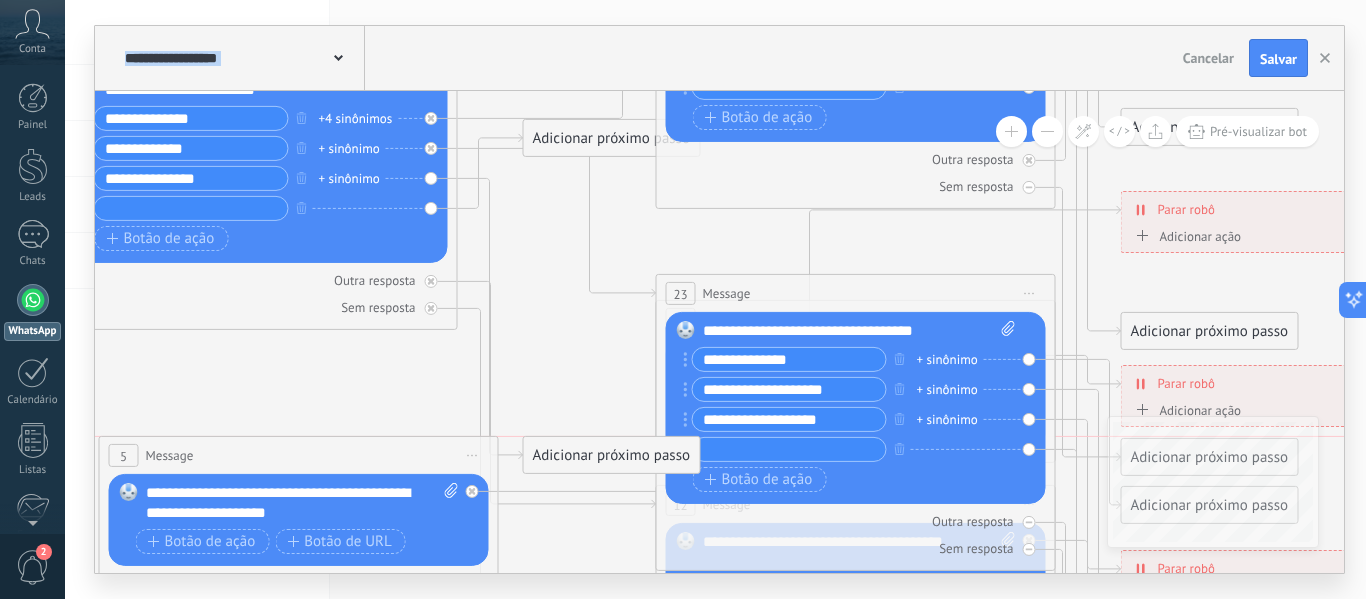 drag, startPoint x: 693, startPoint y: 148, endPoint x: 136, endPoint y: 453, distance: 635.0386 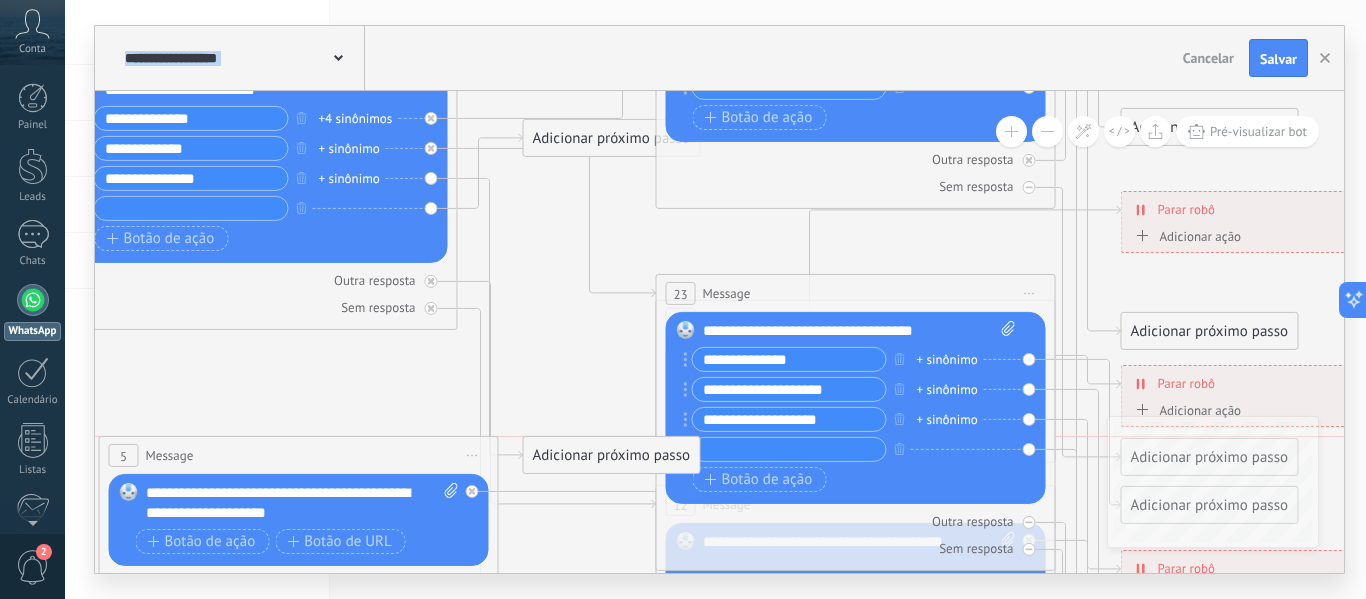 click on "5" at bounding box center (124, 455) 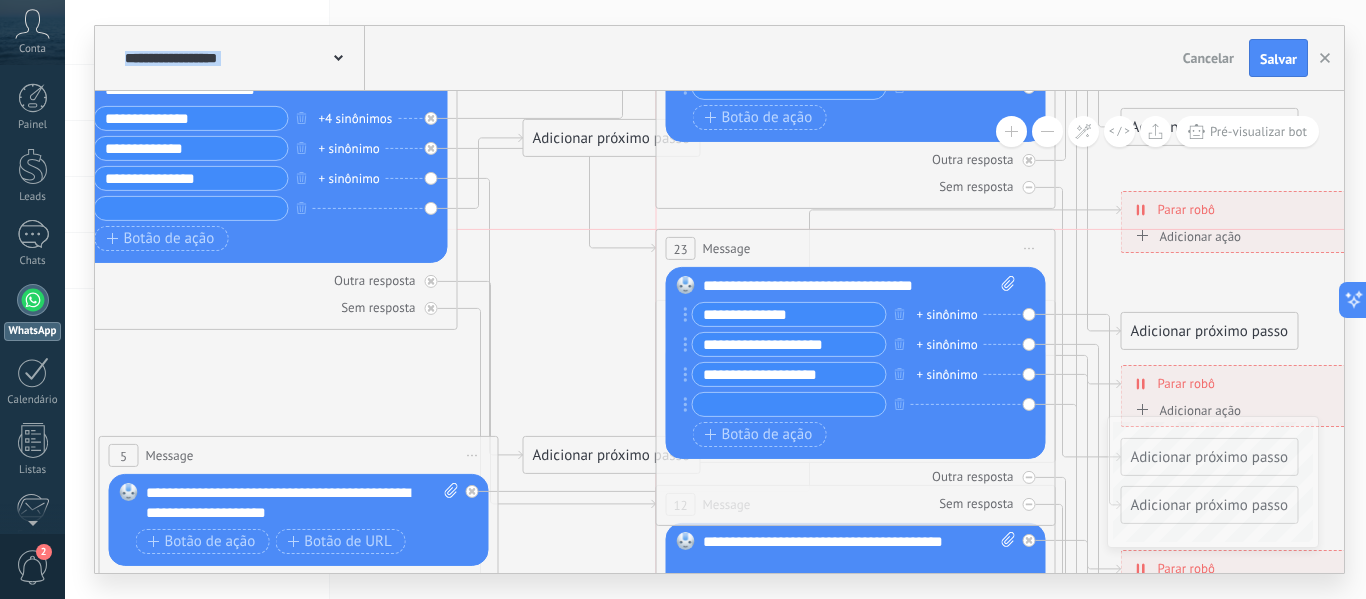 drag, startPoint x: 683, startPoint y: 285, endPoint x: 683, endPoint y: 236, distance: 49 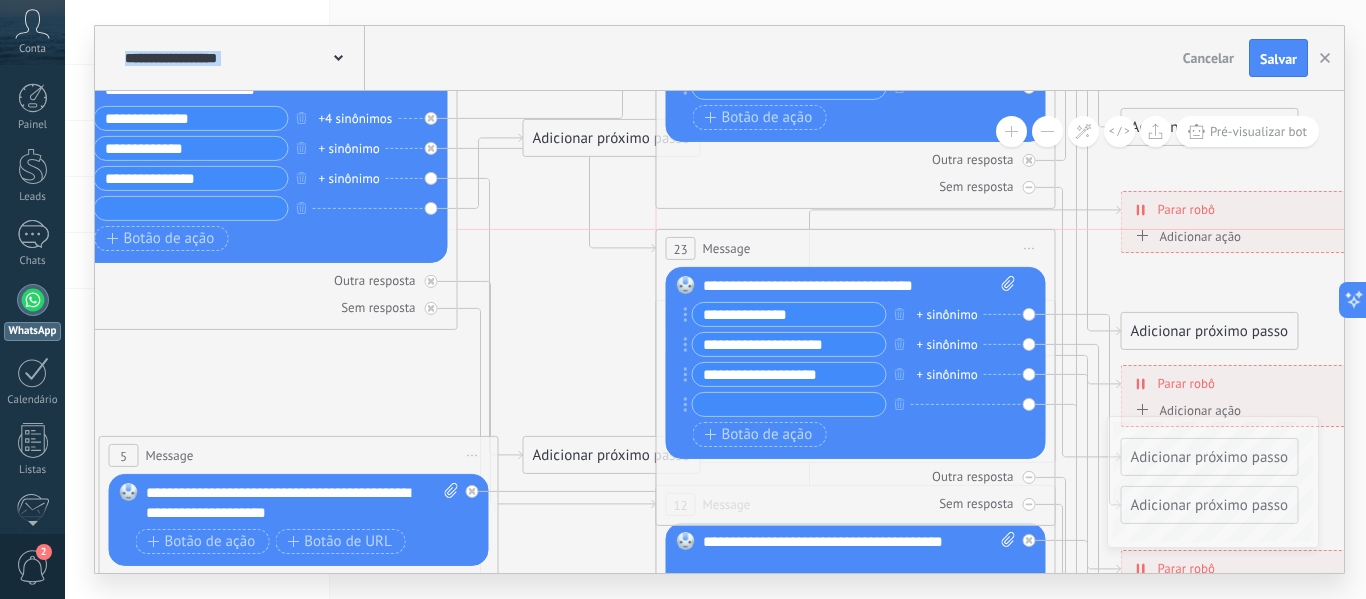click on "23" at bounding box center [681, 248] 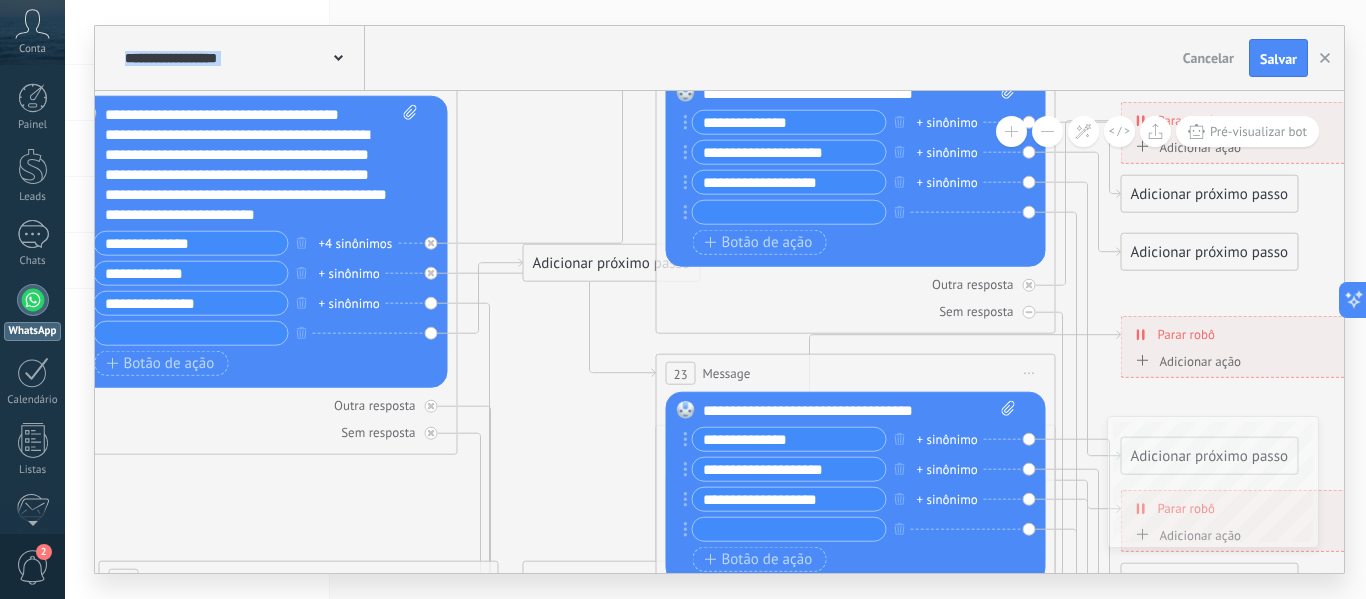 click on "Substituir
Remover
Converter para mensagem de voz
Arraste a imagem aqui para anexá-la.
Adicionar imagem
Upload
Arraste e solte
Arquivo não encontrado
Inserir mensagem do robô..." at bounding box center (258, 242) 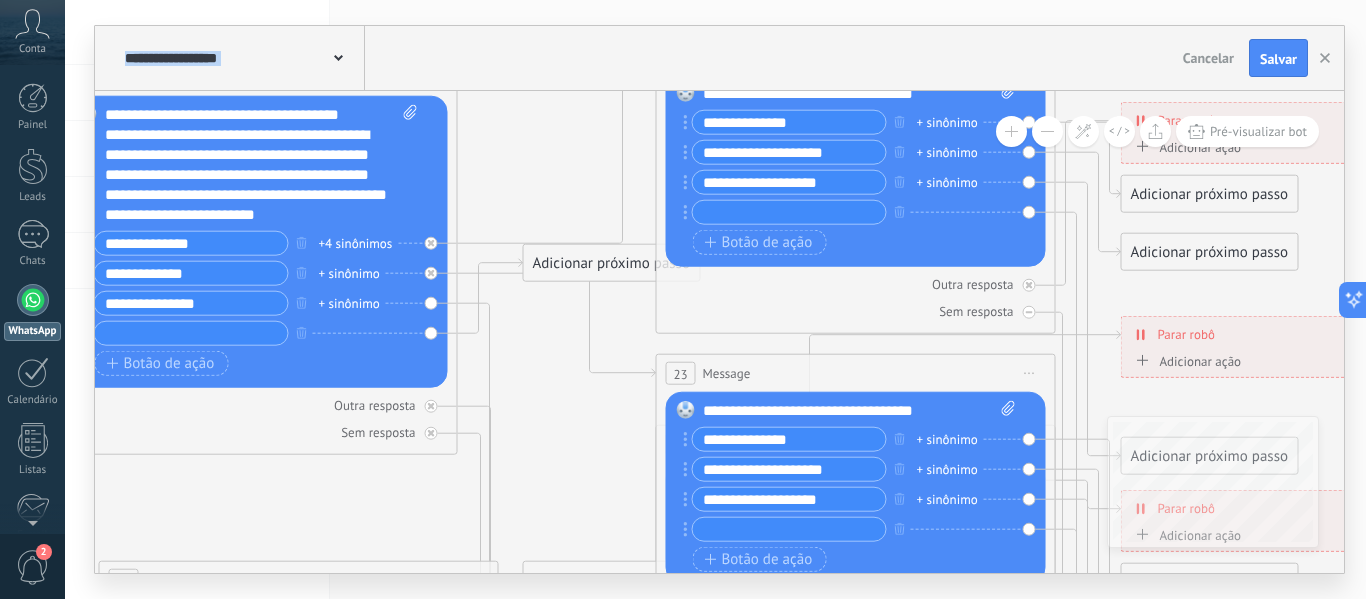 click on "Substituir
Remover
Converter para mensagem de voz
Arraste a imagem aqui para anexá-la.
Adicionar imagem
Upload
Arraste e solte
Arquivo não encontrado
Inserir mensagem do robô..." at bounding box center [258, 242] 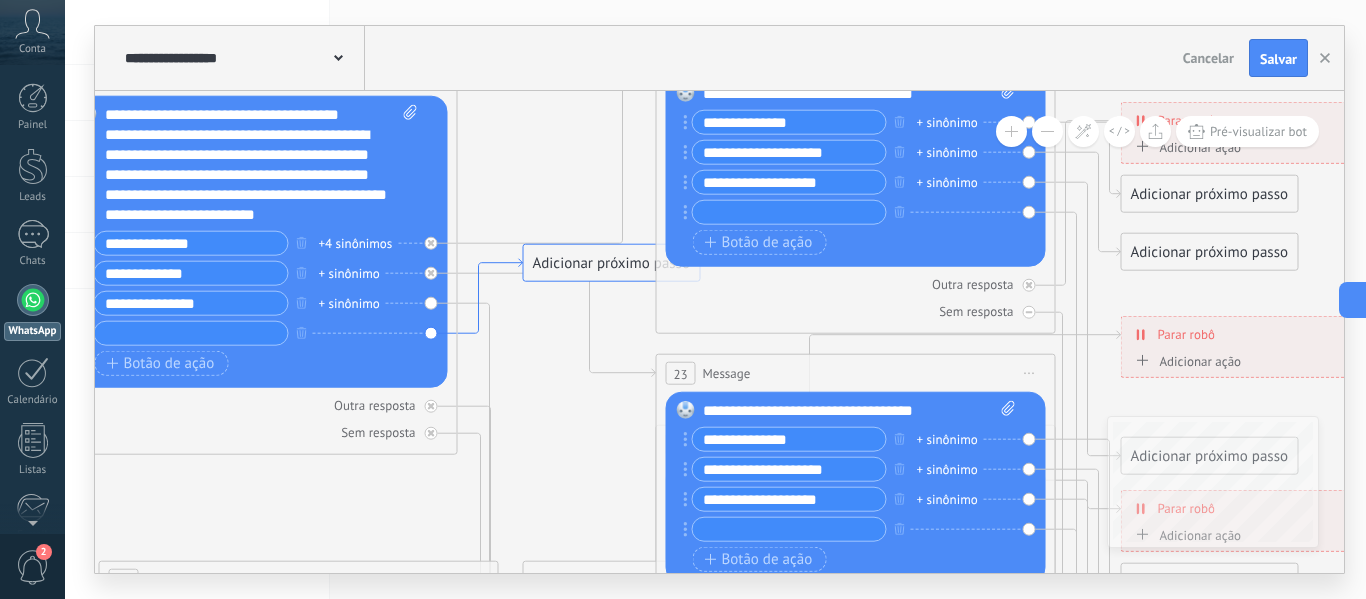 click 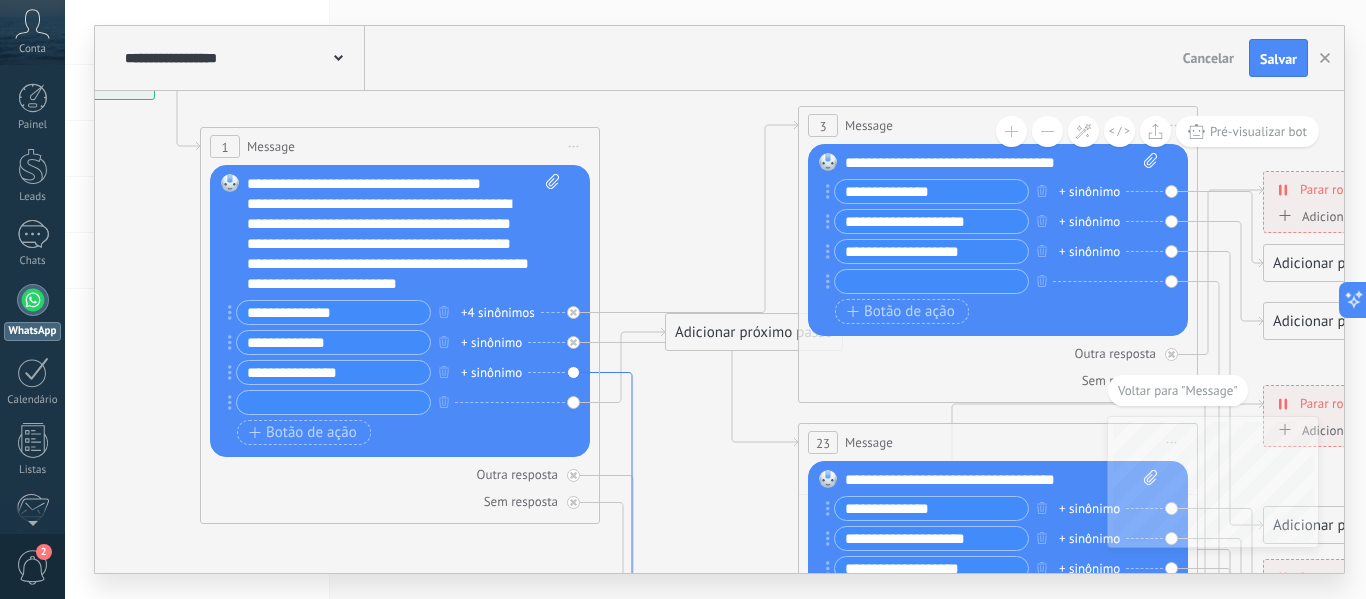 click 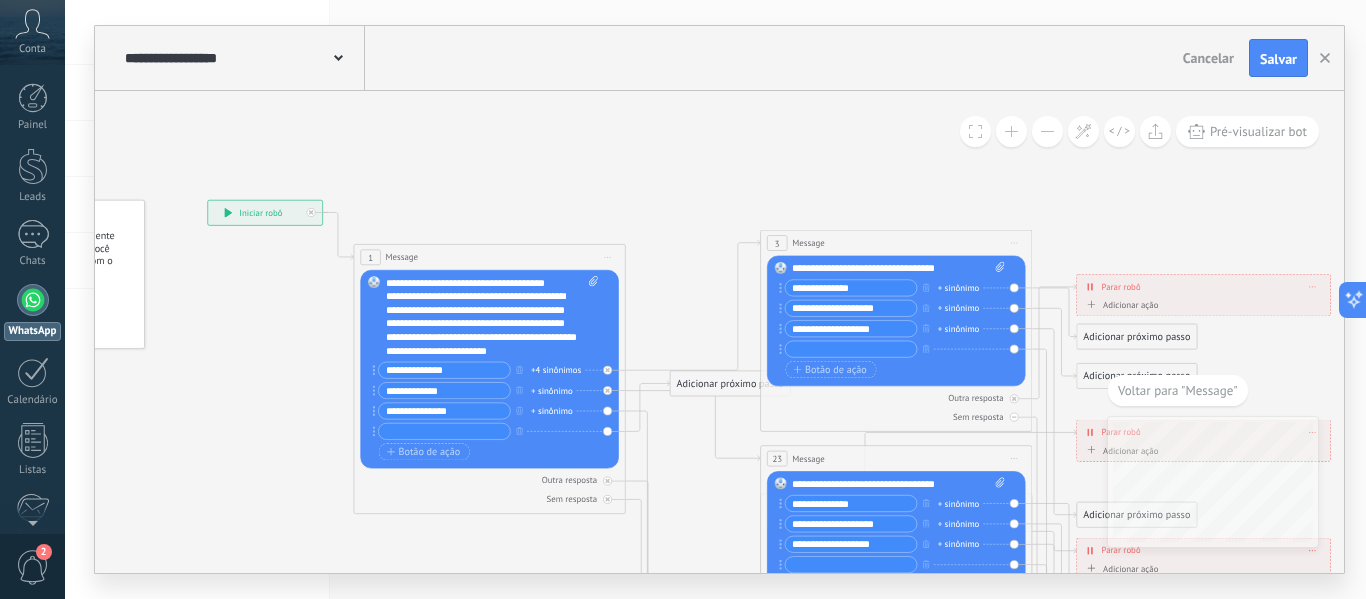 click at bounding box center (850, 349) 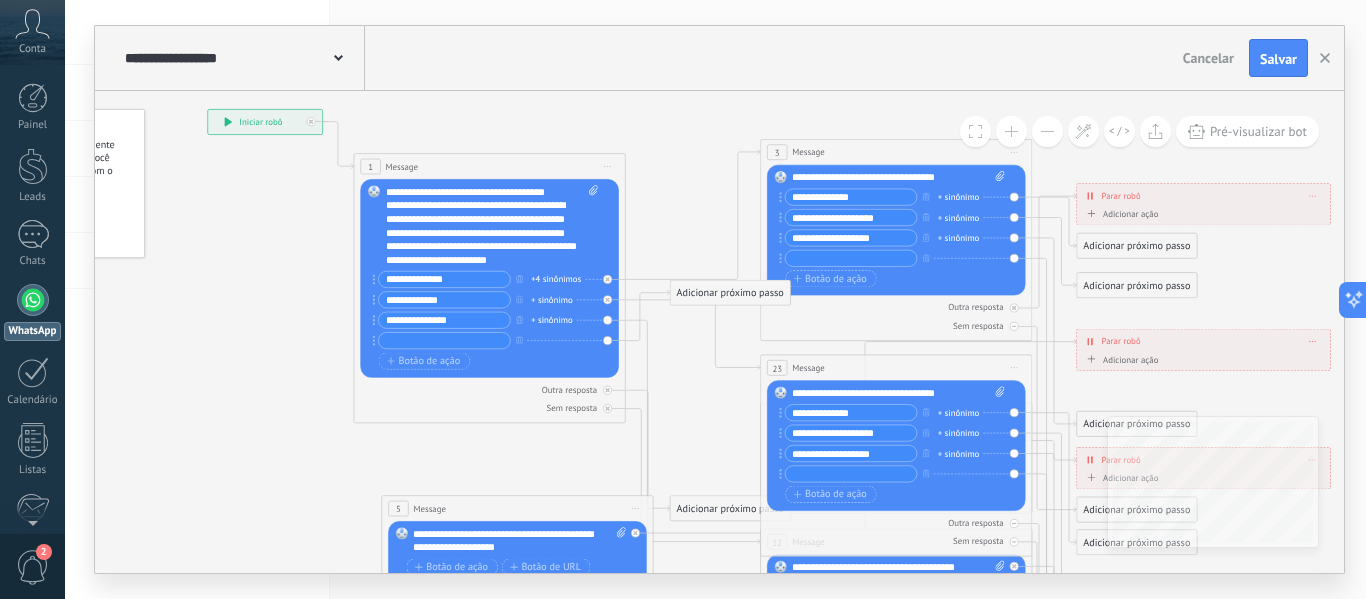 click on "Adicionar próximo passo" at bounding box center [729, 293] 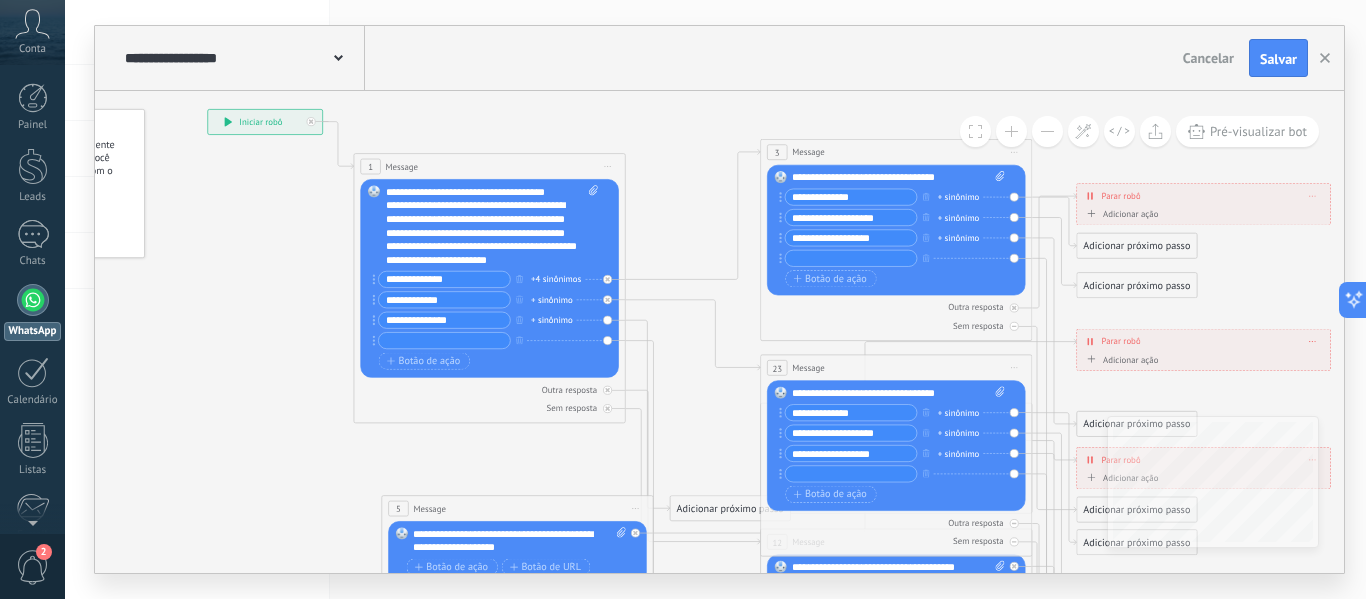 drag, startPoint x: 695, startPoint y: 291, endPoint x: 736, endPoint y: 609, distance: 320.6322 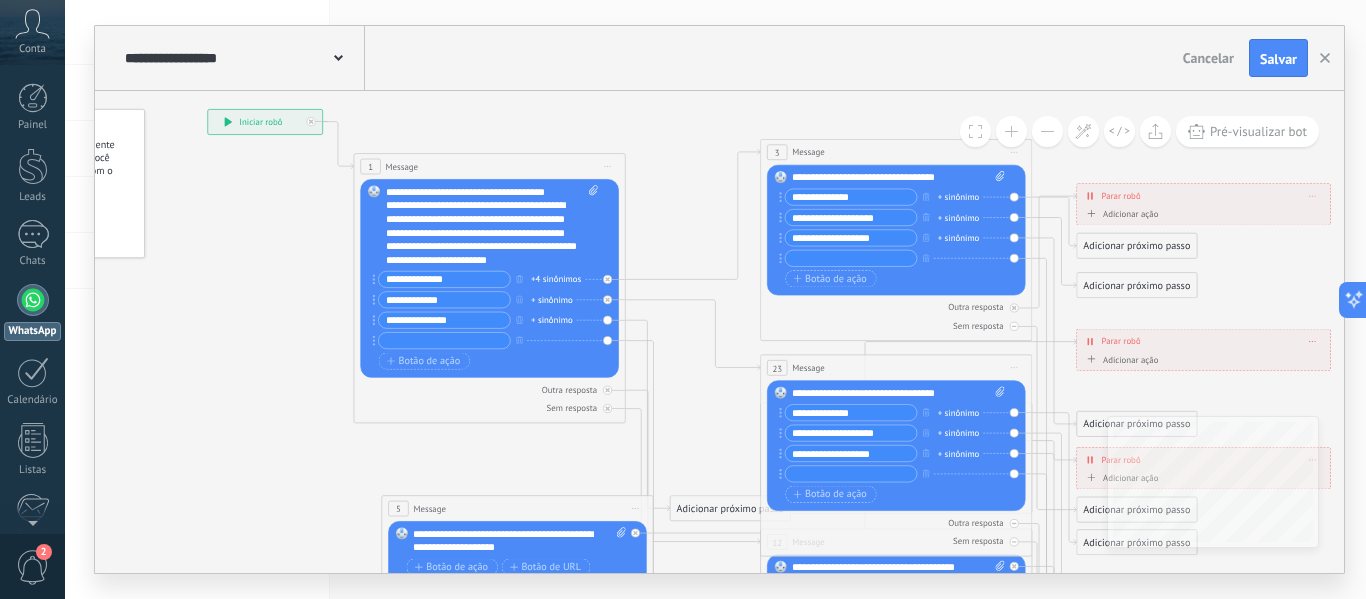 click on ".abccls-1,.abccls-2{fill-rule:evenodd}.abccls-2{fill:#fff} .abfcls-1{fill:none}.abfcls-2{fill:#fff} .abncls-1{isolation:isolate}.abncls-2{opacity:.06}.abncls-2,.abncls-3,.abncls-6{mix-blend-mode:multiply}.abncls-3{opacity:.15}.abncls-4,.abncls-8{fill:#fff}.abncls-5{fill:url(#abnlinear-gradient)}.abncls-6{opacity:.04}.abncls-7{fill:url(#abnlinear-gradient-2)}.abncls-8{fill-rule:evenodd} .abqst0{fill:#ffa200} .abwcls-1{fill:#252525} .cls-1{isolation:isolate} .acicls-1{fill:none} .aclcls-1{fill:#232323} .acnst0{display:none} .addcls-1,.addcls-2{fill:none;stroke-miterlimit:10}.addcls-1{stroke:#dfe0e5}.addcls-2{stroke:#a1a7ab} .adecls-1,.adecls-2{fill:none;stroke-miterlimit:10}.adecls-1{stroke:#dfe0e5}.adecls-2{stroke:#a1a7ab} .adqcls-1{fill:#8591a5;fill-rule:evenodd} .aeccls-1{fill:#5c9f37} .aeecls-1{fill:#f86161} .aejcls-1{fill:#8591a5;fill-rule:evenodd} .aekcls-1{fill-rule:evenodd} .aelcls-1{fill-rule:evenodd;fill:currentColor} .aemcls-1{fill-rule:evenodd;fill:currentColor} .aercls-2{fill:#24bc8c}" at bounding box center [683, 299] 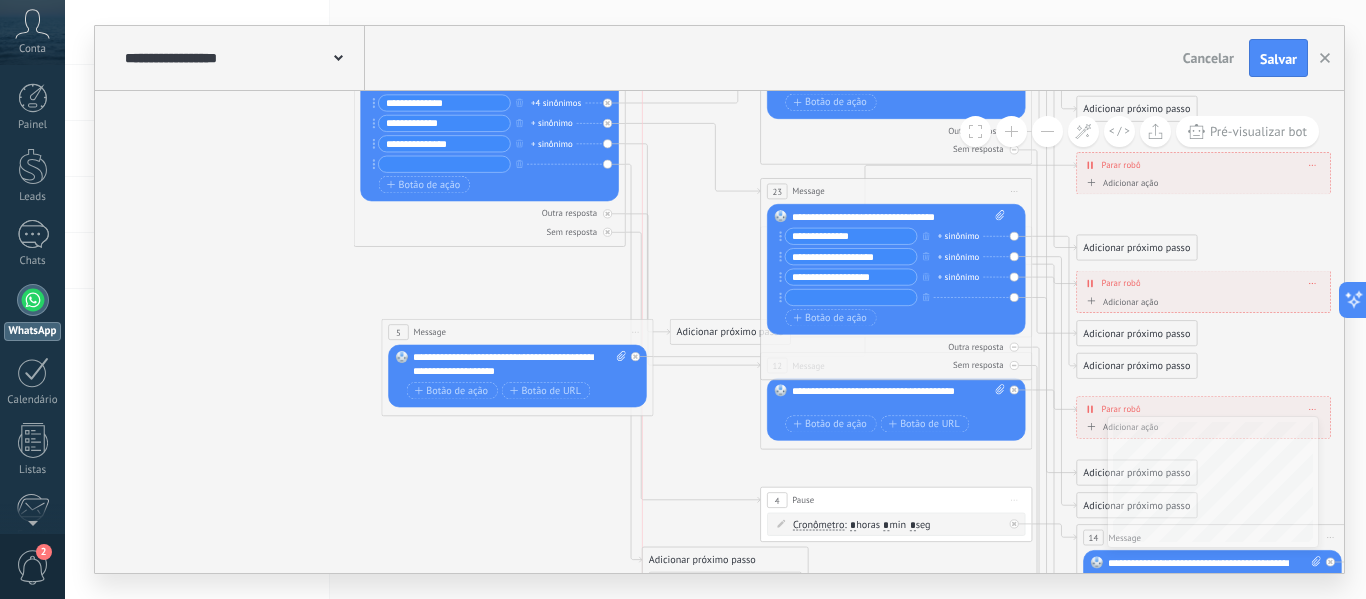 drag, startPoint x: 748, startPoint y: 463, endPoint x: 678, endPoint y: 554, distance: 114.80853 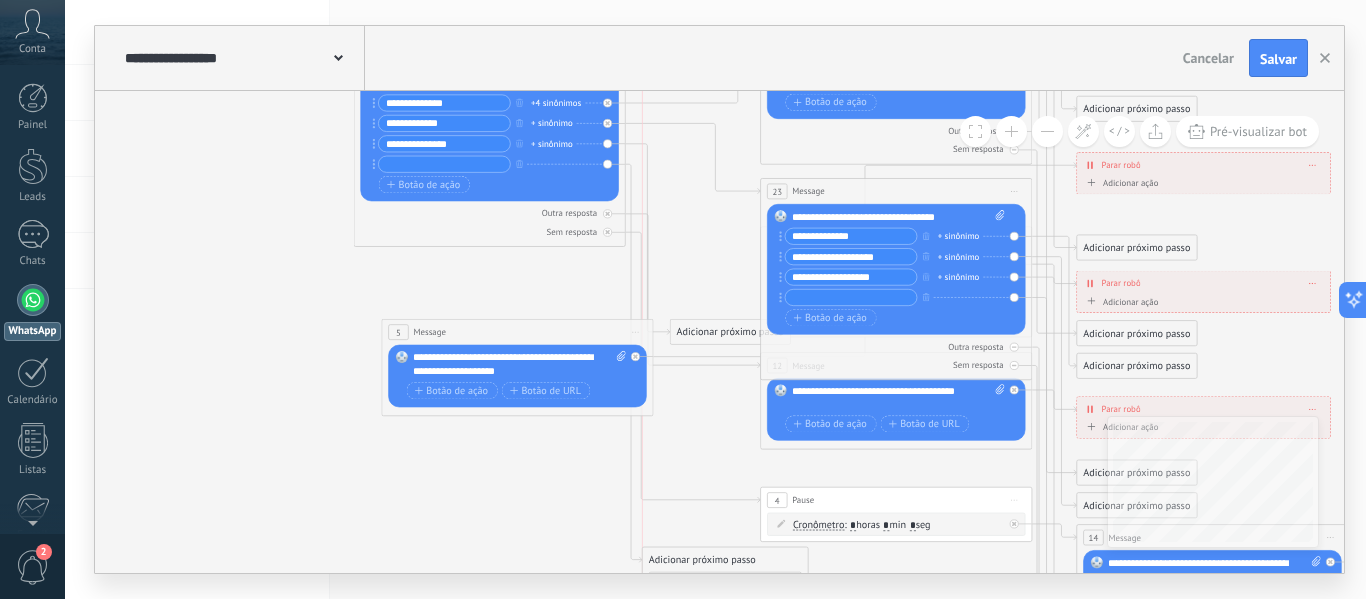 click on "Adicionar próximo passo" at bounding box center (725, 560) 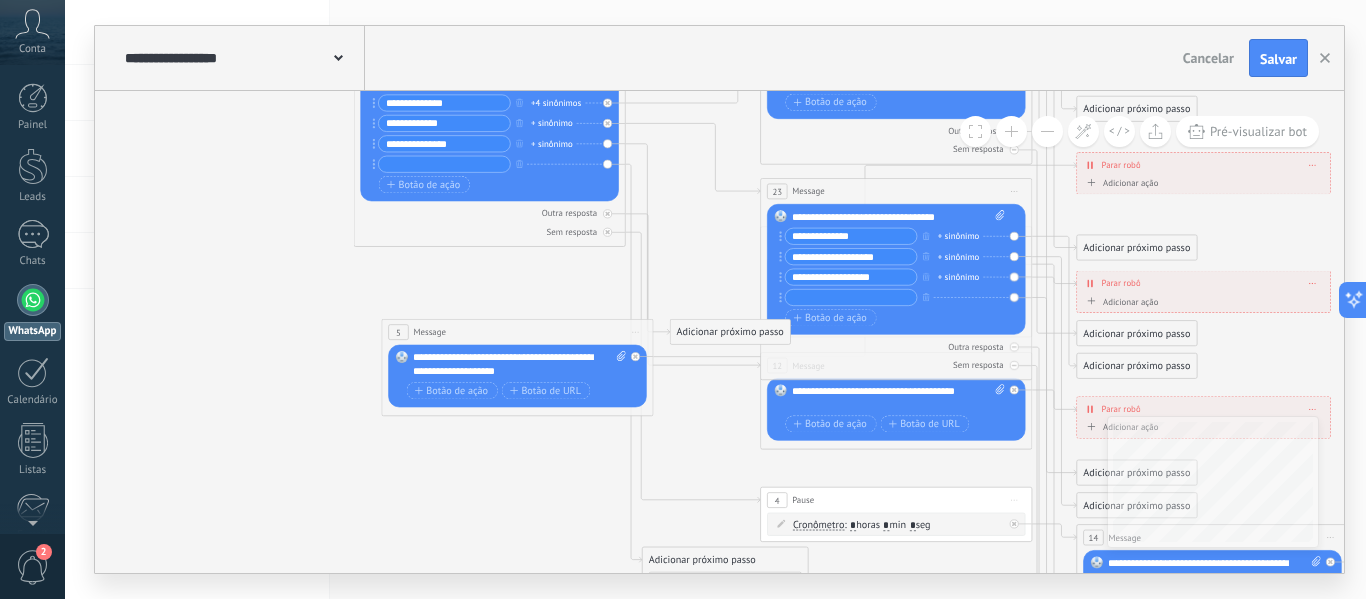 click on "Adicionar próximo passo" at bounding box center (729, 332) 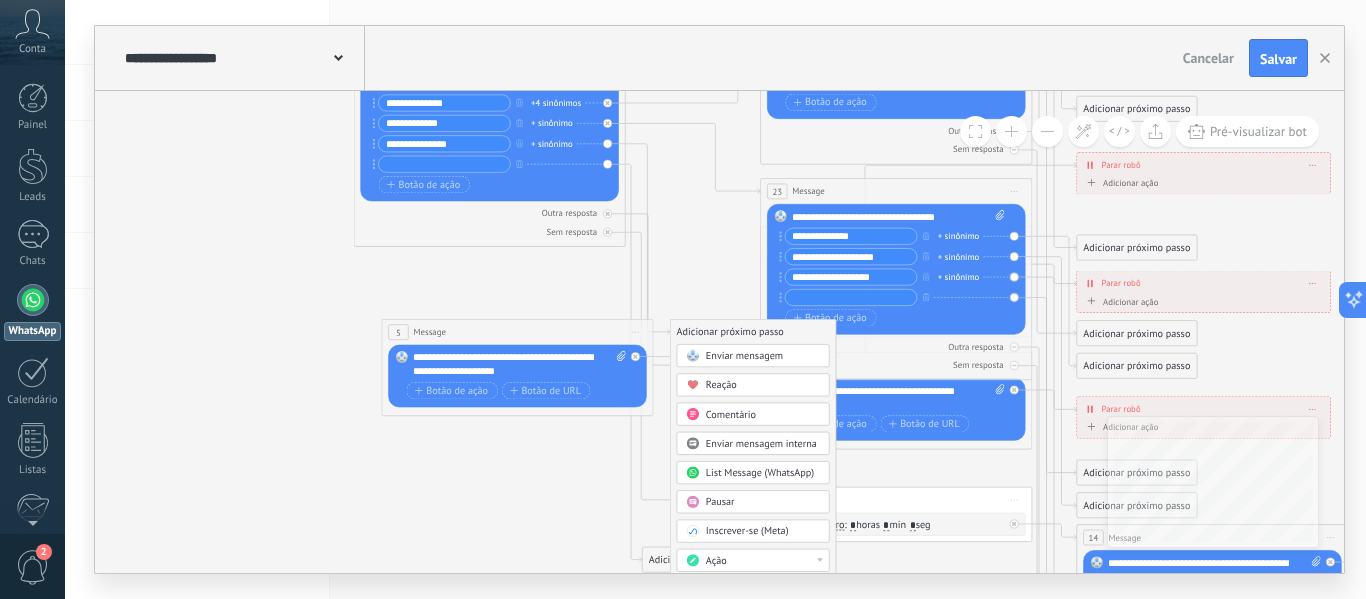 click on "Ação" at bounding box center [763, 561] 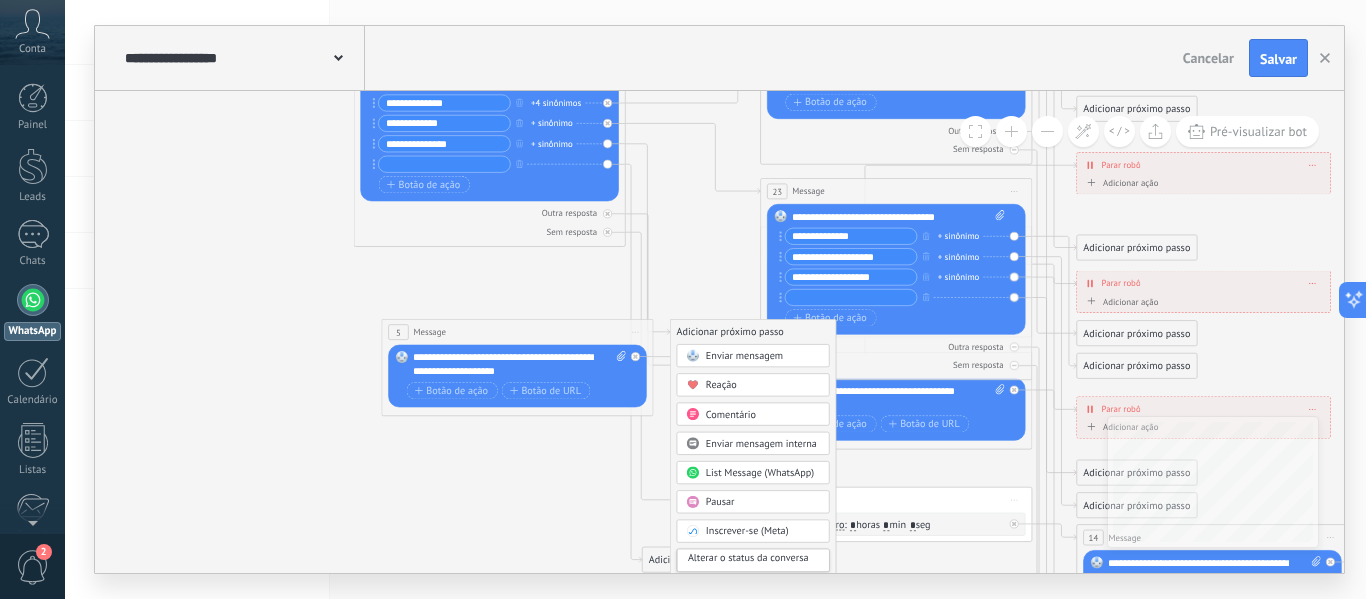 scroll, scrollTop: 0, scrollLeft: 0, axis: both 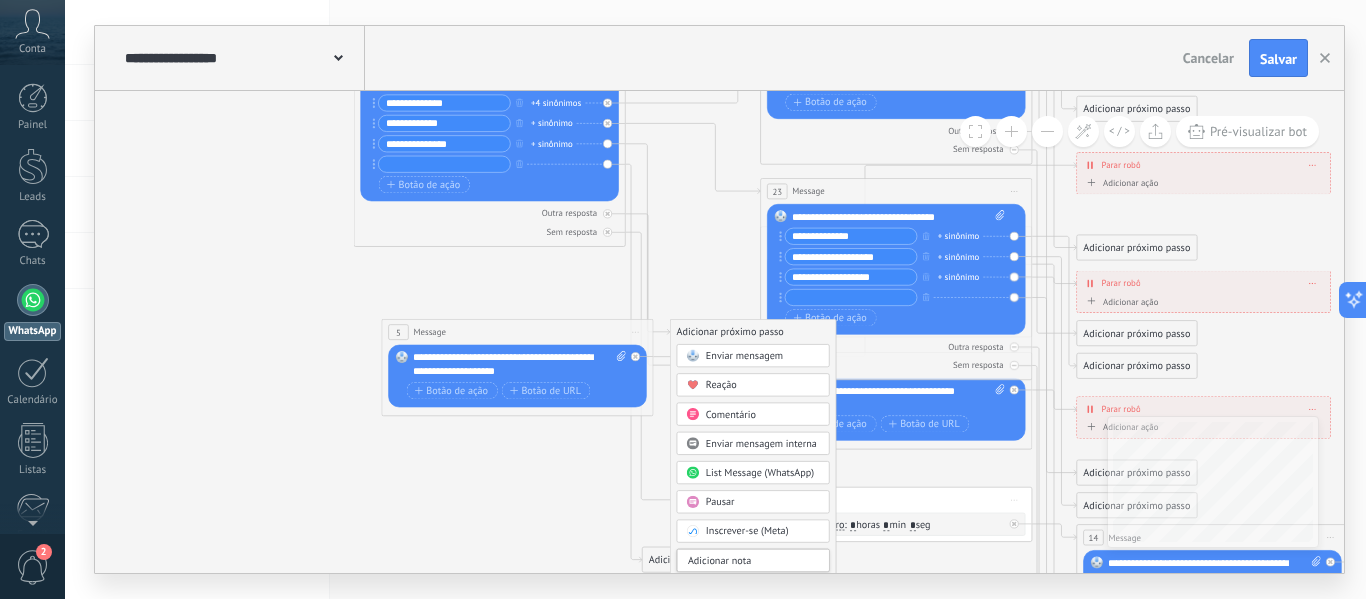 click 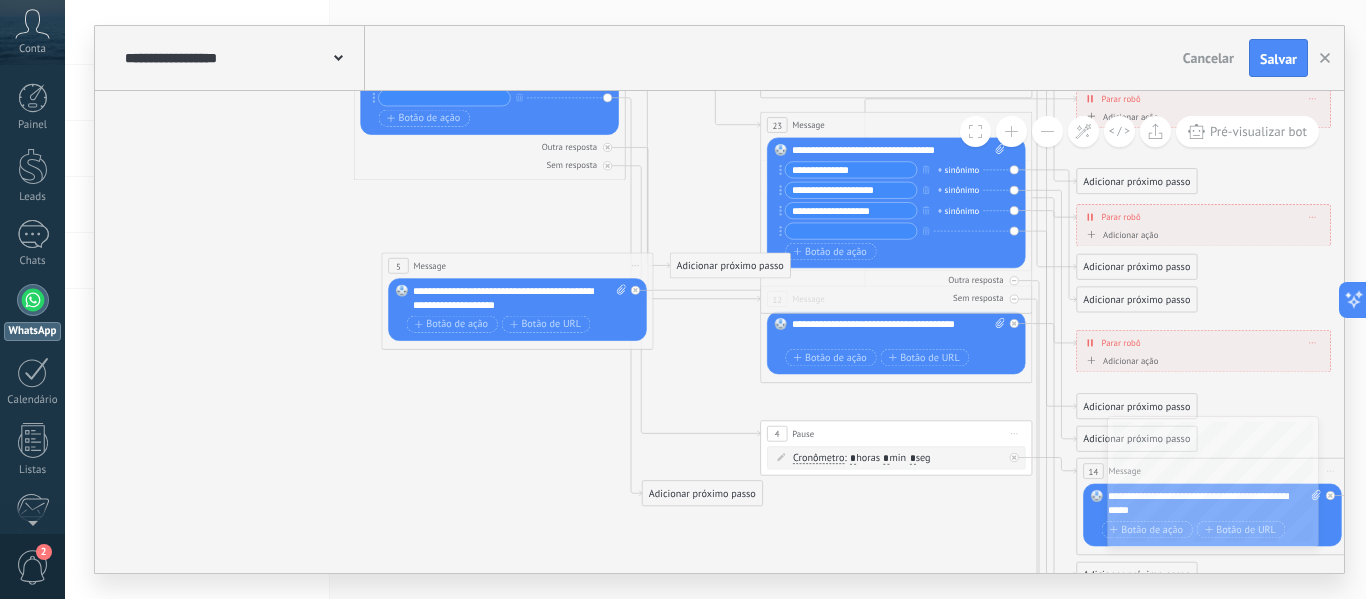 click on "Adicionar próximo passo" at bounding box center (729, 266) 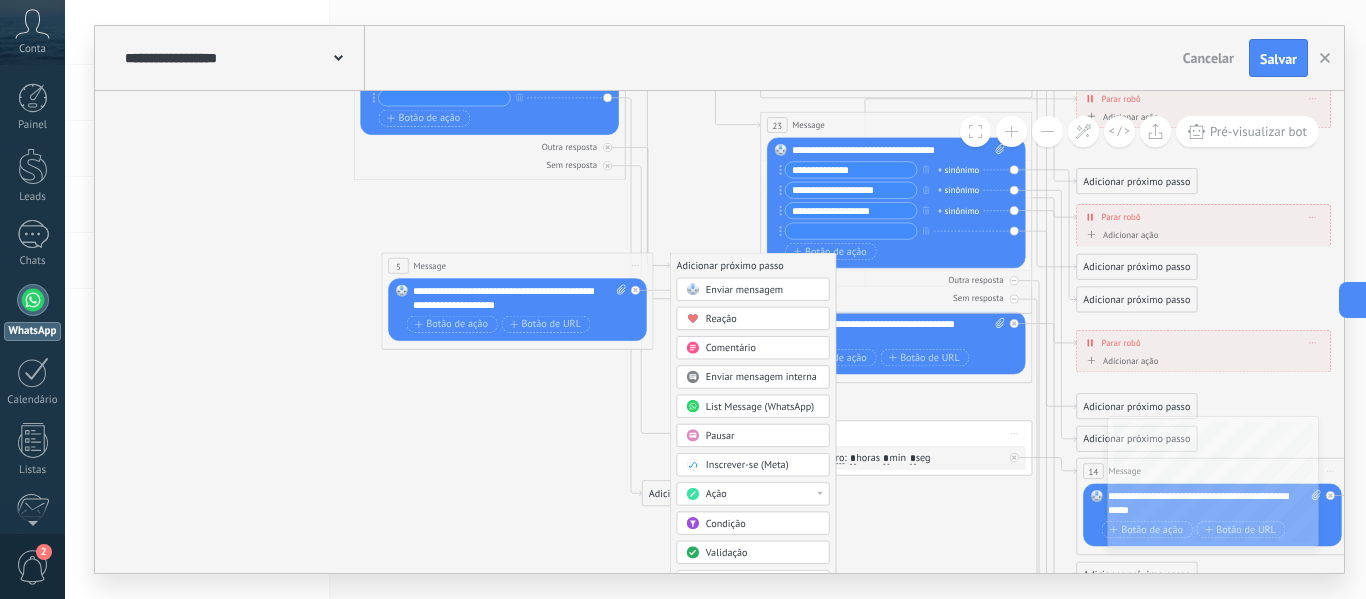 click on "Ação" at bounding box center [763, 495] 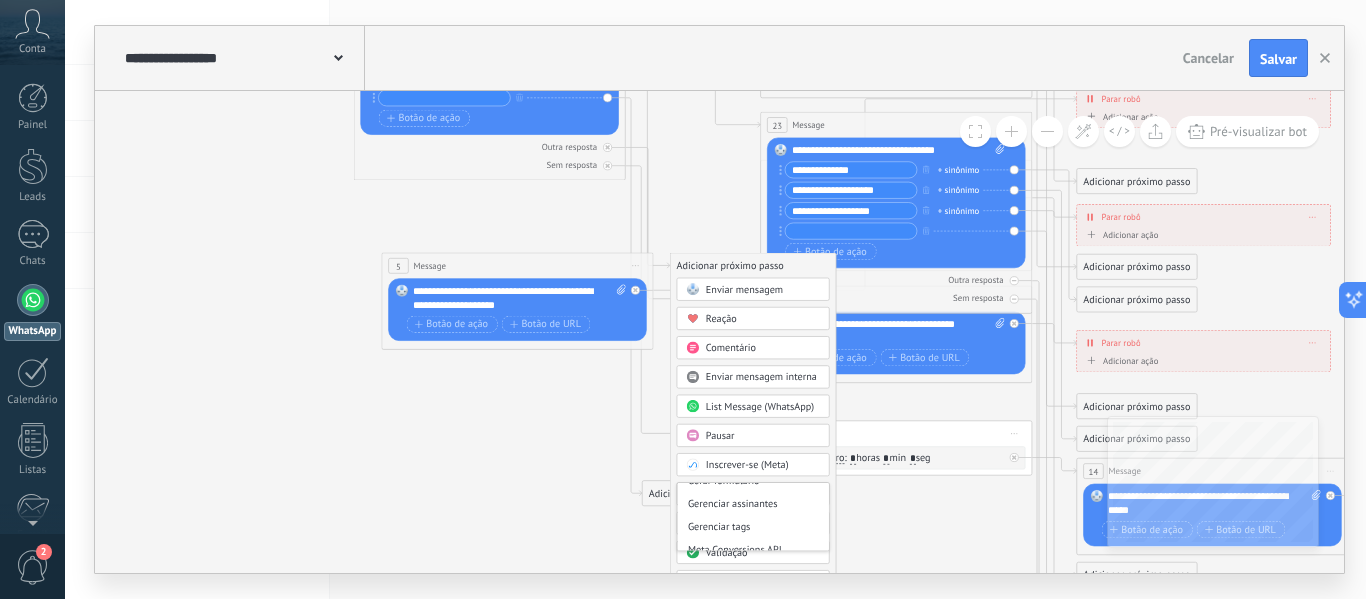 scroll, scrollTop: 315, scrollLeft: 0, axis: vertical 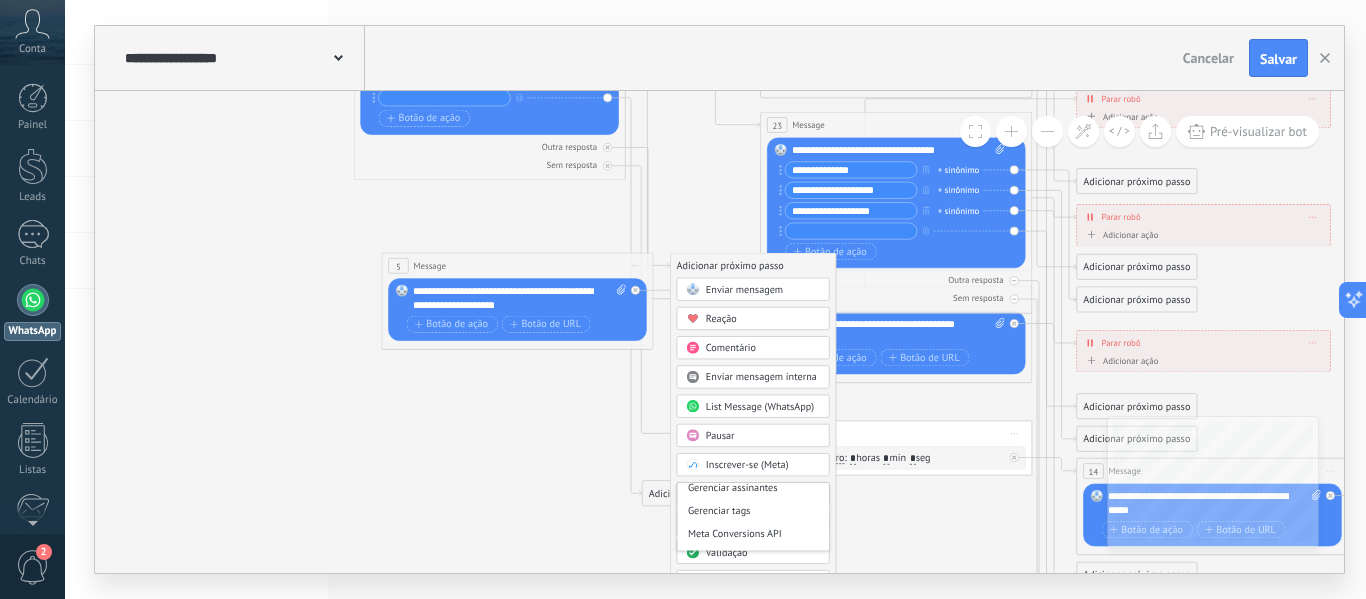 click 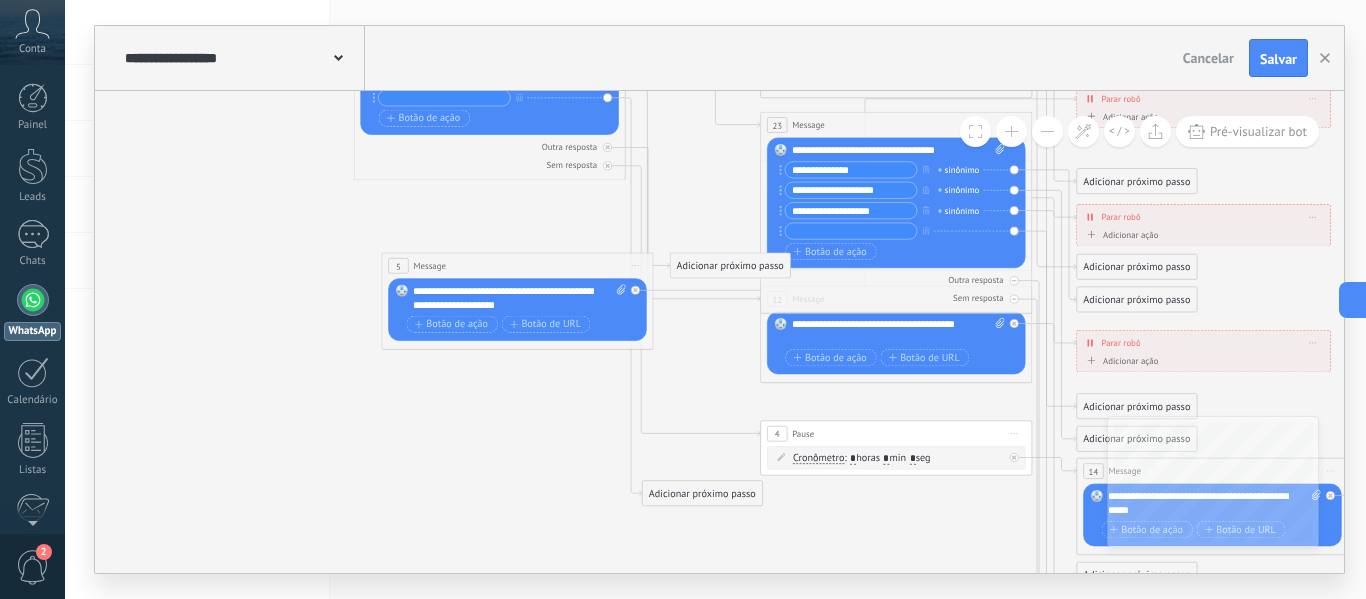 click on "Adicionar próximo passo" at bounding box center (729, 266) 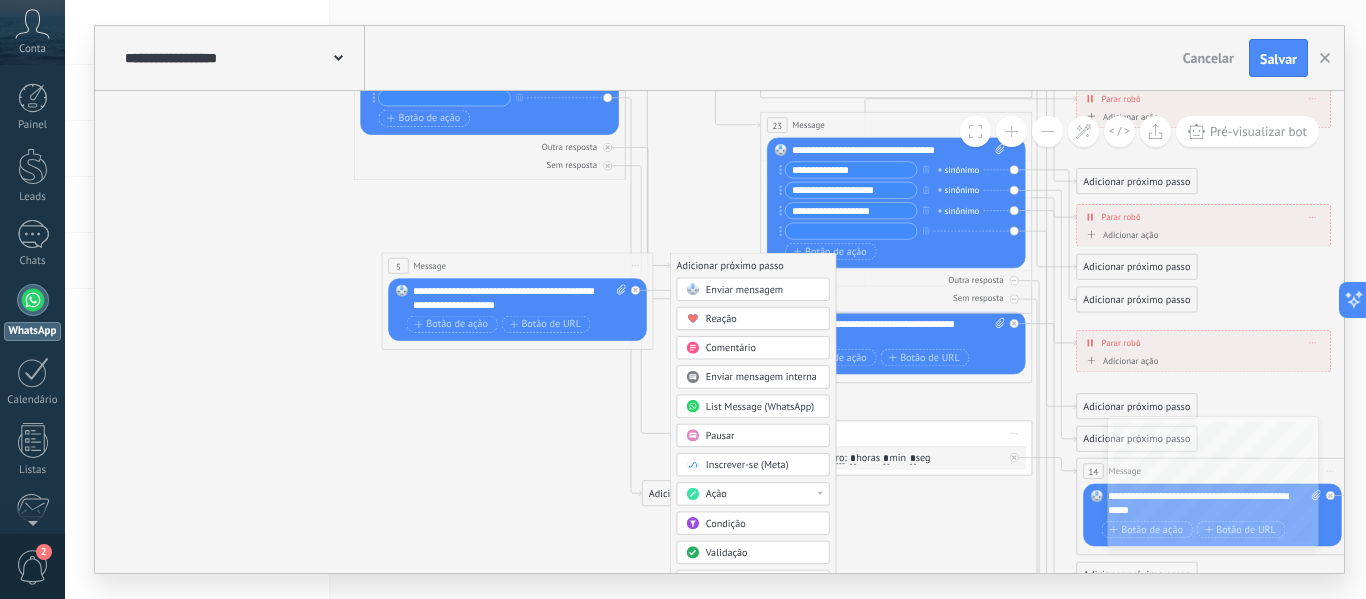 click at bounding box center (819, 493) 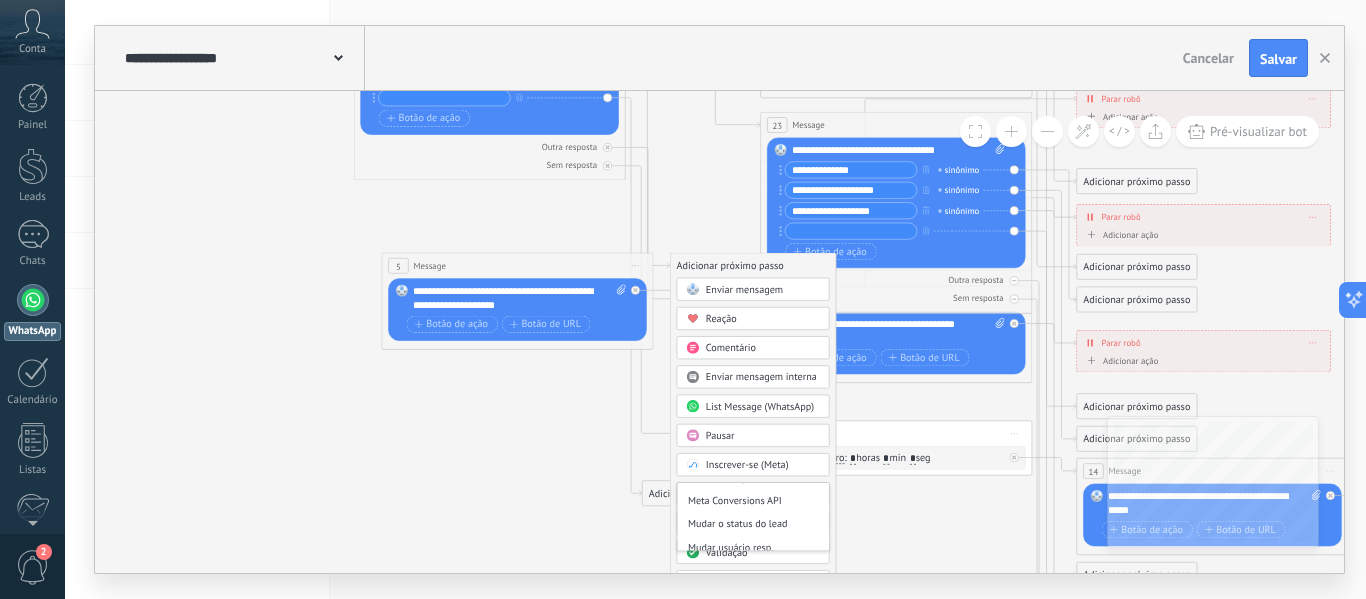 scroll, scrollTop: 377, scrollLeft: 0, axis: vertical 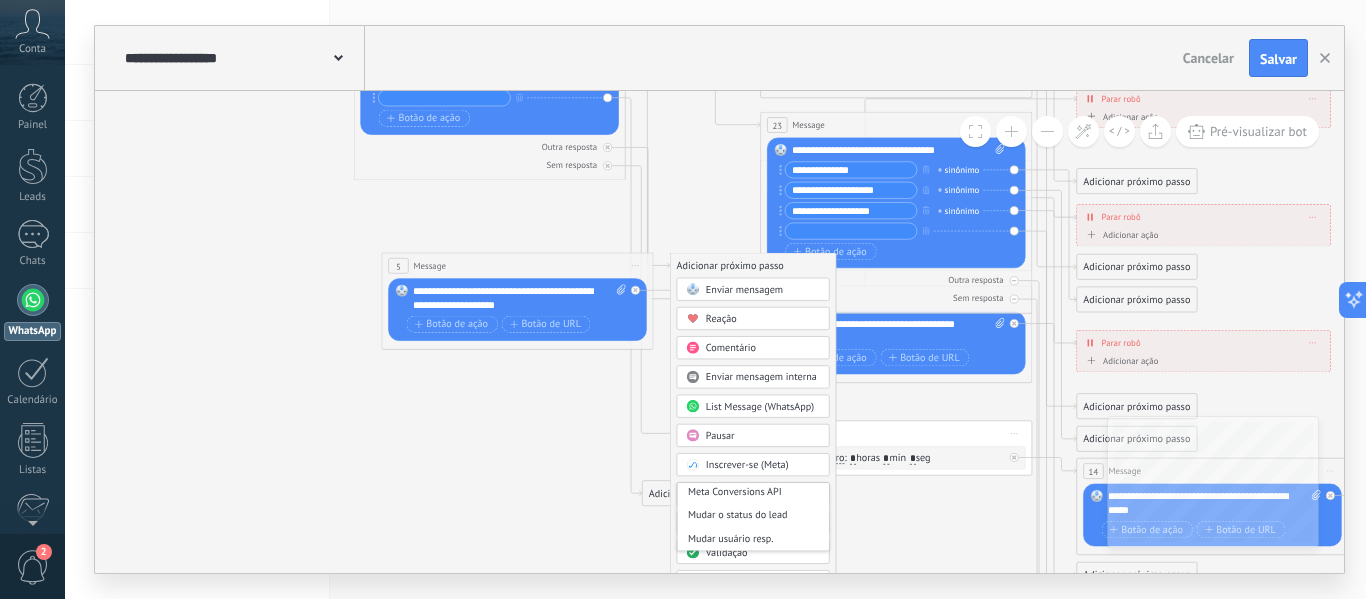 click 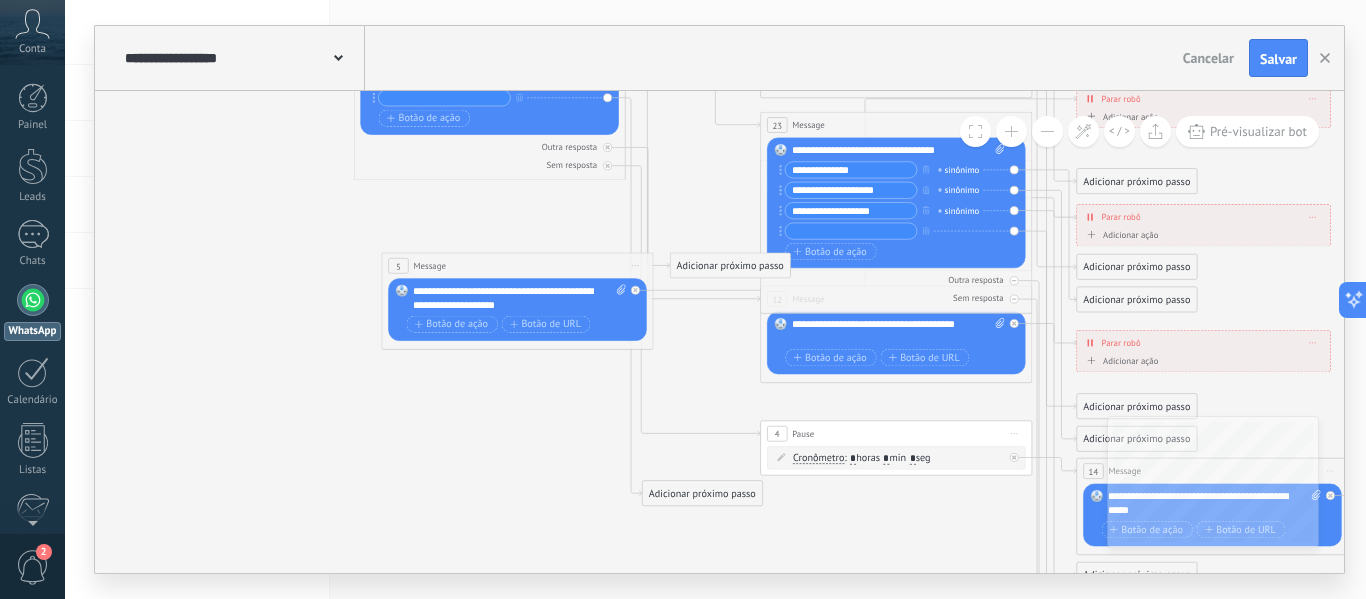 click on "Adicionar próximo passo" at bounding box center [729, 266] 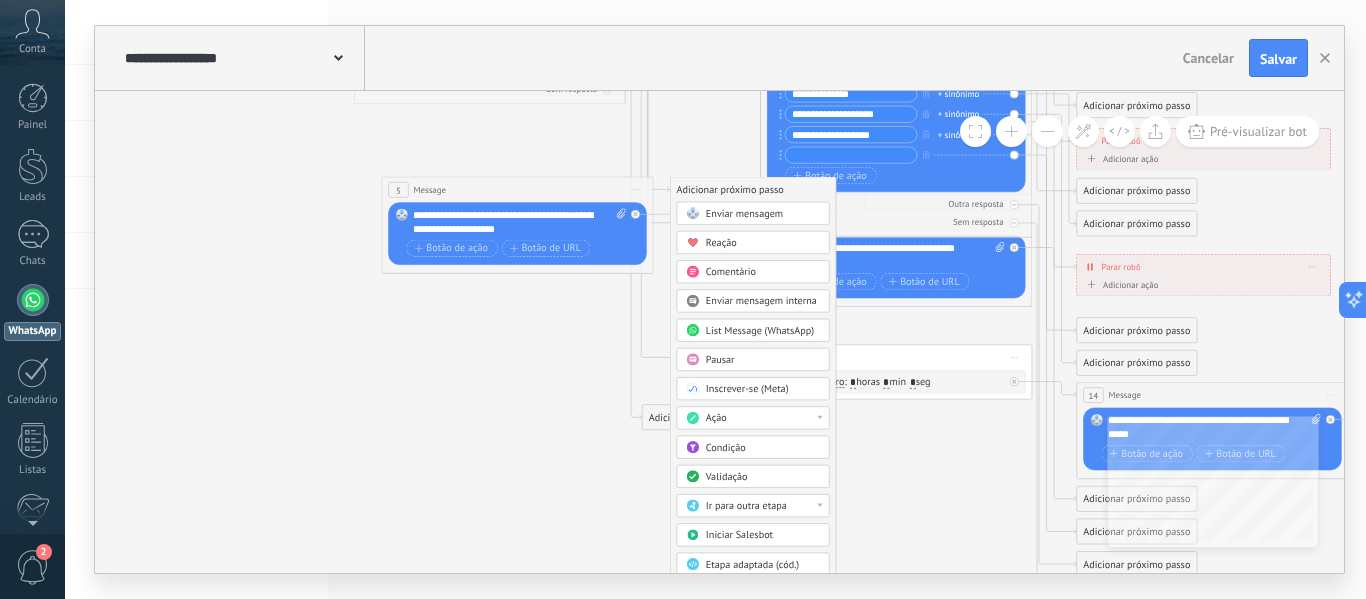 click on "Ir para outra etapa" at bounding box center (763, 507) 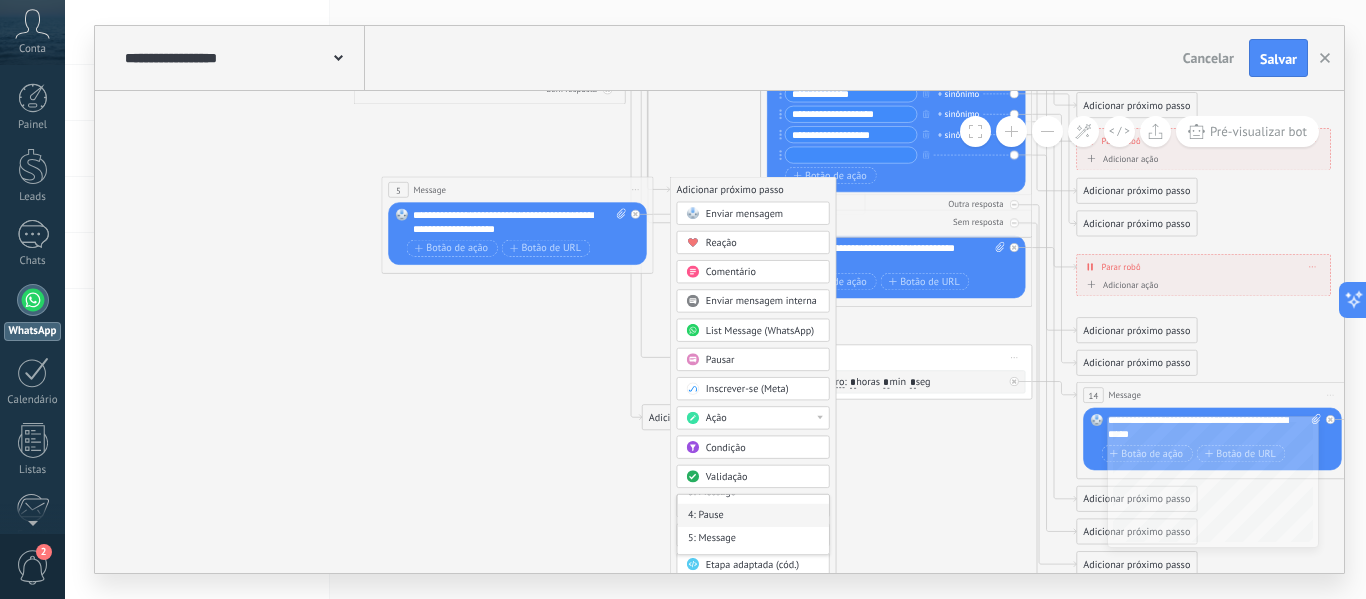 scroll, scrollTop: 22, scrollLeft: 0, axis: vertical 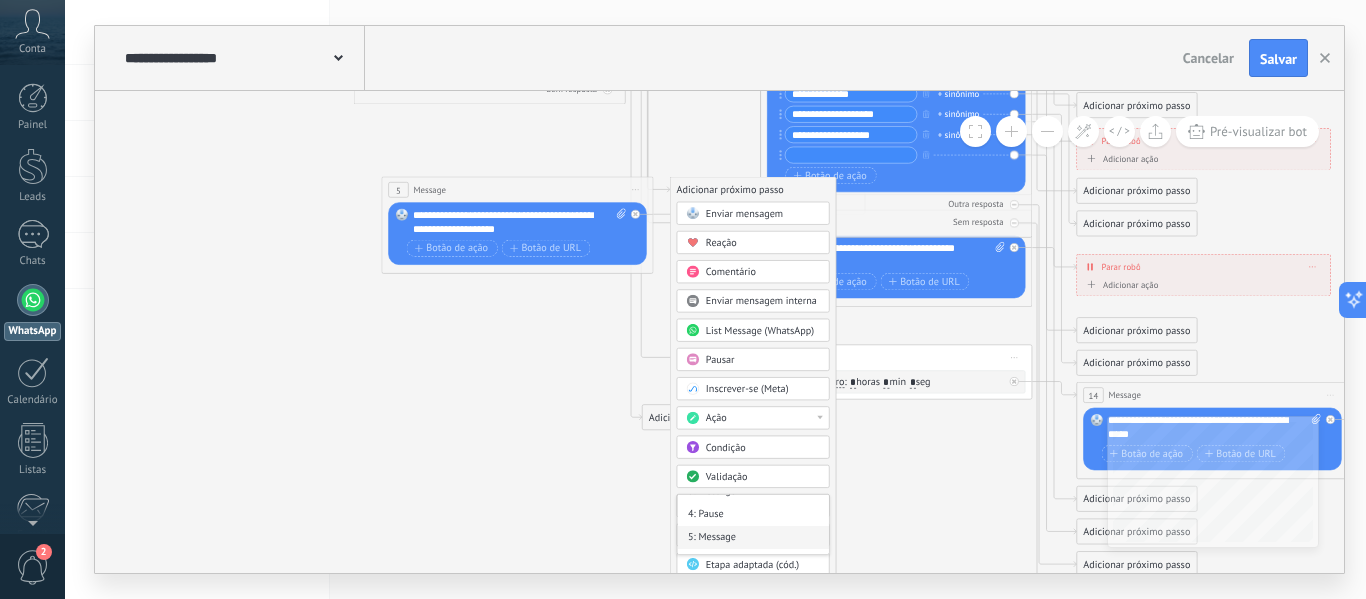 click on "5: Message" at bounding box center [753, 537] 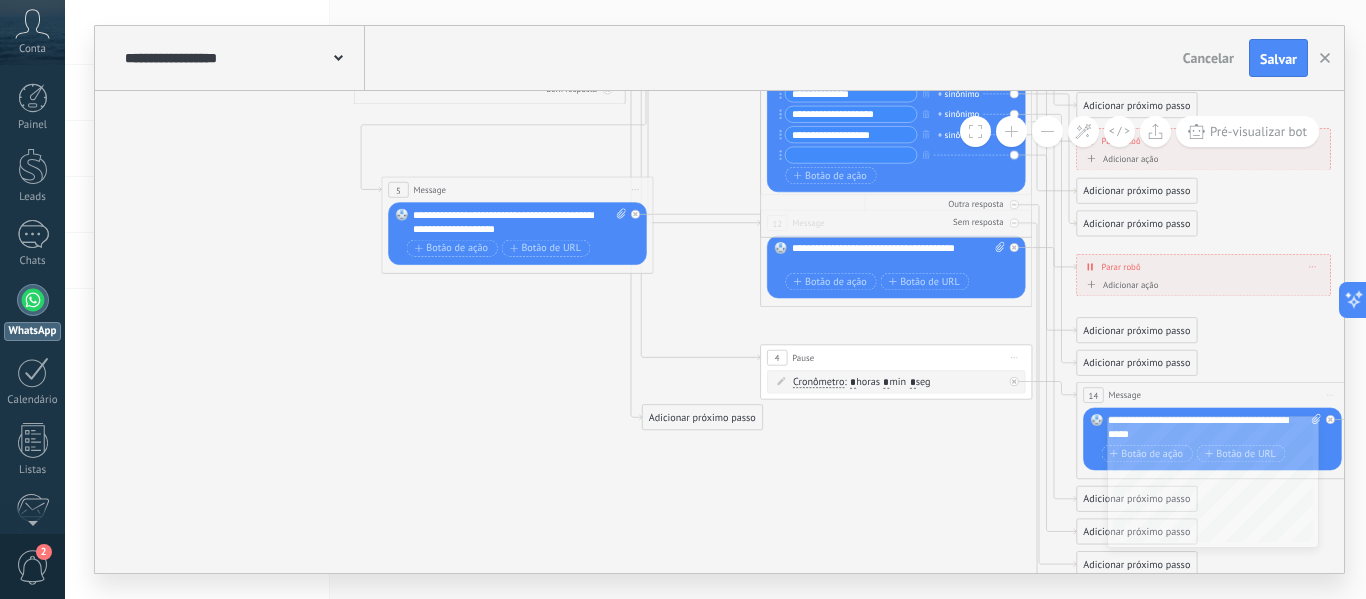 click 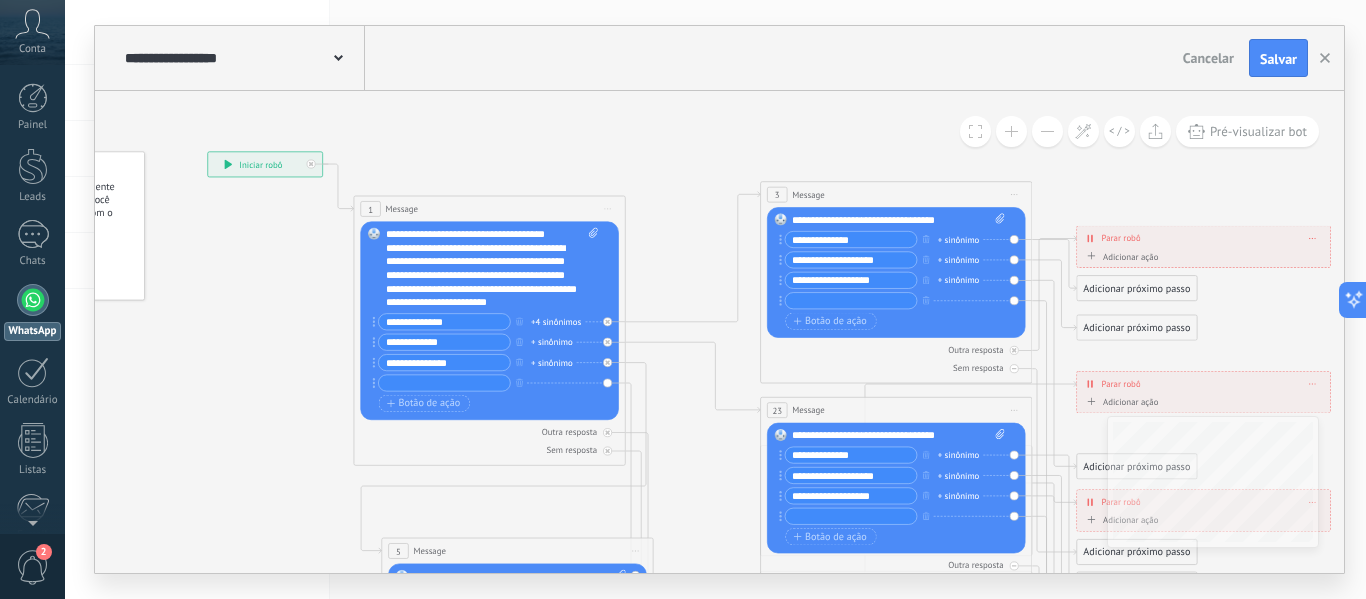 click on "**********" at bounding box center (850, 240) 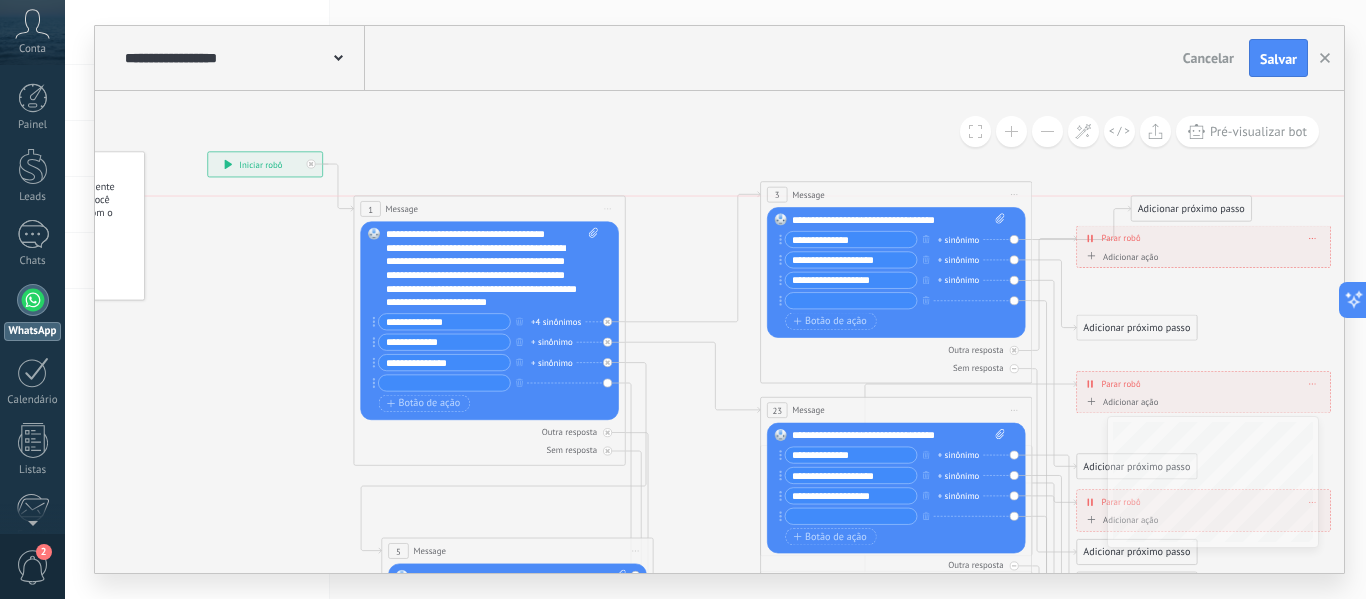 drag, startPoint x: 1118, startPoint y: 285, endPoint x: 1173, endPoint y: 201, distance: 100.40418 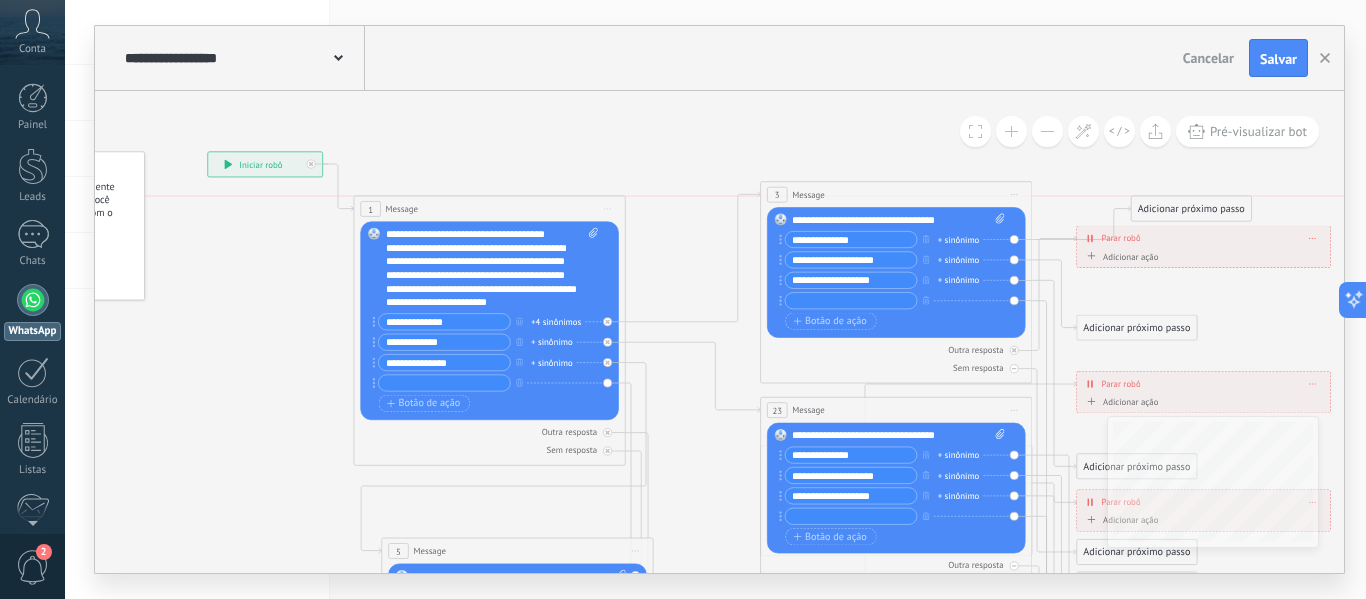click on "Adicionar próximo passo" at bounding box center [1191, 209] 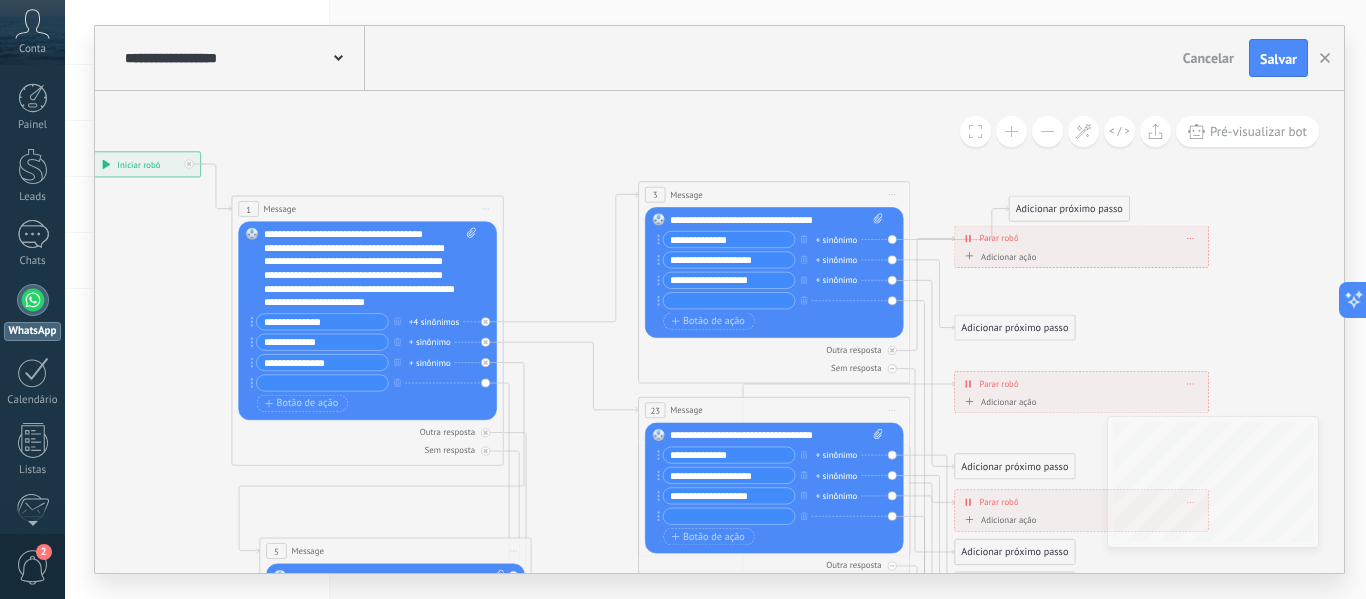 click on "Adicionar ação" at bounding box center (998, 256) 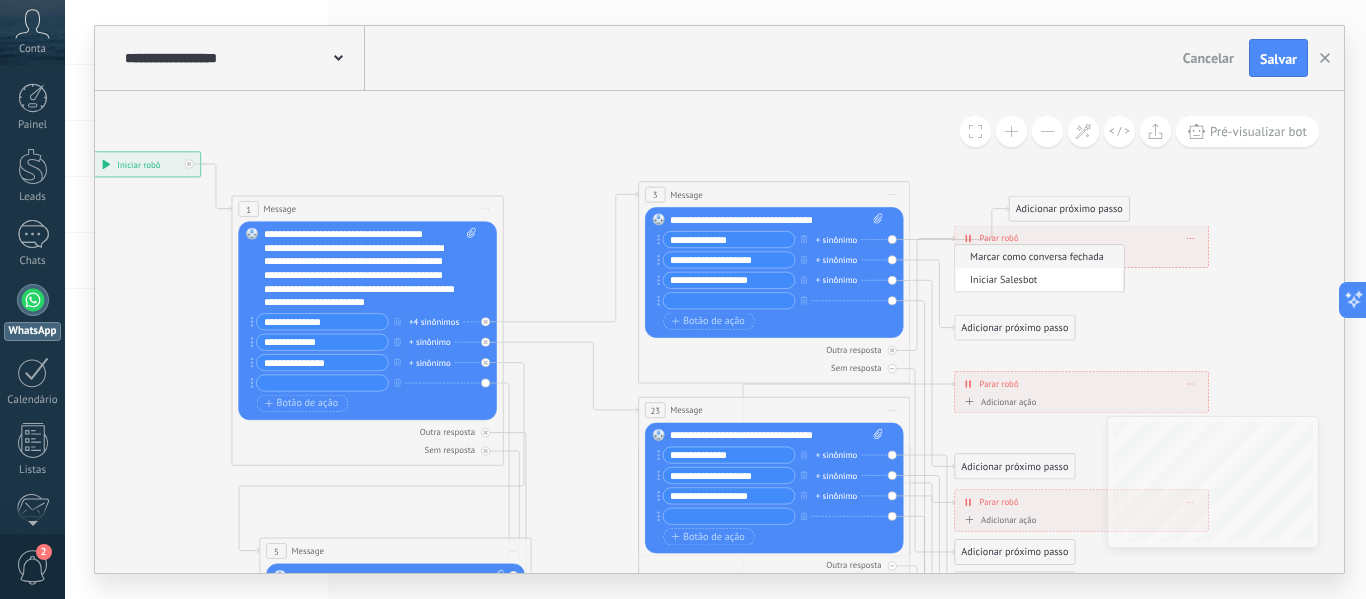 click 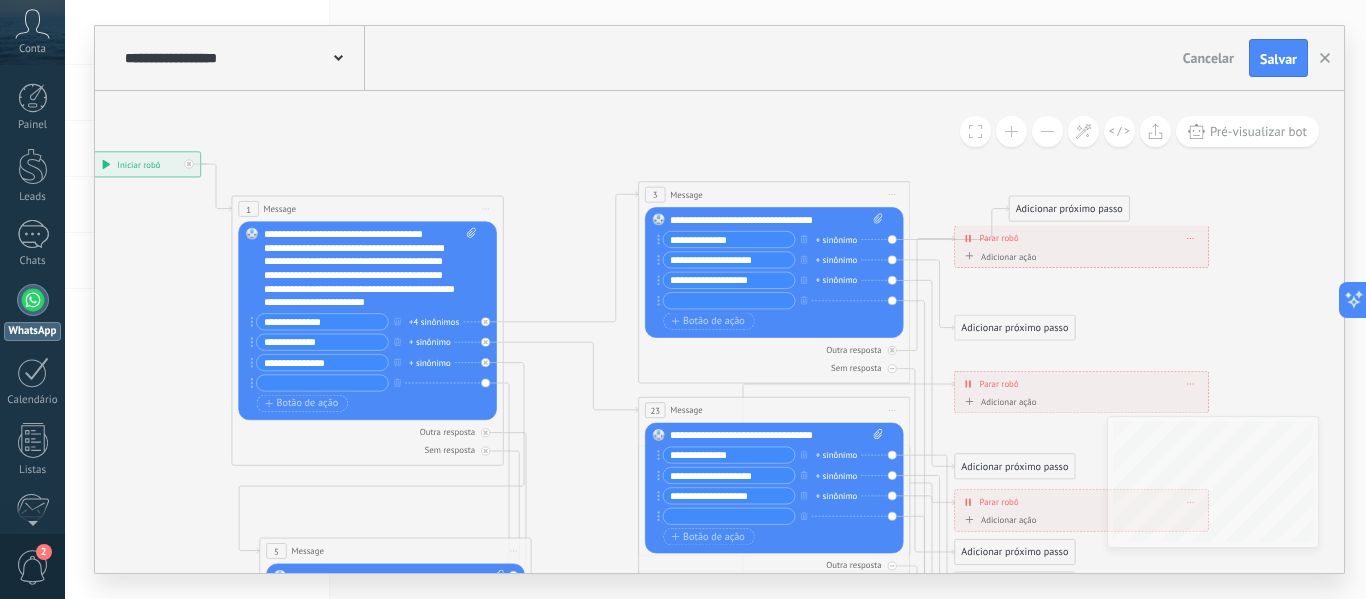 click on "Adicionar próximo passo" at bounding box center (1069, 209) 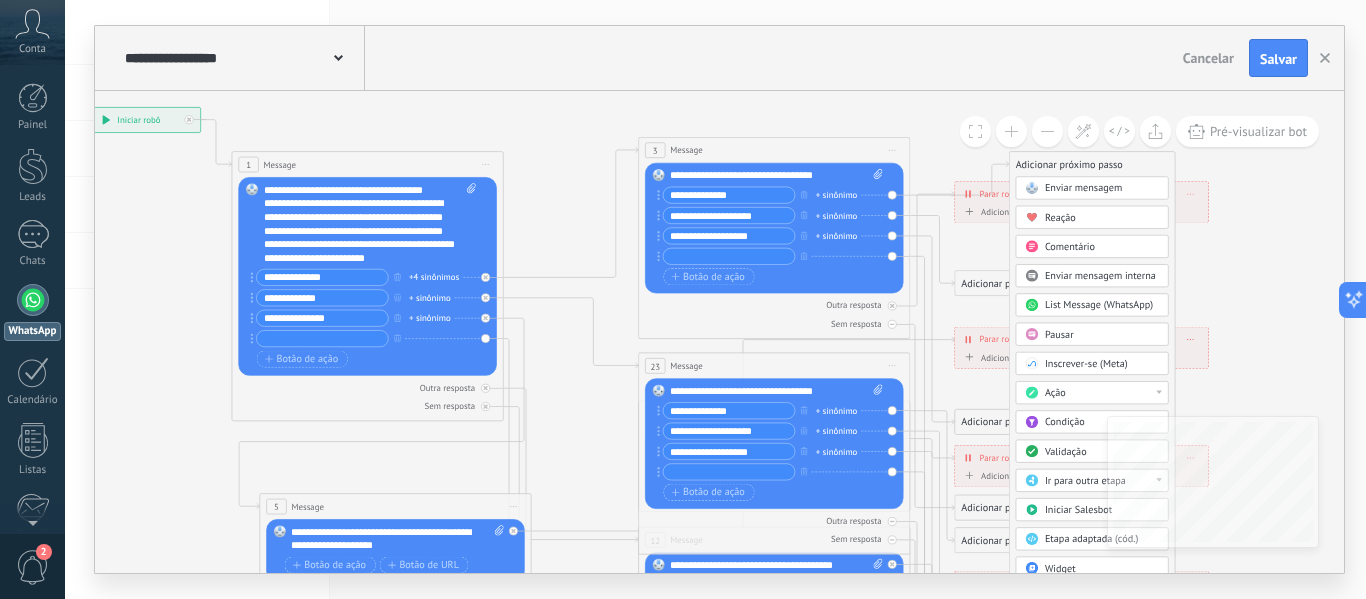 click at bounding box center (1158, 392) 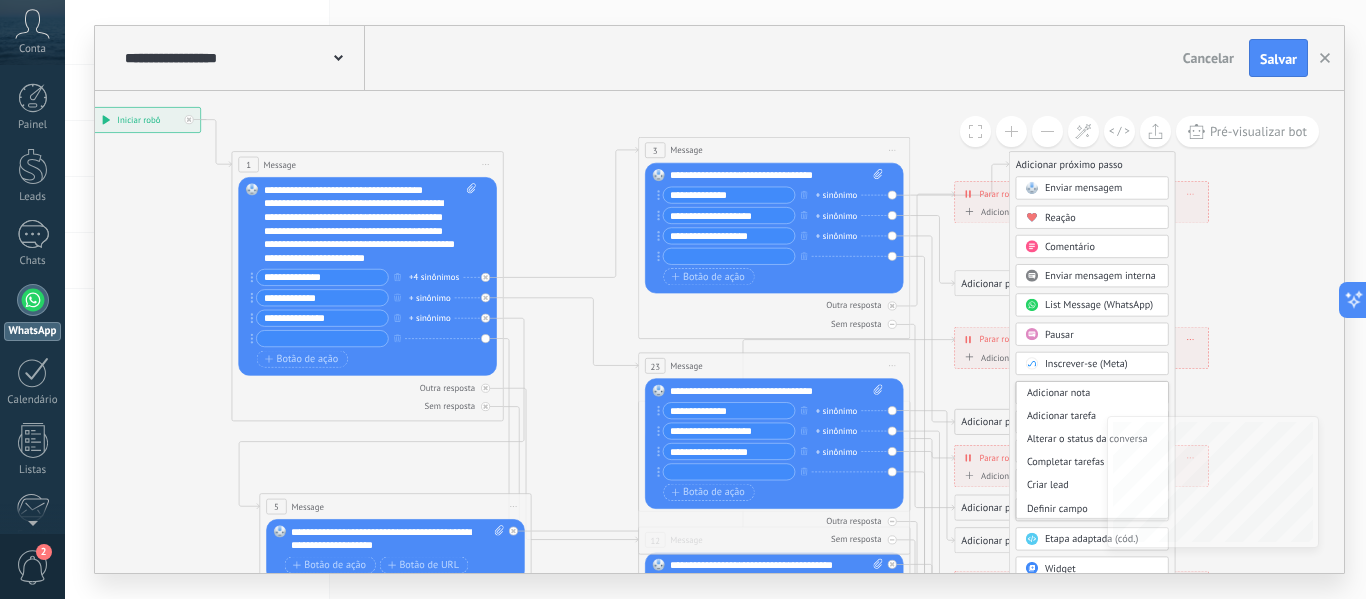 click on "Enviar mensagem interna" at bounding box center [1100, 276] 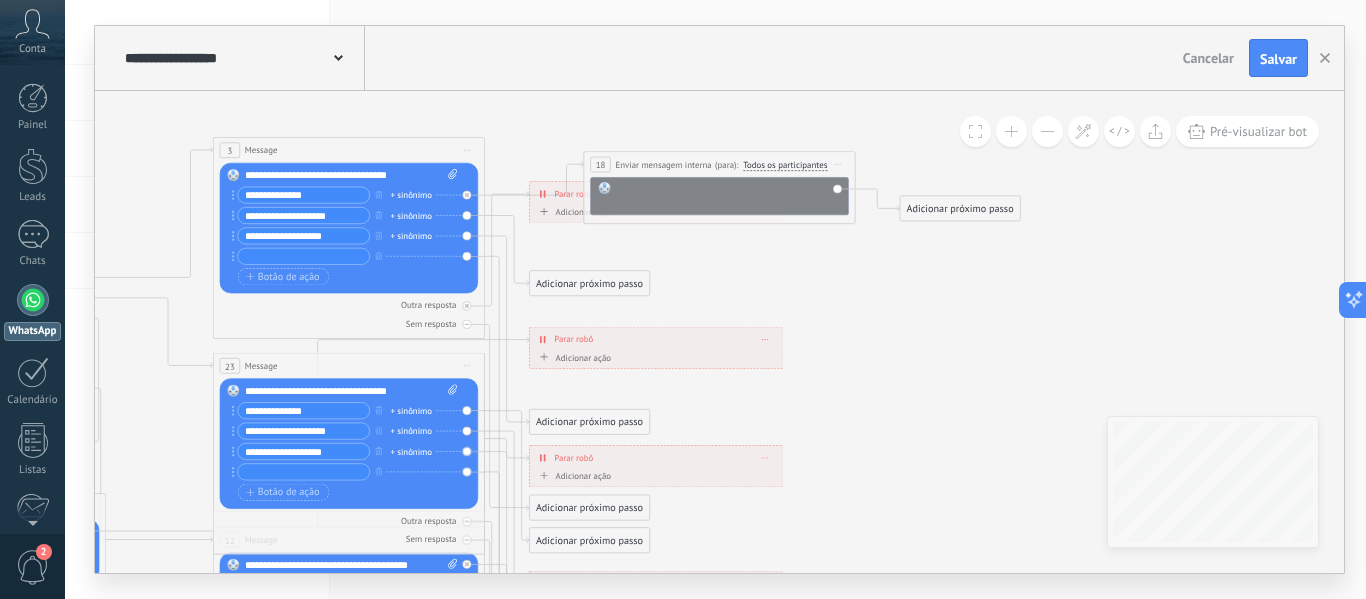 click at bounding box center (728, 195) 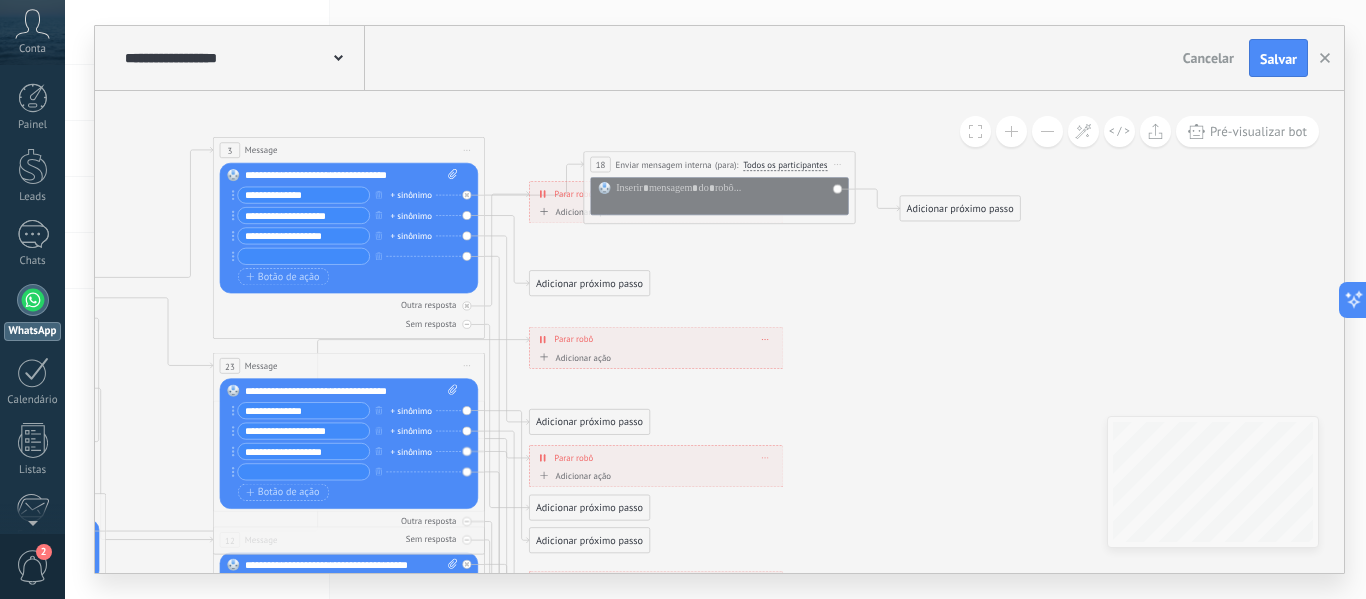 click 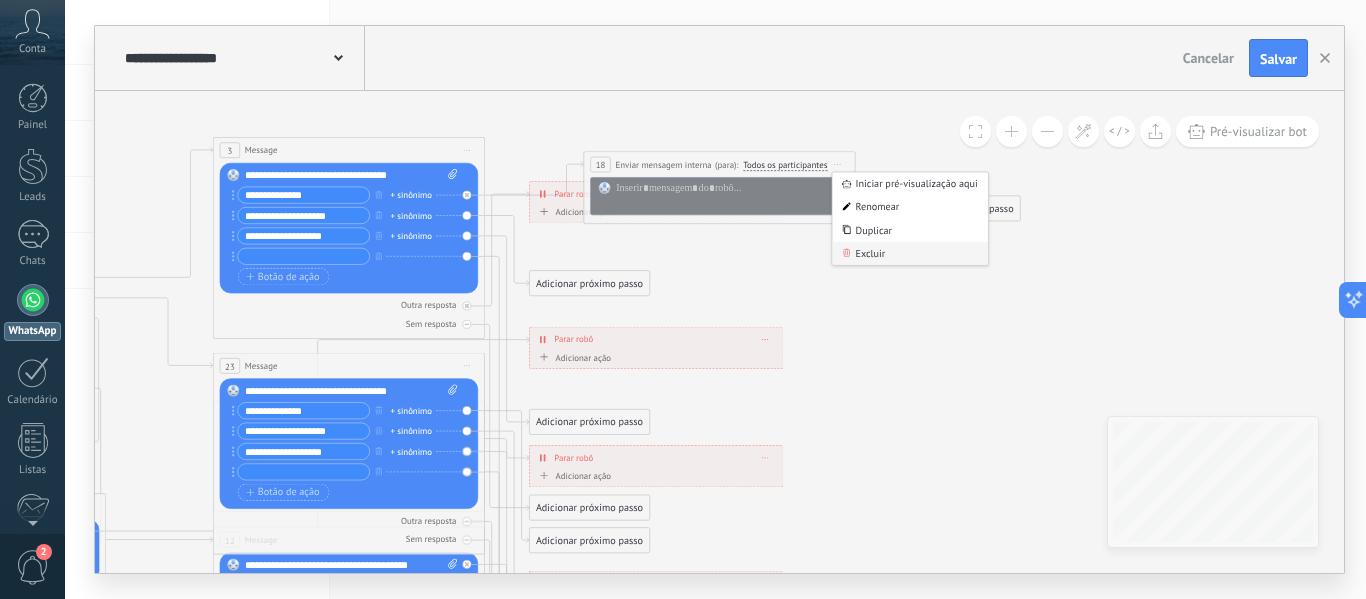 click on "Excluir" at bounding box center [909, 253] 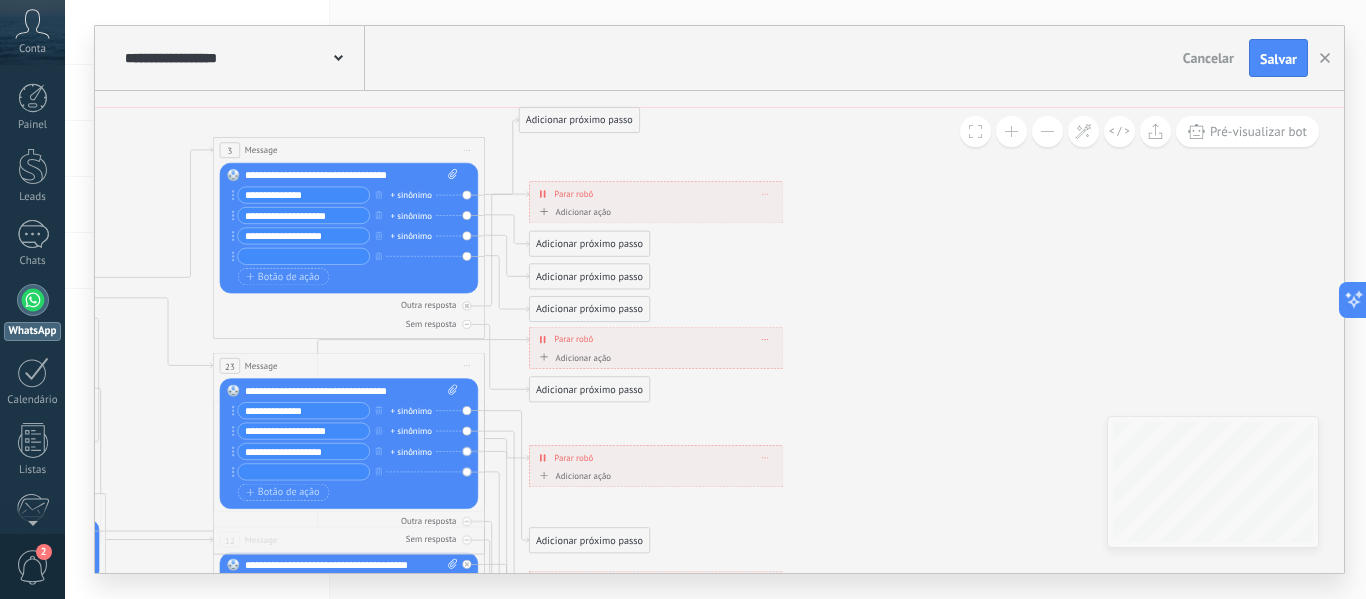 drag, startPoint x: 621, startPoint y: 419, endPoint x: 611, endPoint y: 116, distance: 303.16498 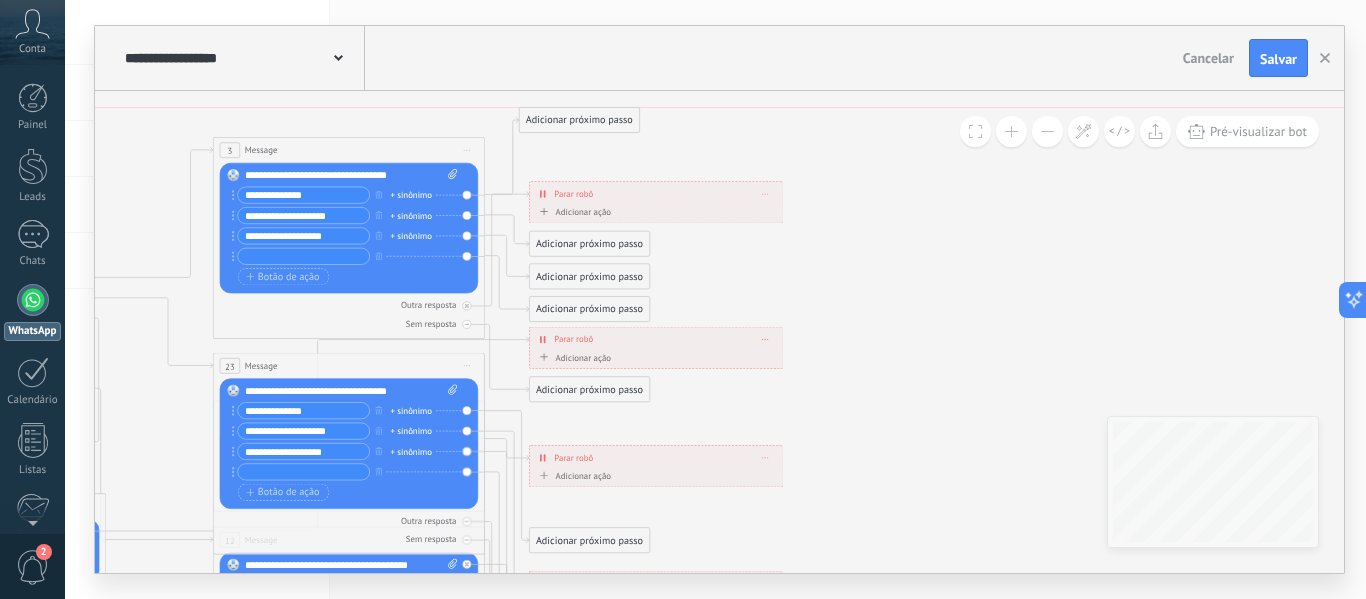 click on "Adicionar próximo passo" at bounding box center [579, 120] 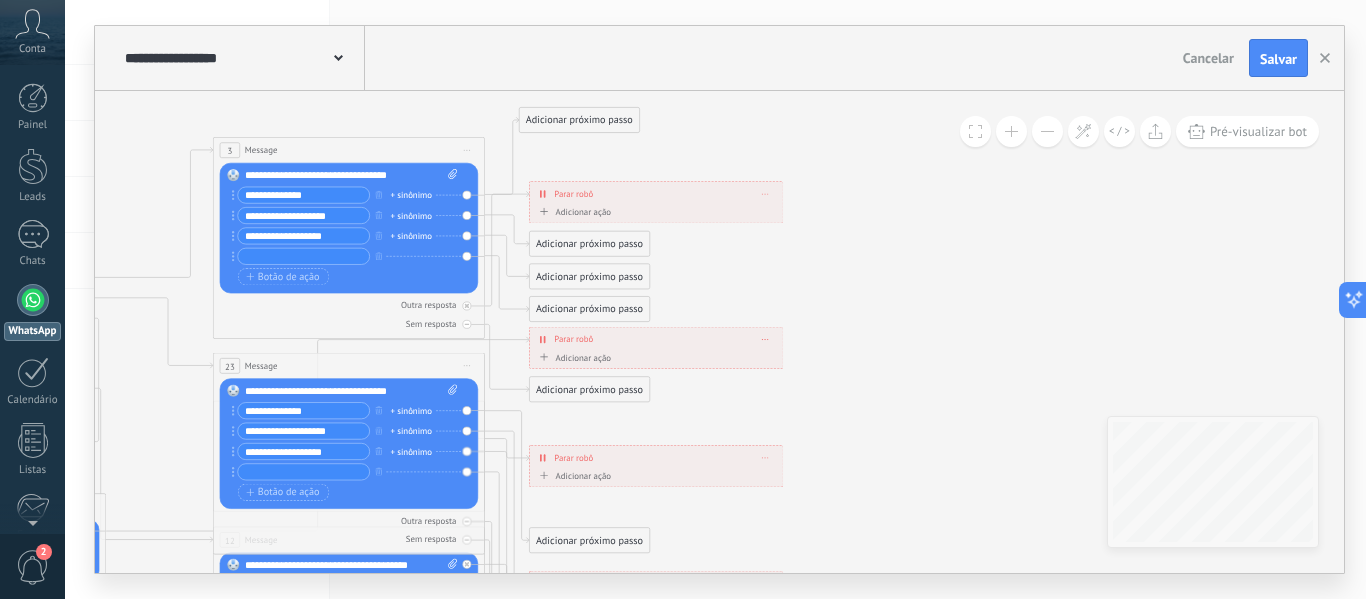 click on "Adicionar próximo passo" at bounding box center (579, 120) 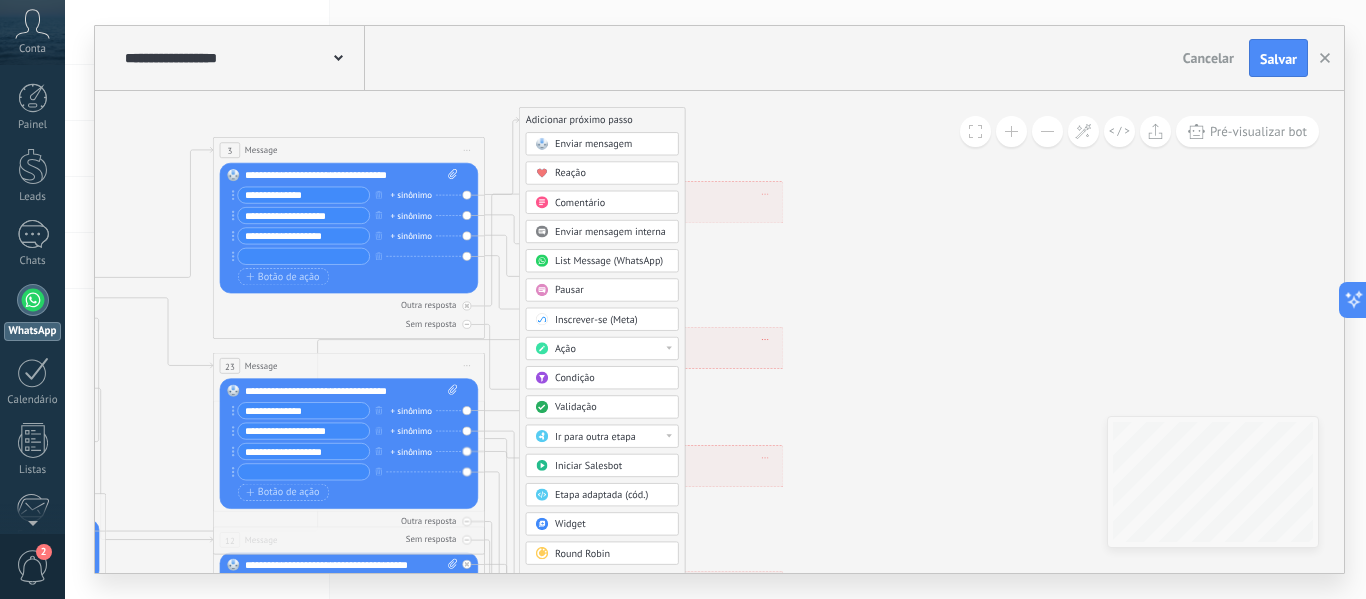 click on "Validação" at bounding box center (612, 408) 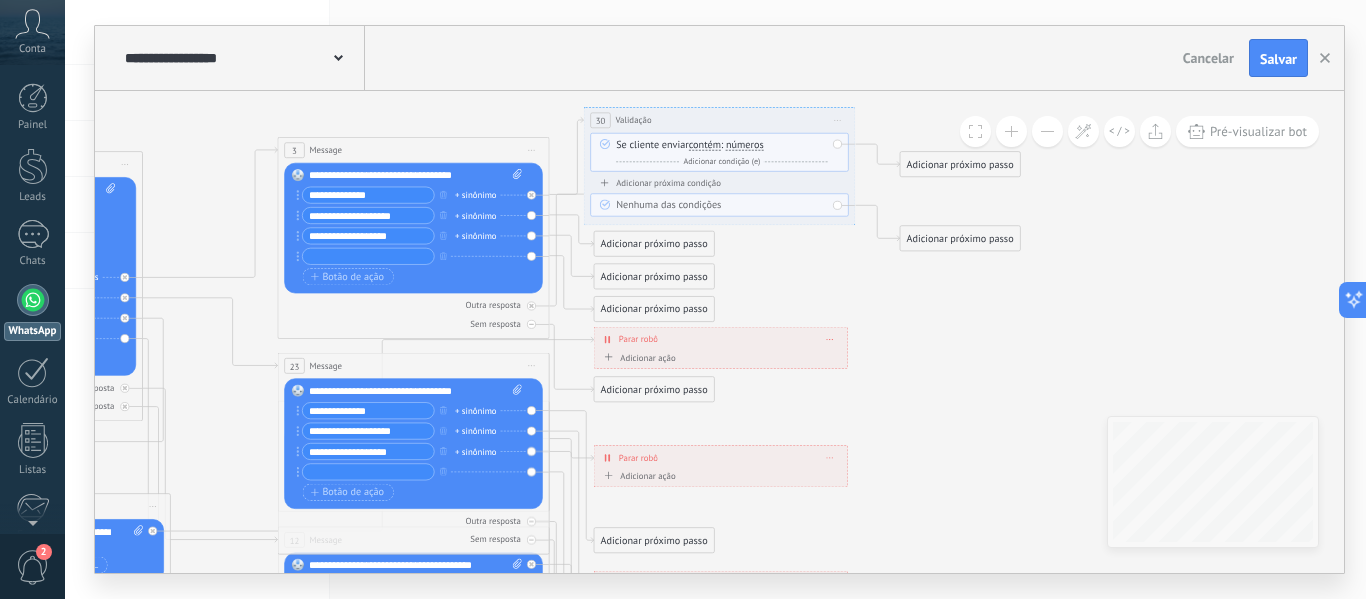 click 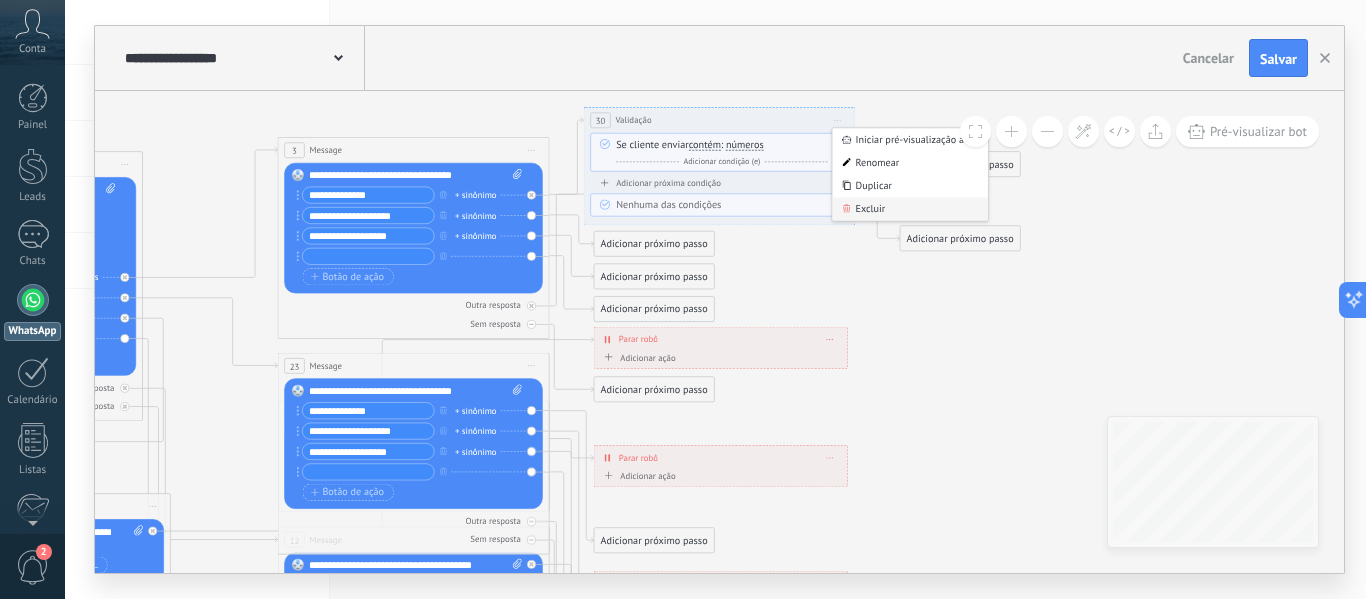click on "Excluir" at bounding box center [909, 209] 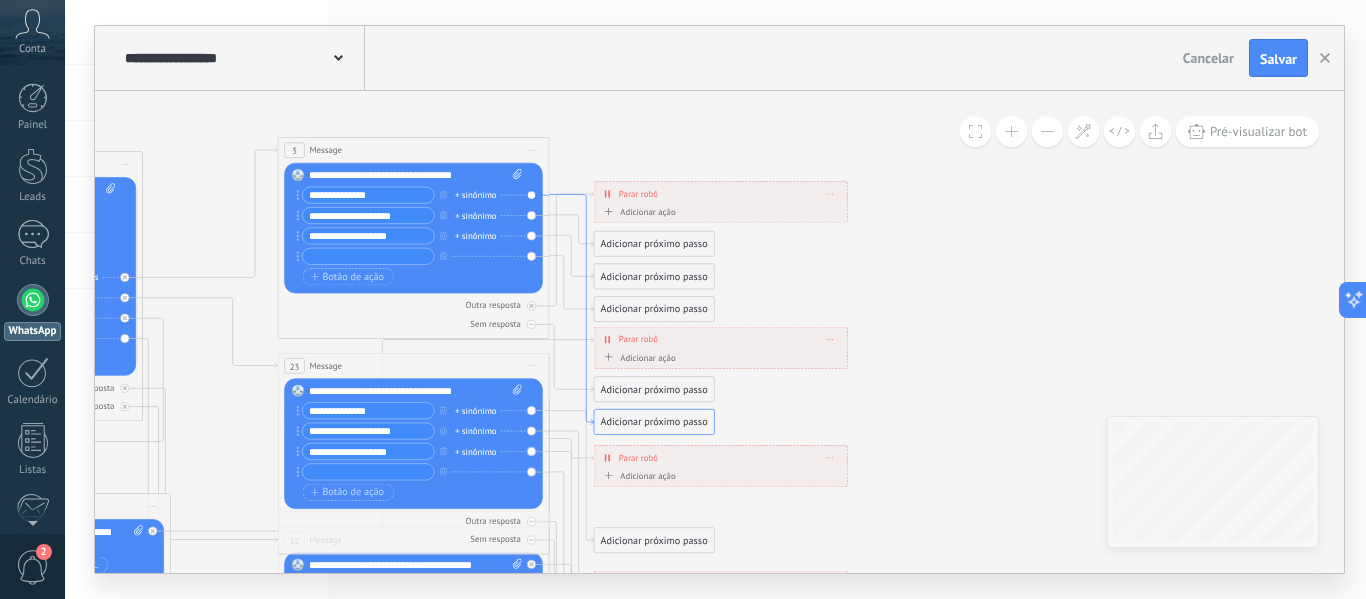 click 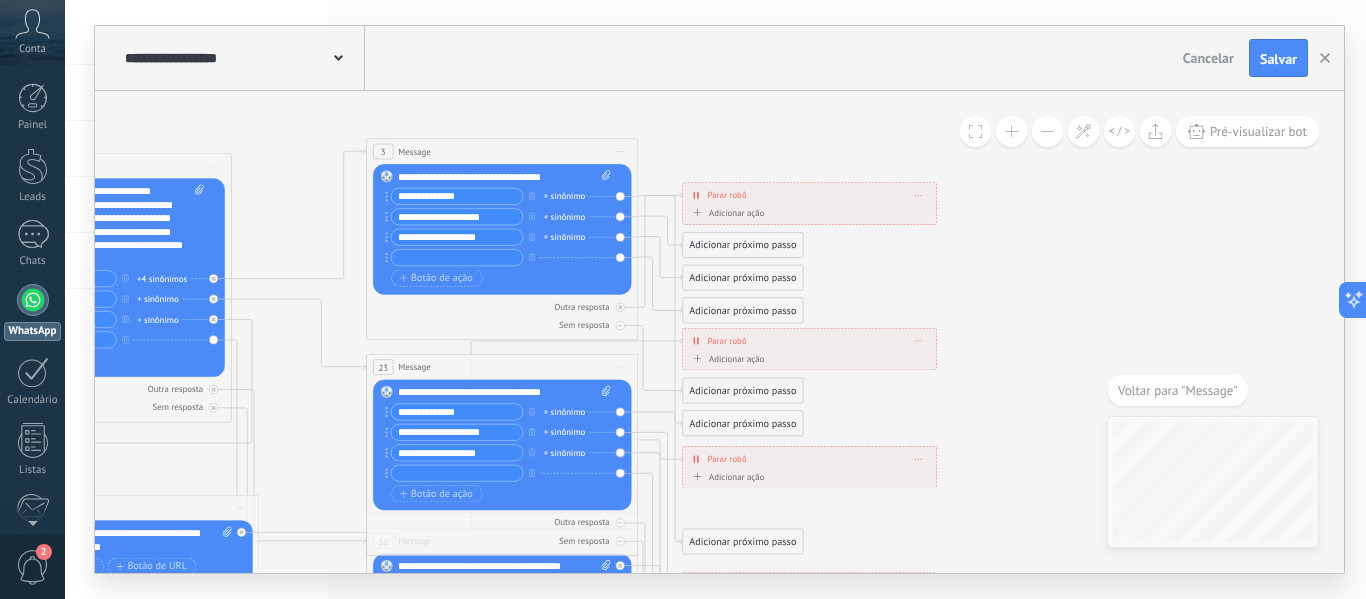 click on "Voltar para "Message"" at bounding box center [1178, 390] 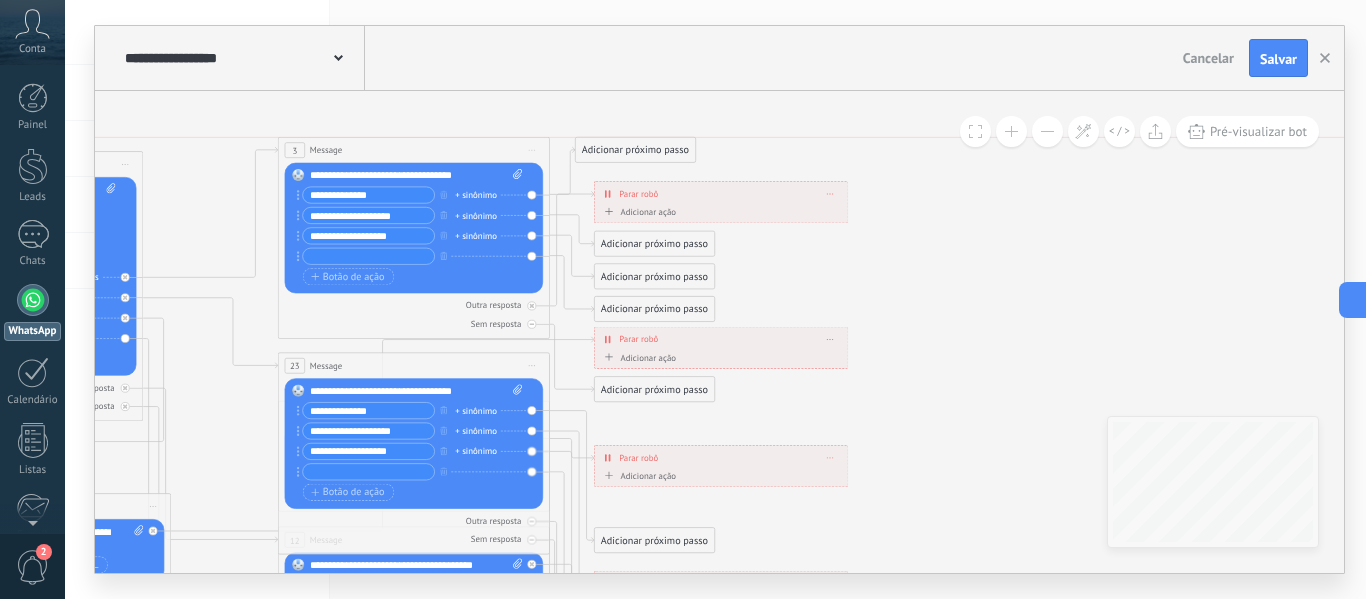 drag, startPoint x: 616, startPoint y: 420, endPoint x: 597, endPoint y: 150, distance: 270.6677 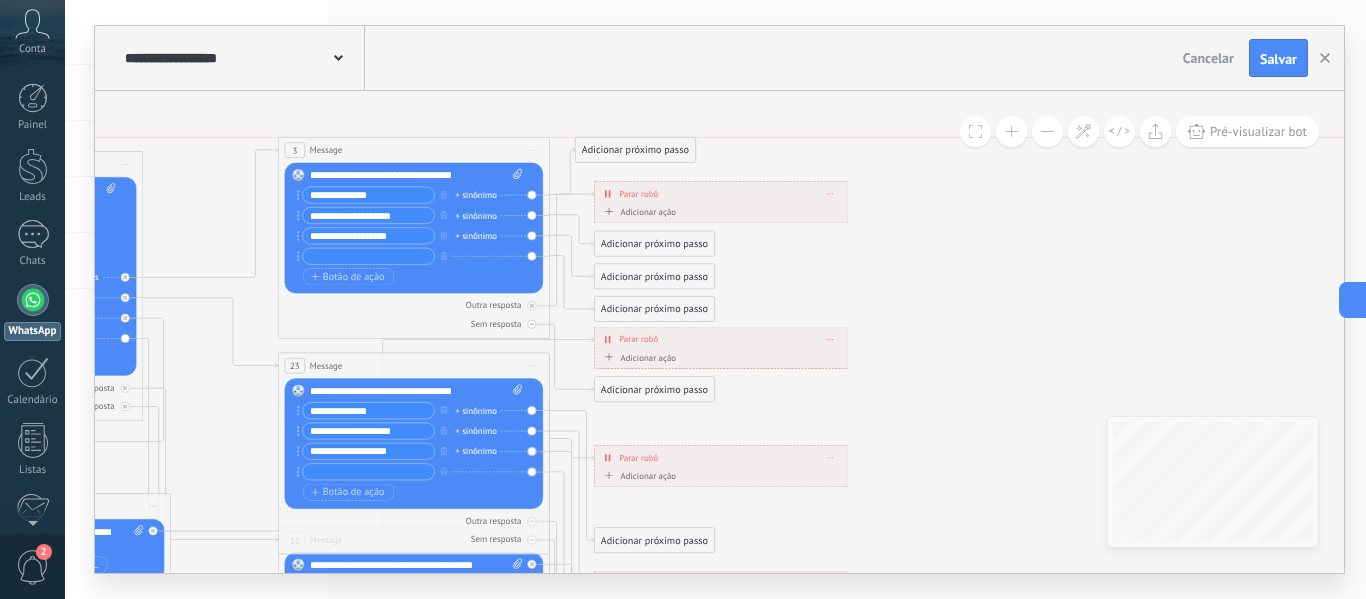 click on "Adicionar próximo passo" at bounding box center [635, 150] 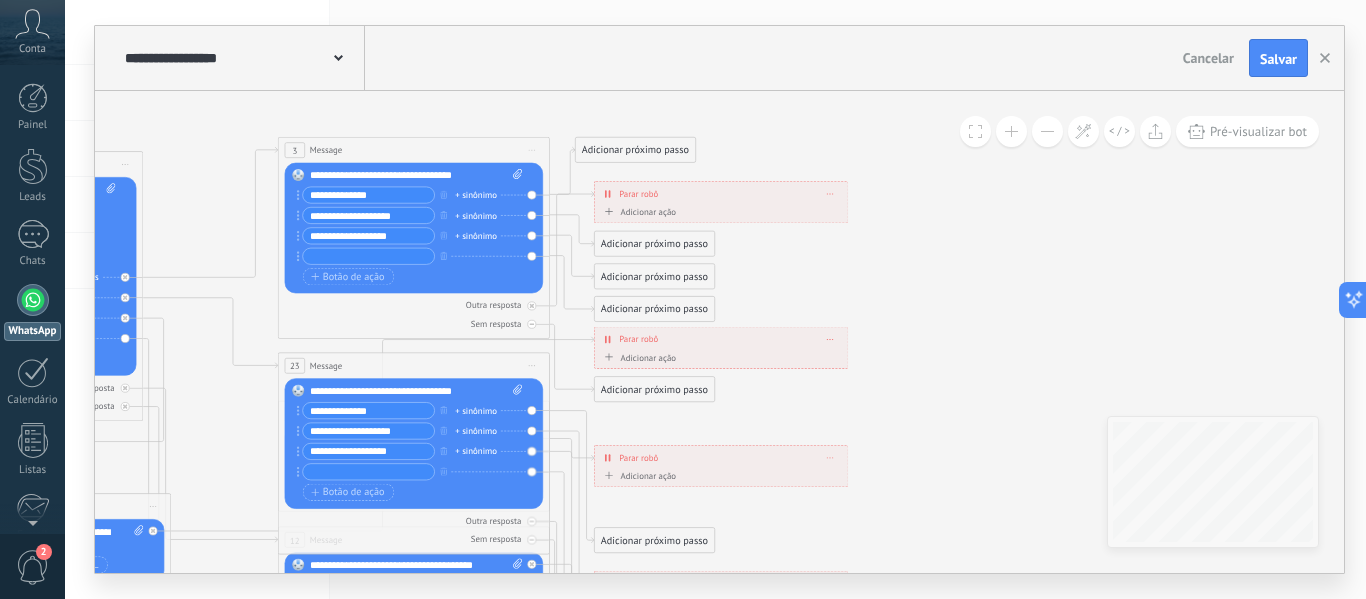 click on "Adicionar próximo passo" at bounding box center [635, 150] 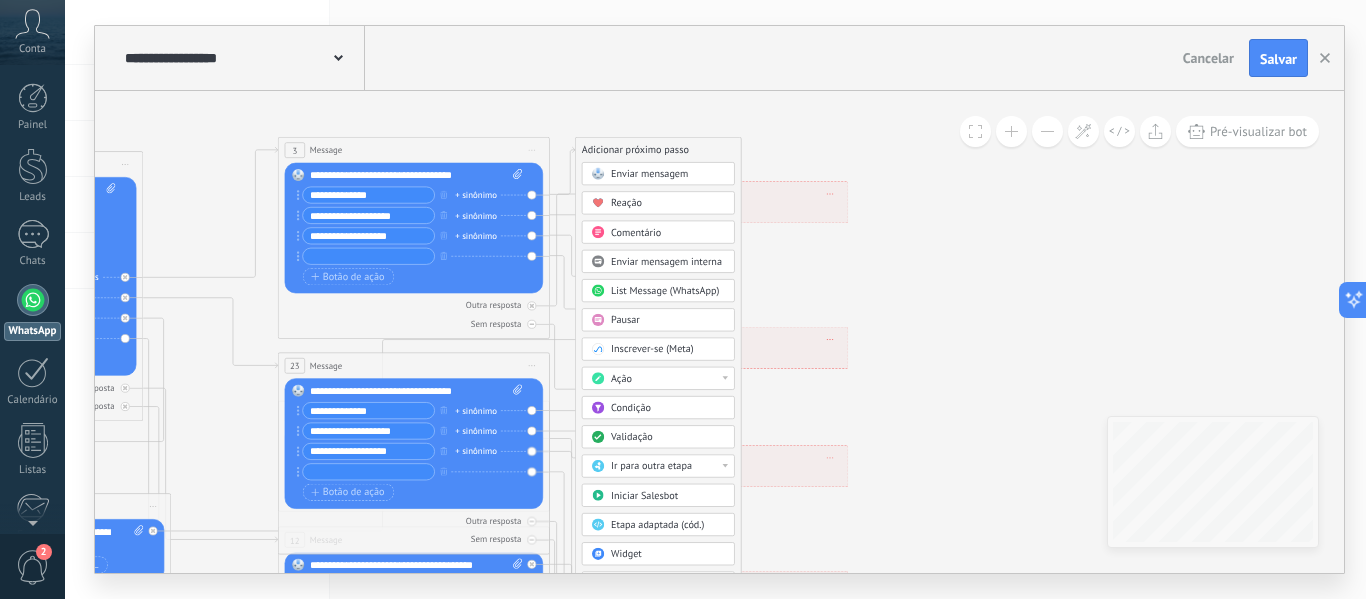 click on "Enviar mensagem" at bounding box center [649, 174] 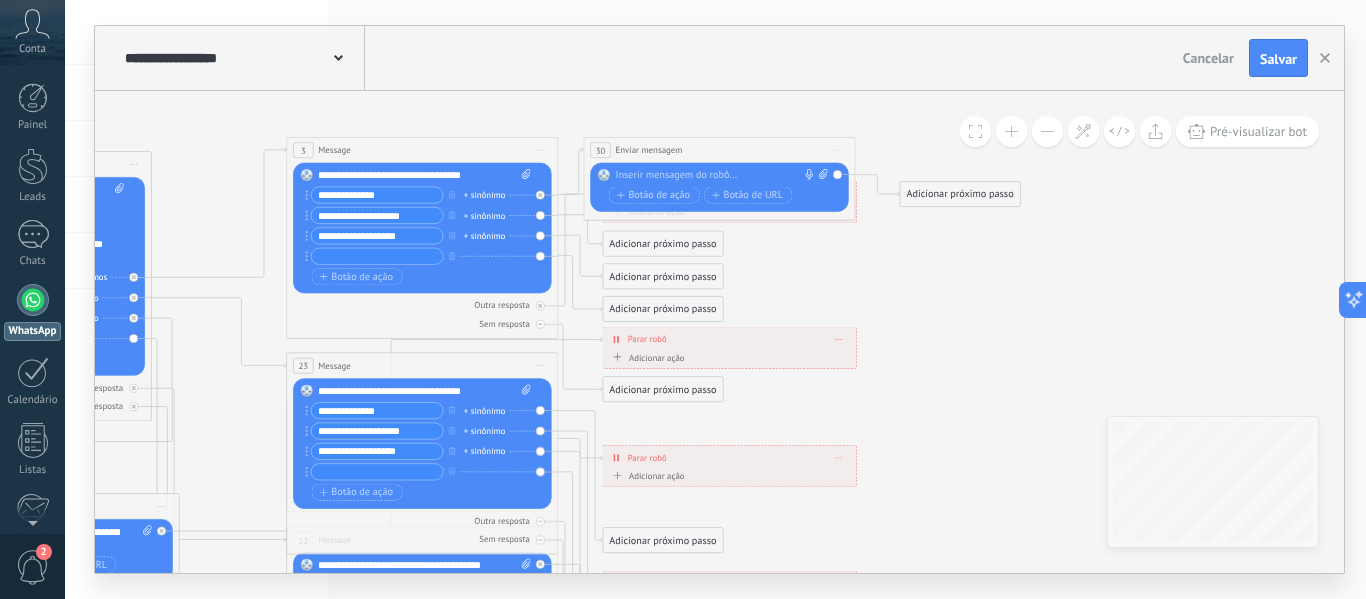 click at bounding box center [716, 176] 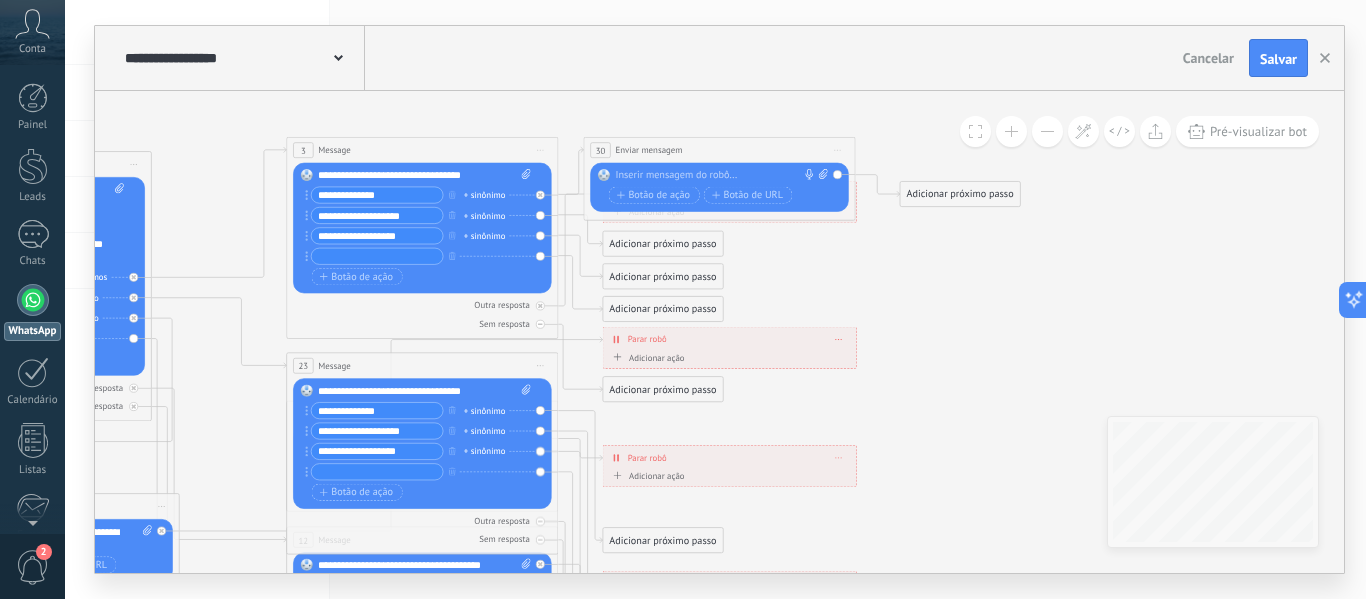 type 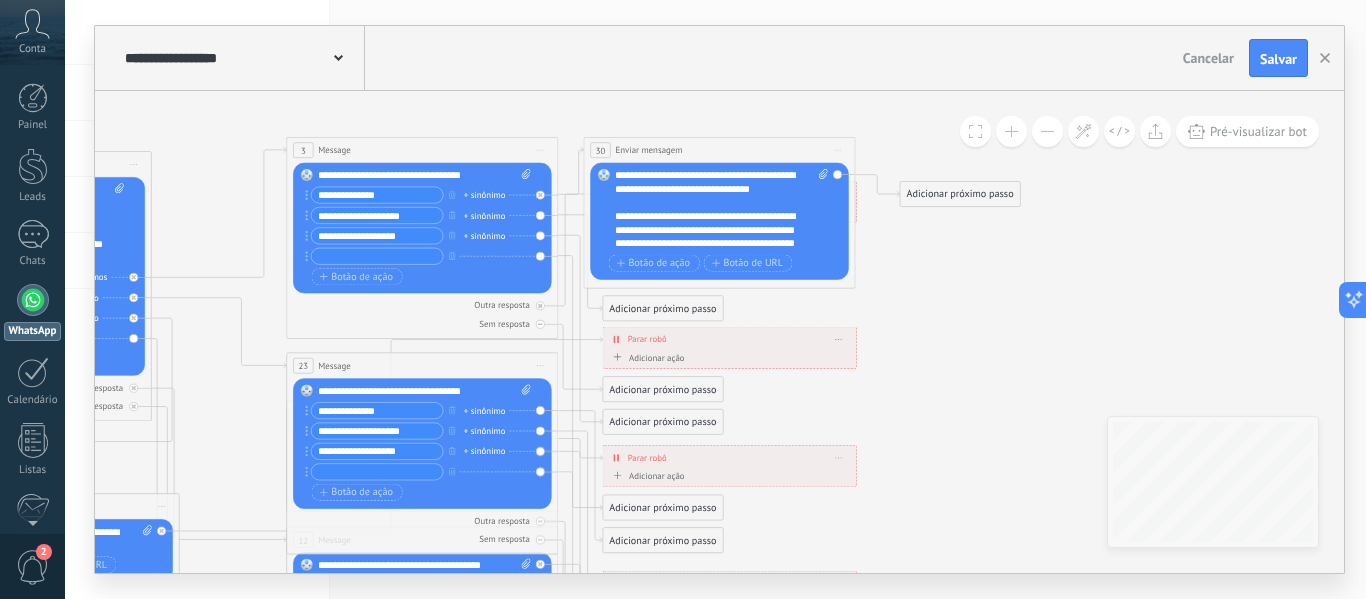 click 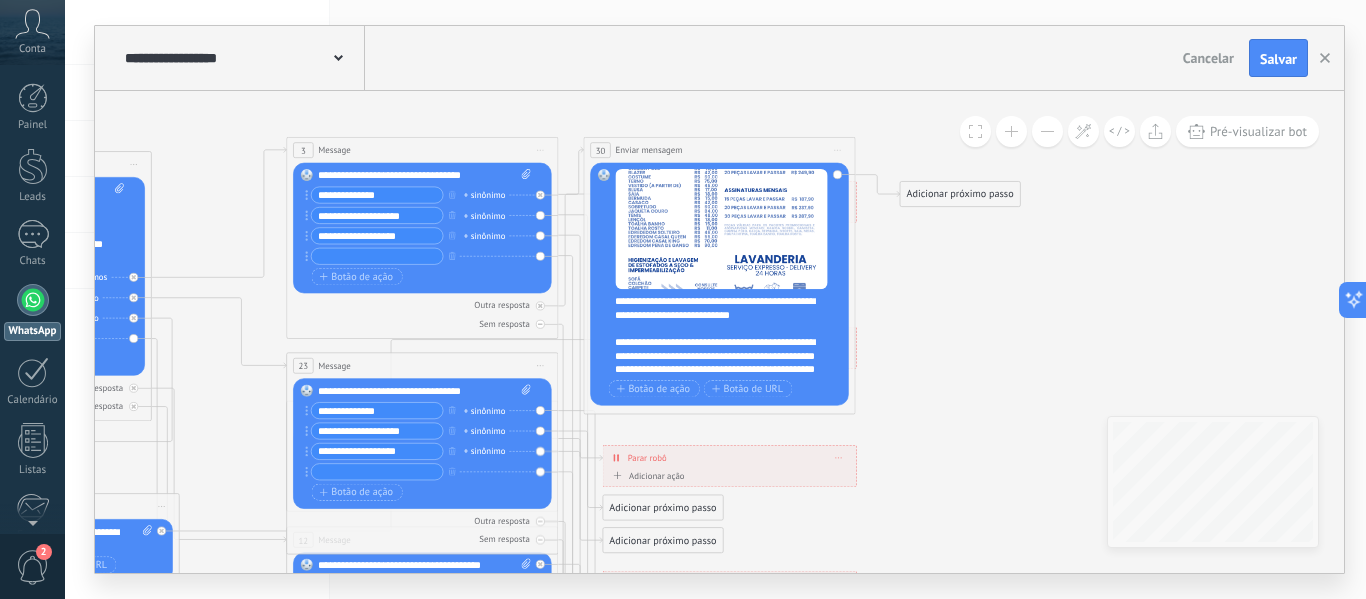 click on "**********" at bounding box center (716, 376) 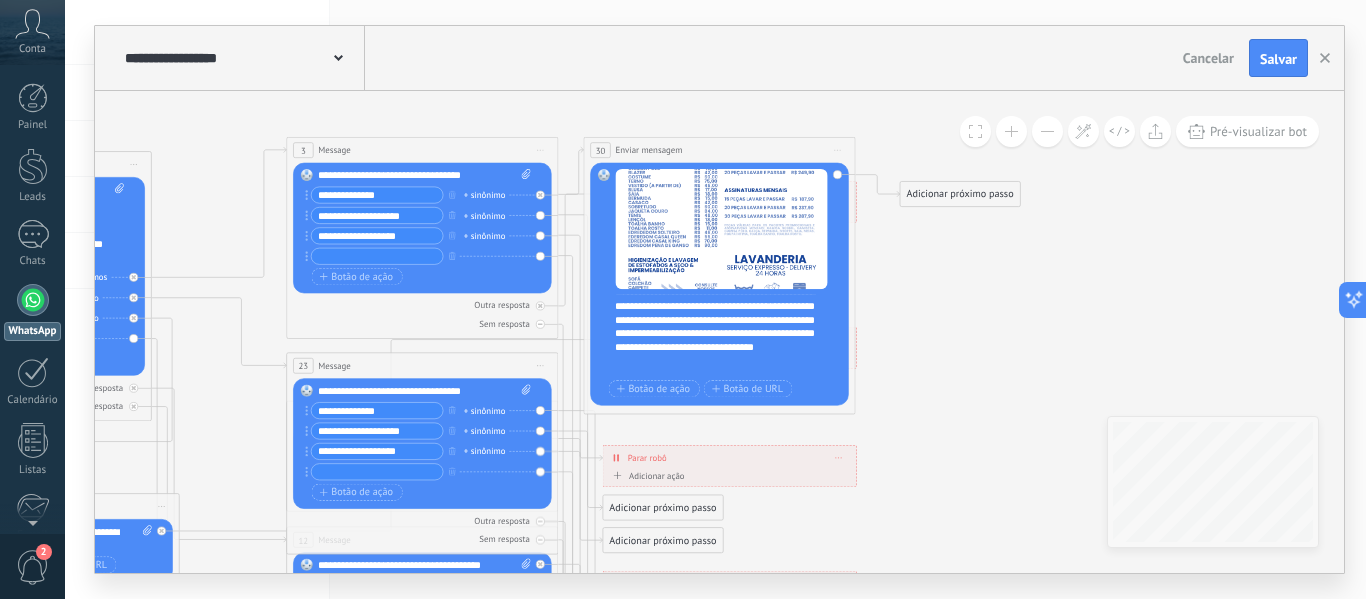 scroll, scrollTop: 76, scrollLeft: 0, axis: vertical 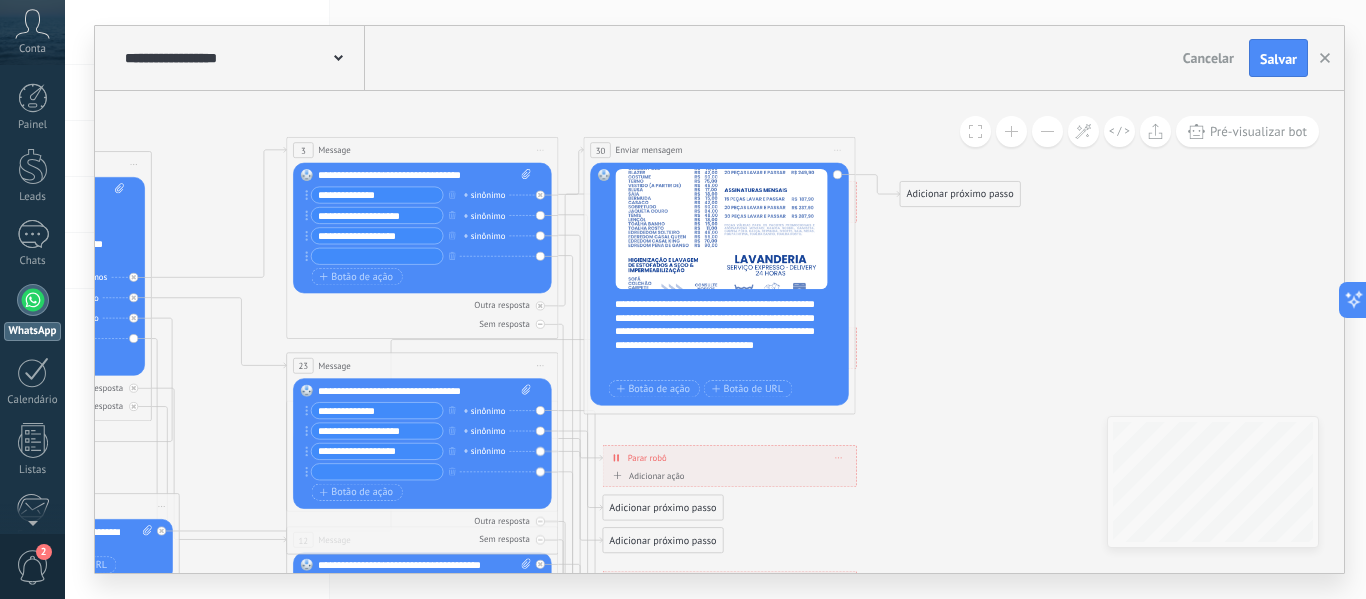 click on "**********" at bounding box center [716, 325] 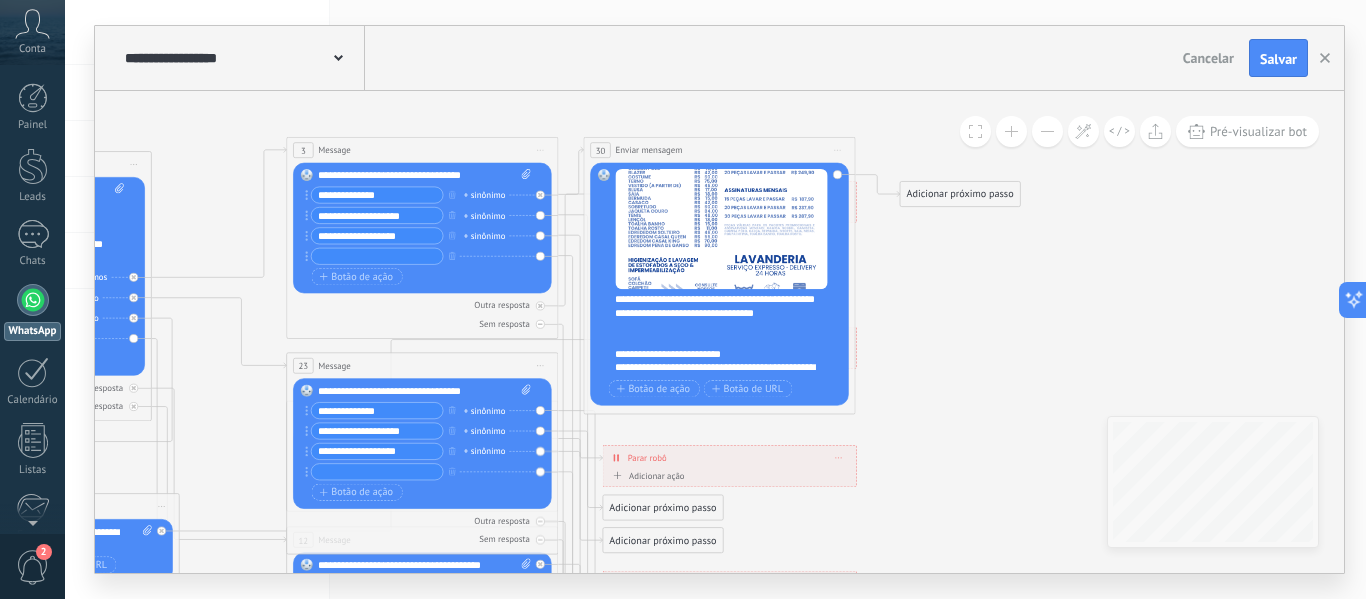 scroll, scrollTop: 124, scrollLeft: 0, axis: vertical 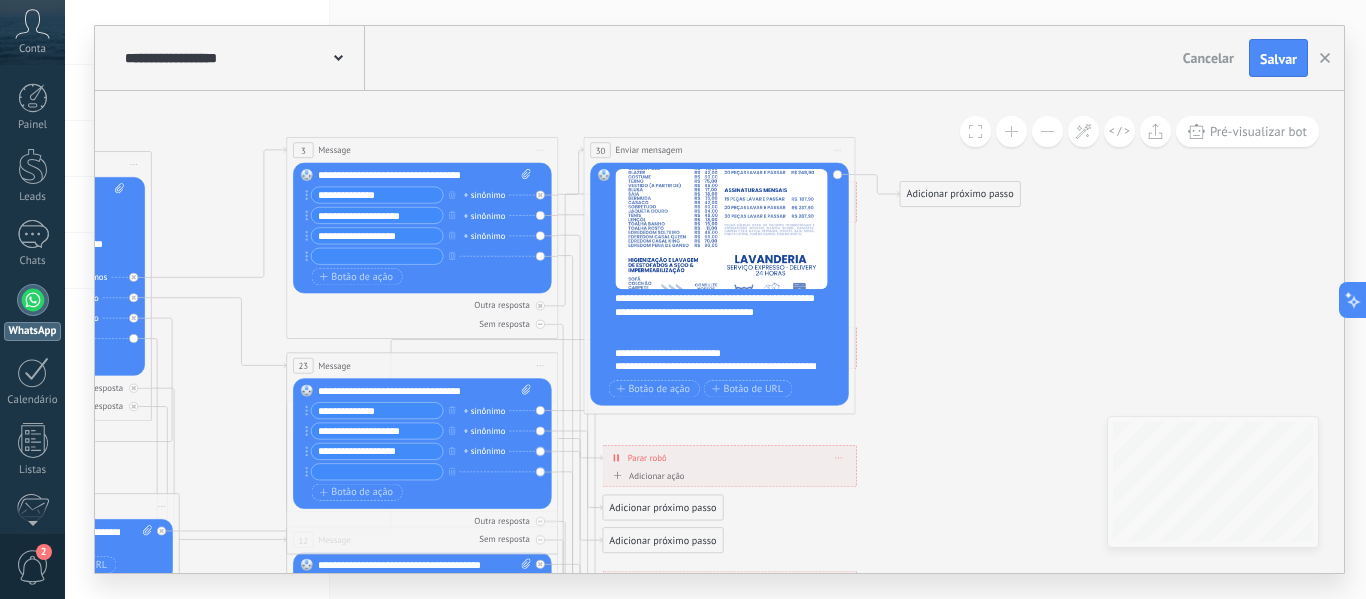 click on "**********" at bounding box center [716, 353] 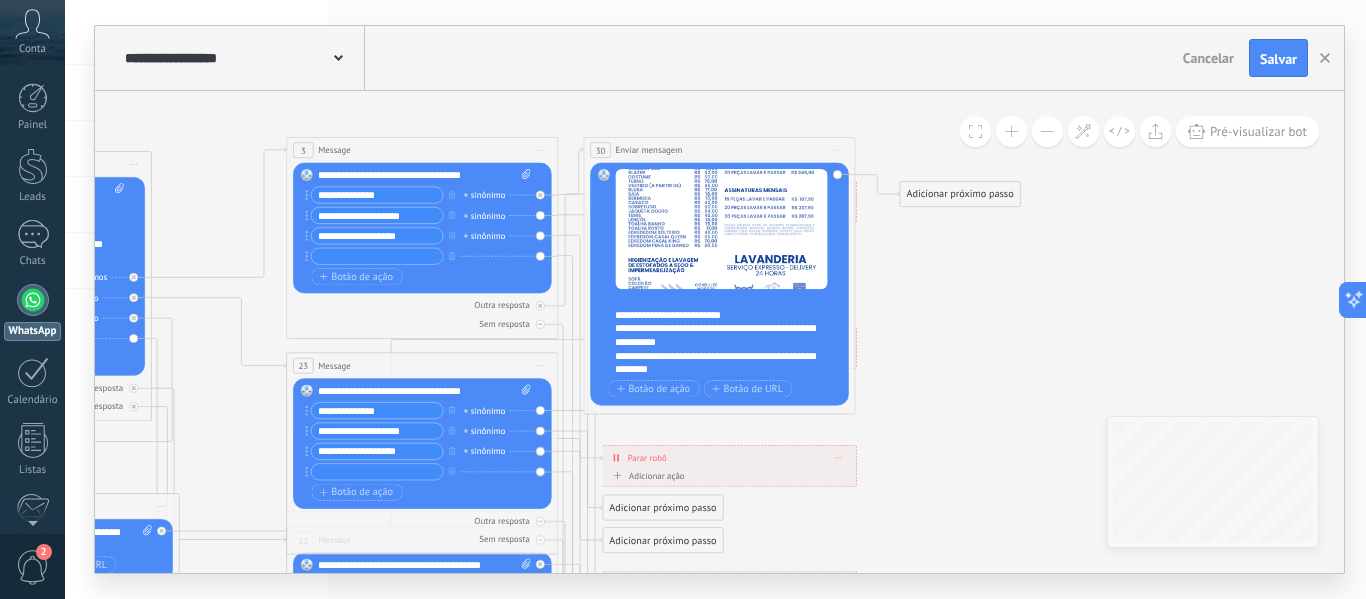 scroll, scrollTop: 191, scrollLeft: 0, axis: vertical 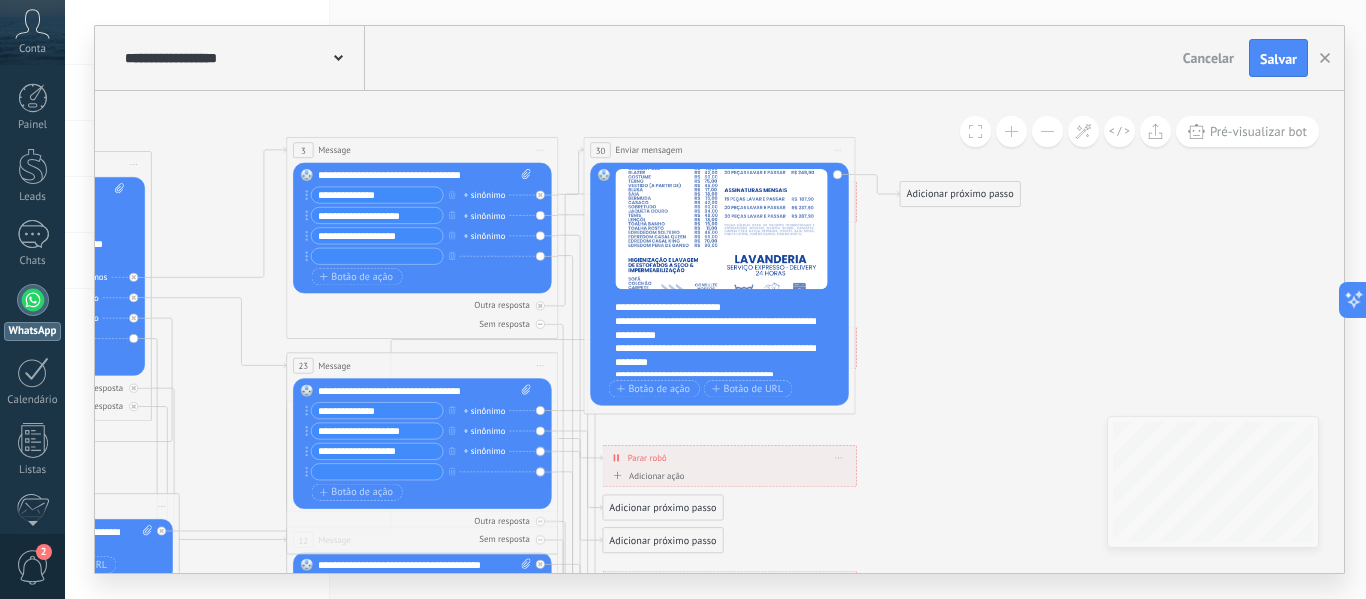 click on "**********" at bounding box center [716, 327] 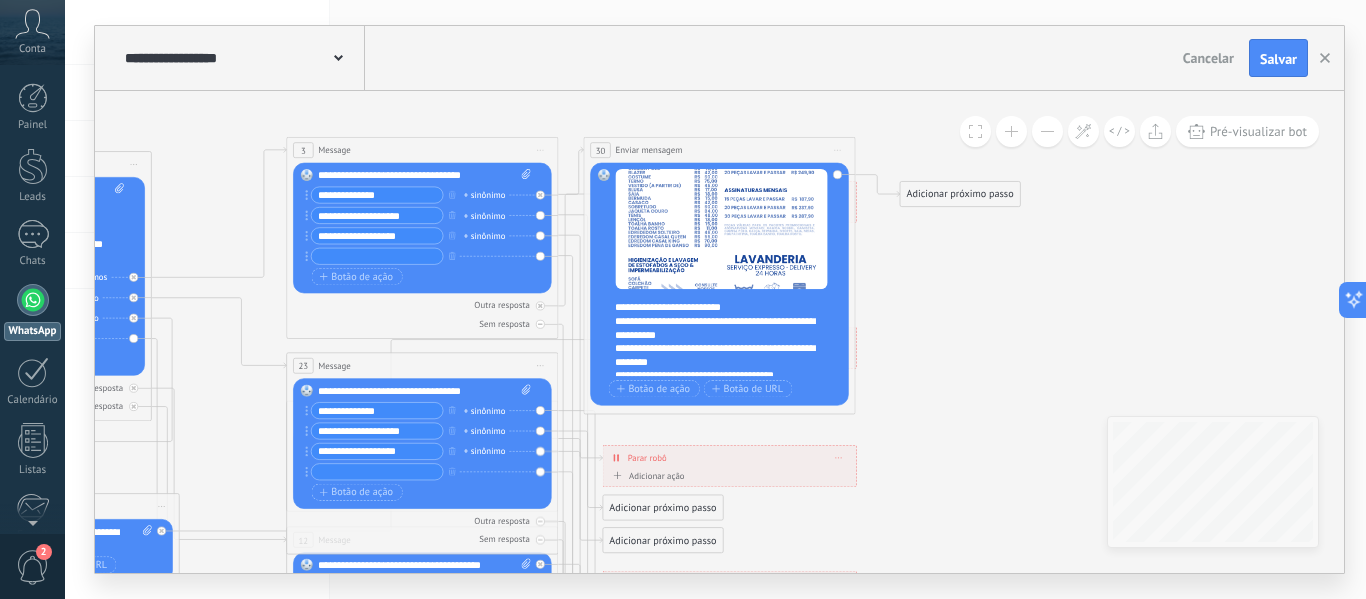 click on "**********" at bounding box center [716, 355] 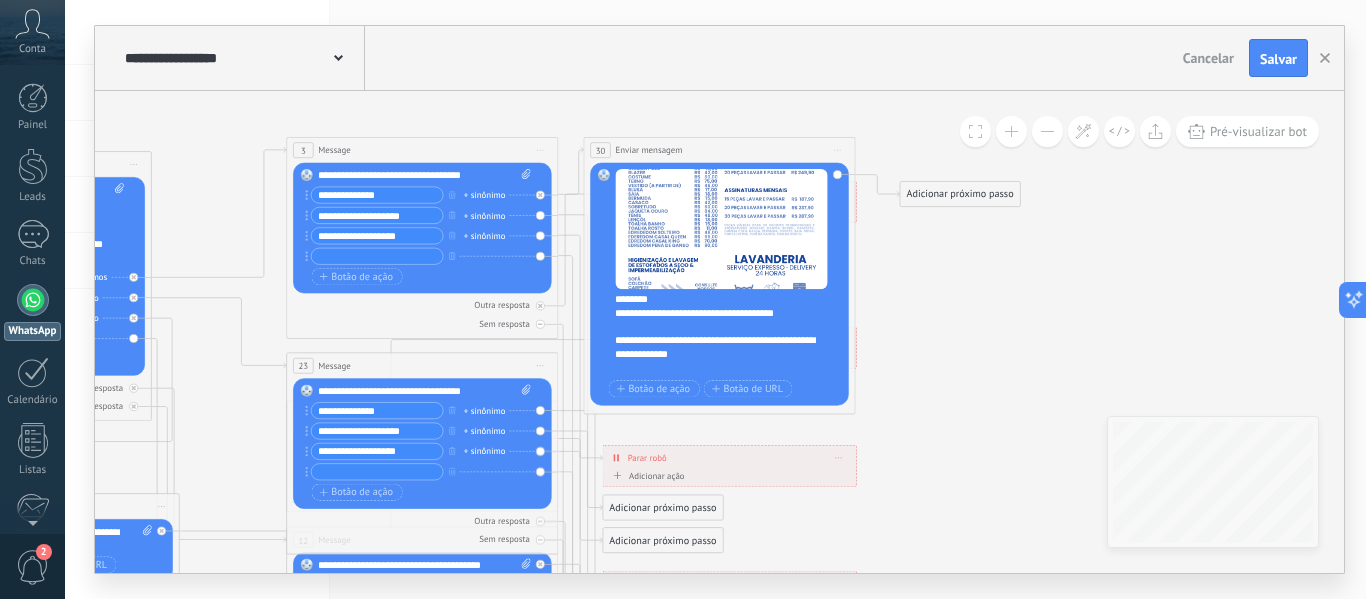 scroll, scrollTop: 283, scrollLeft: 0, axis: vertical 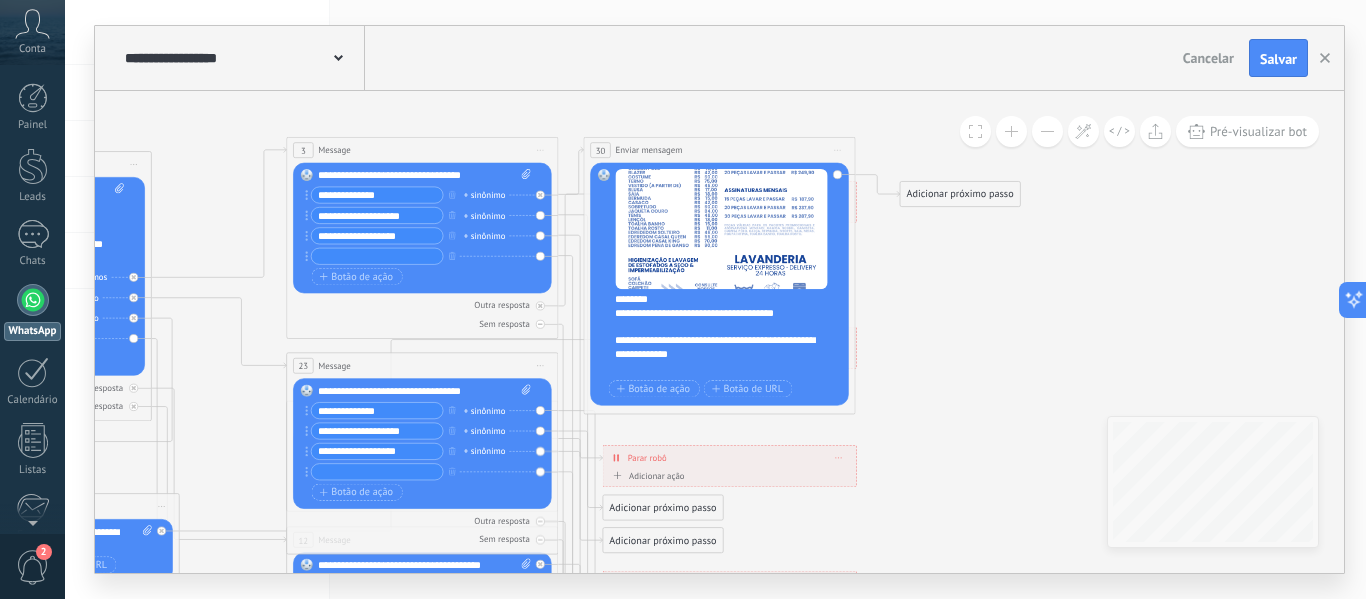 click on "**********" at bounding box center (716, 313) 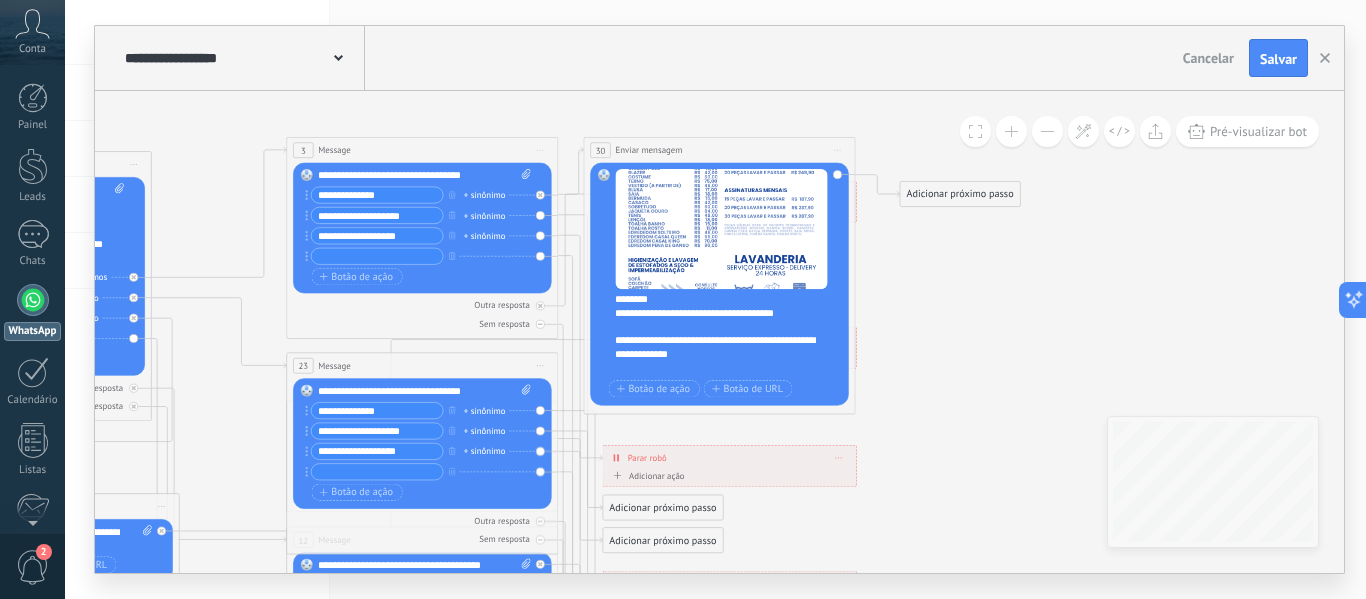 click on "**********" at bounding box center (716, 313) 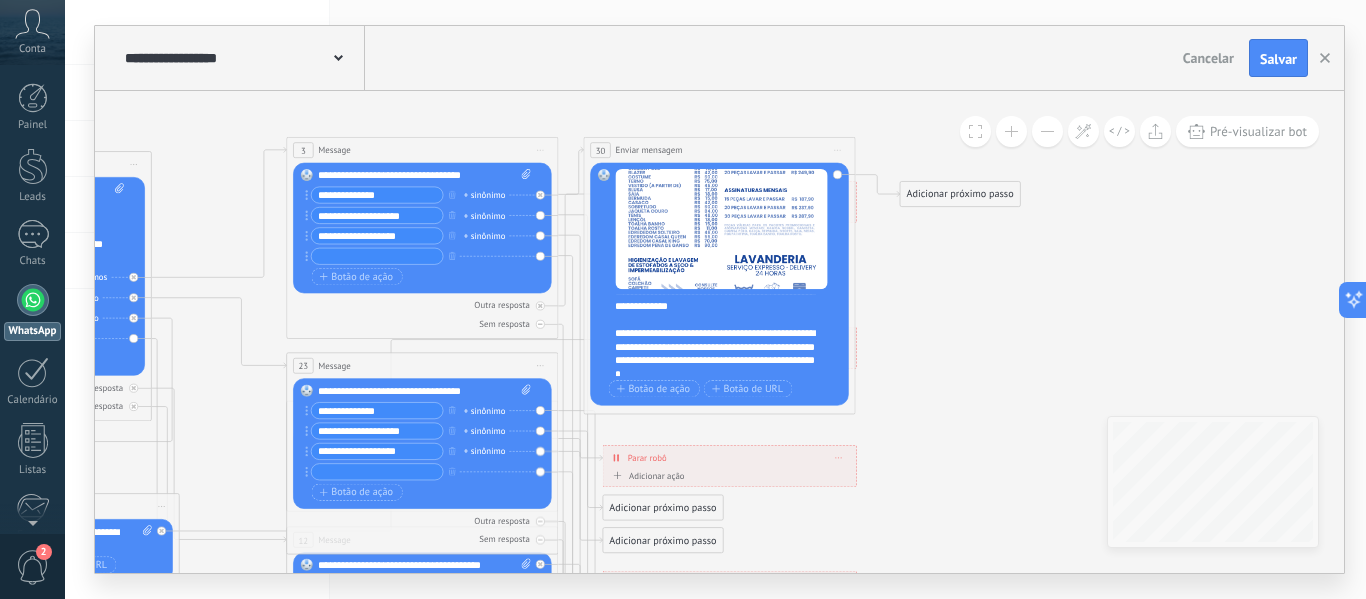 scroll, scrollTop: 360, scrollLeft: 0, axis: vertical 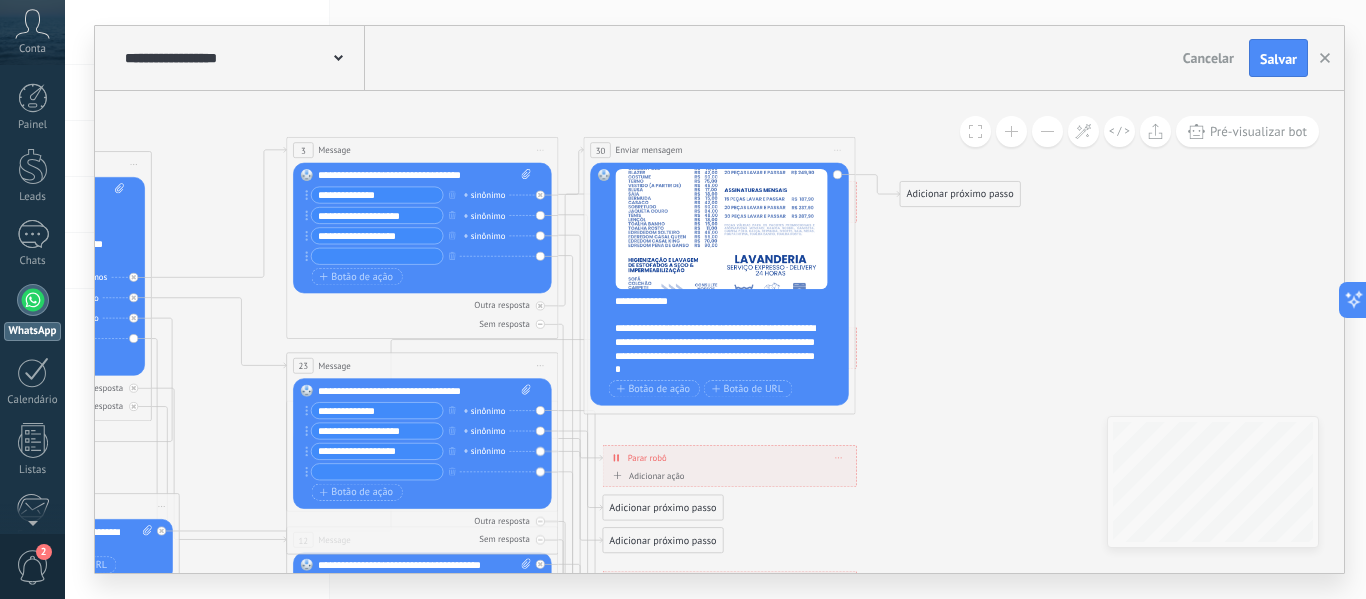 click on "**********" at bounding box center [716, 349] 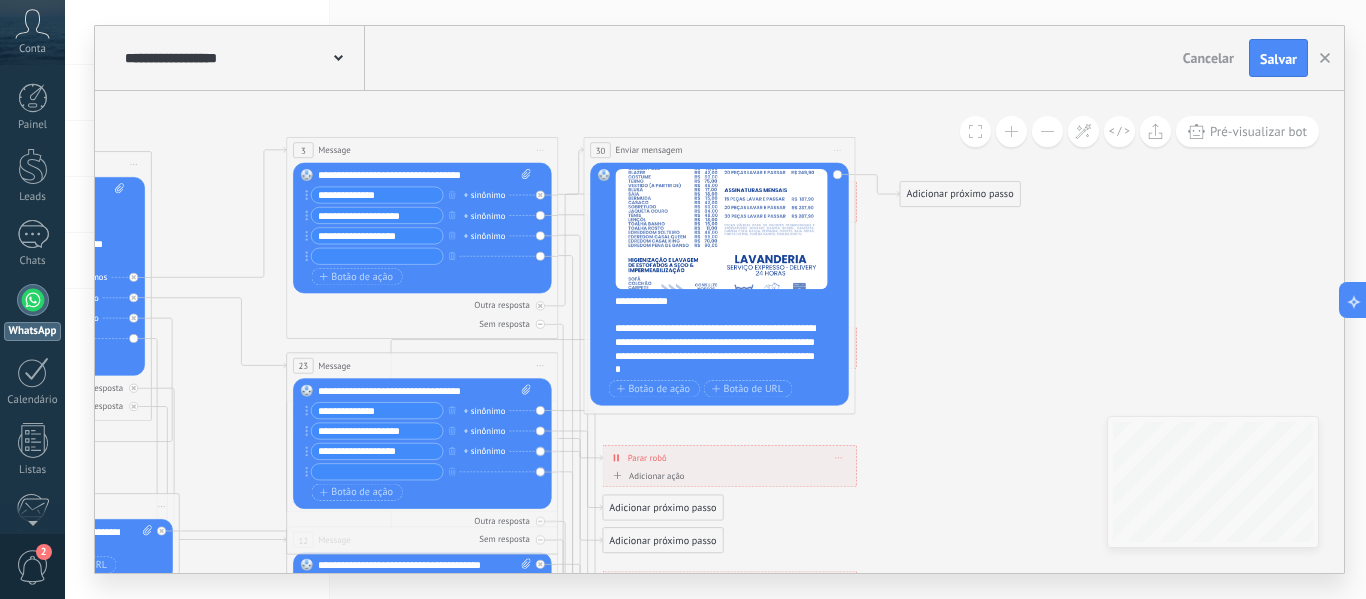 click on "**********" at bounding box center (716, 349) 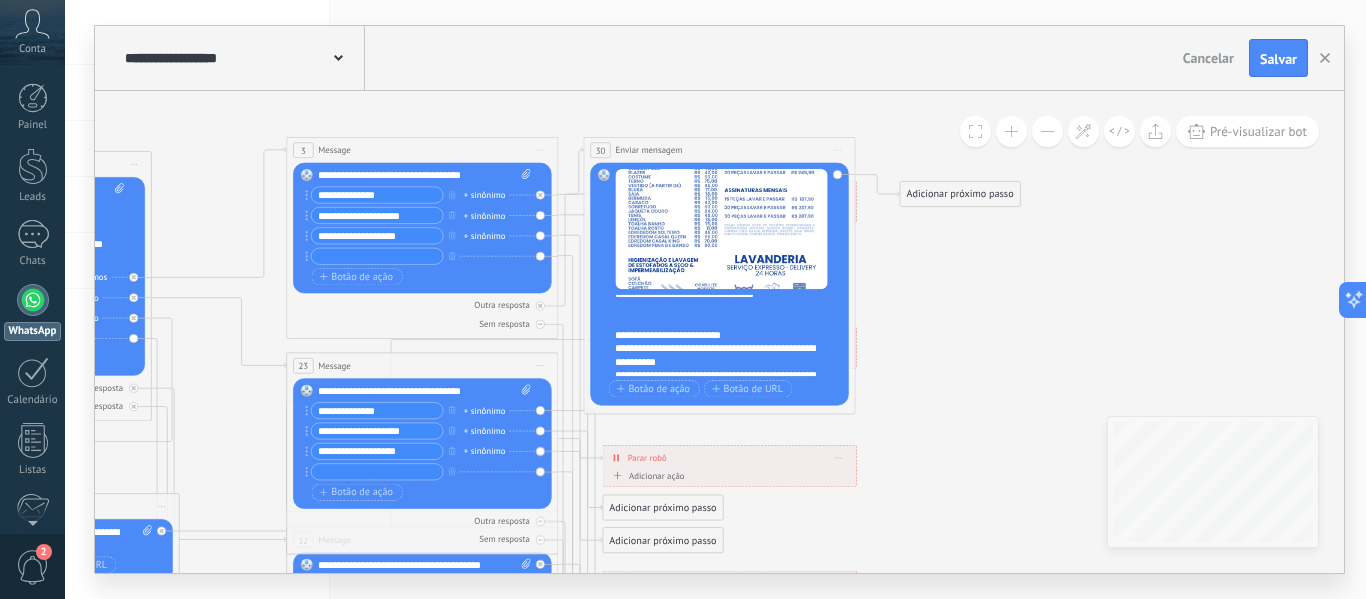 scroll, scrollTop: 0, scrollLeft: 0, axis: both 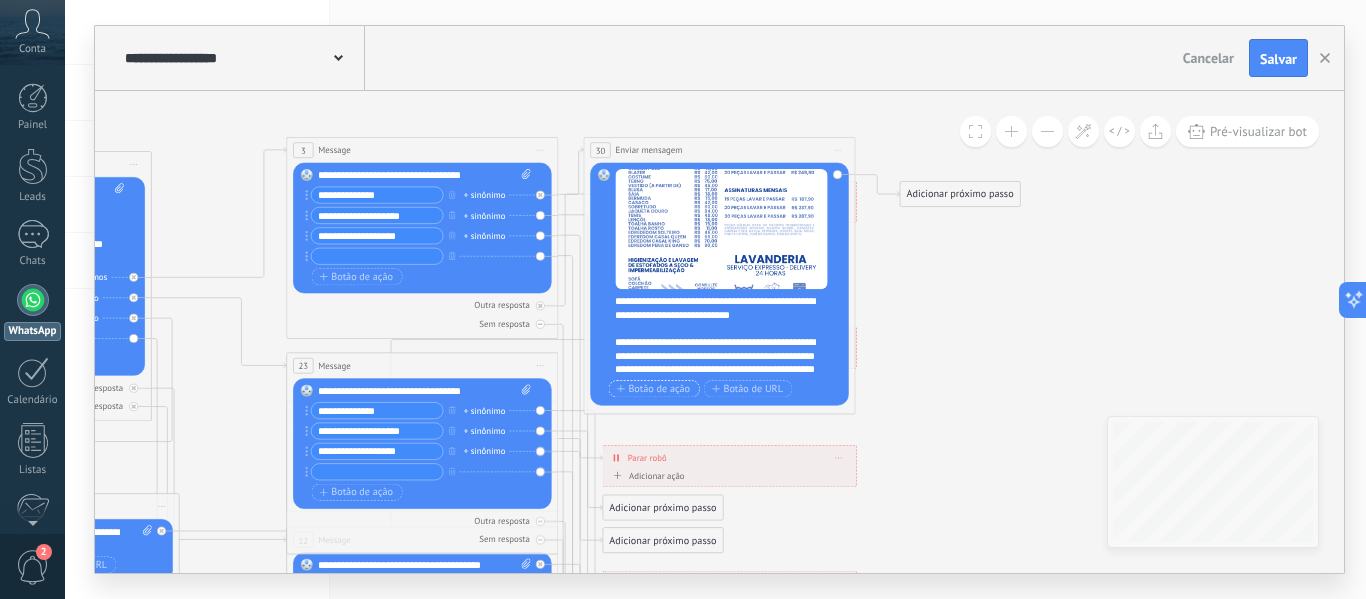 click on "Botão de ação" at bounding box center [653, 388] 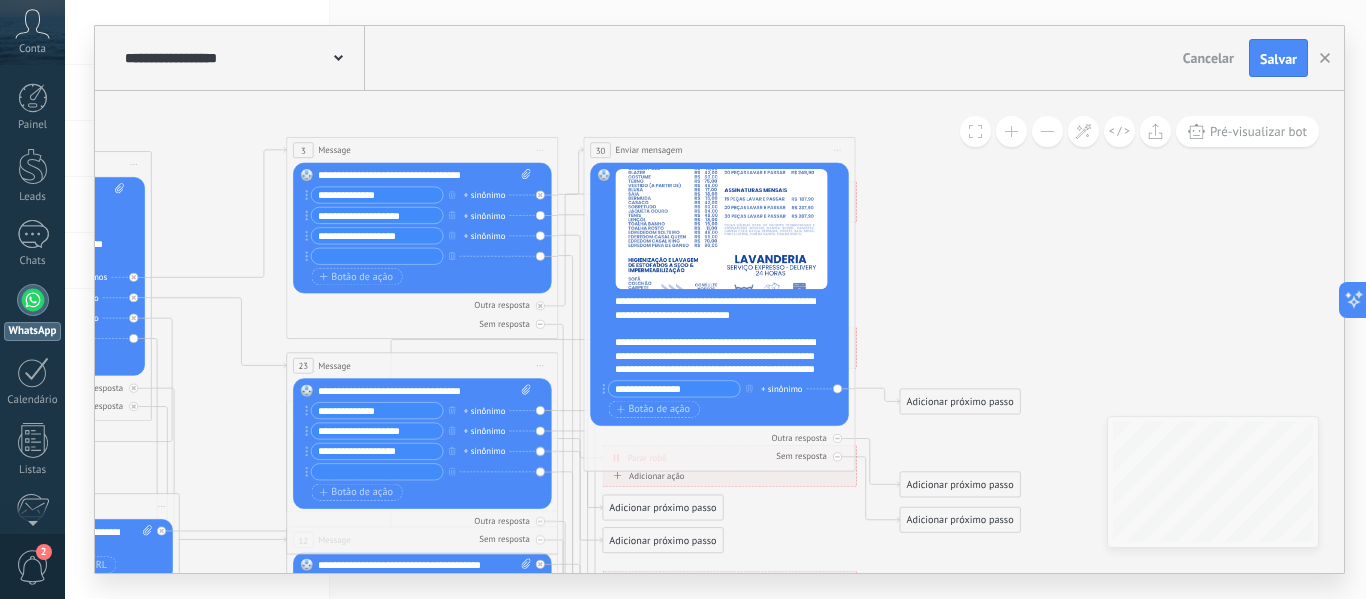 type on "**********" 